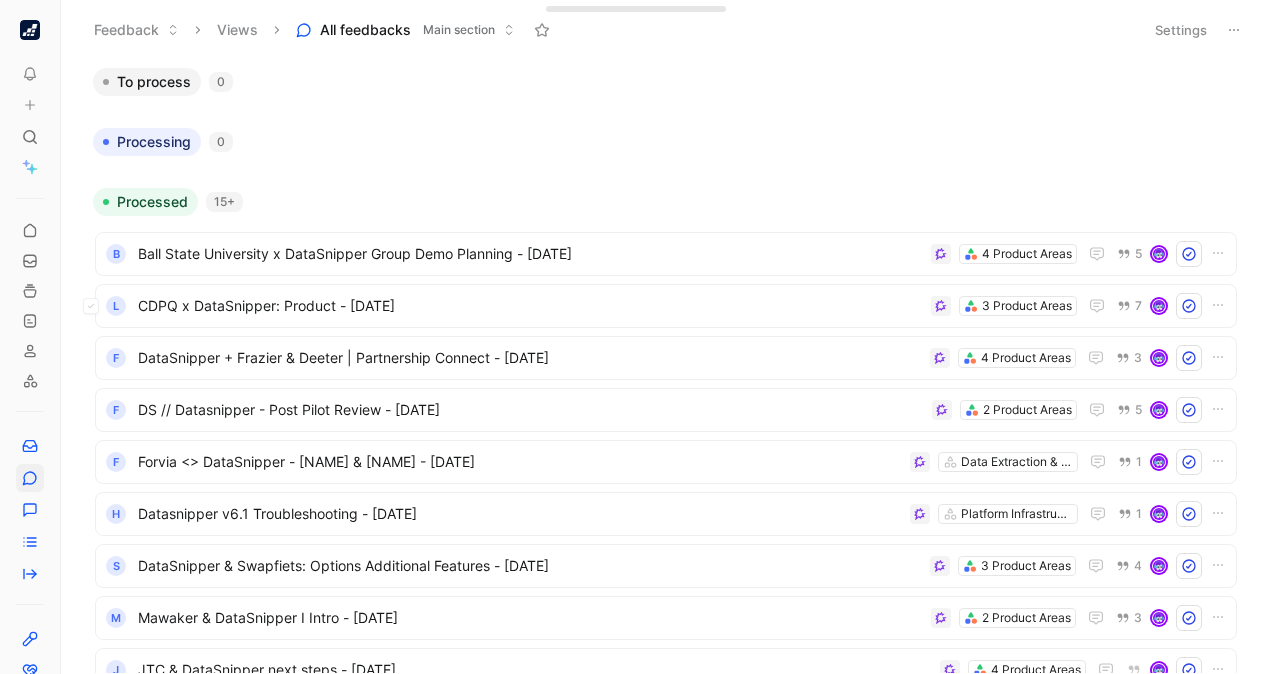 scroll, scrollTop: 0, scrollLeft: 0, axis: both 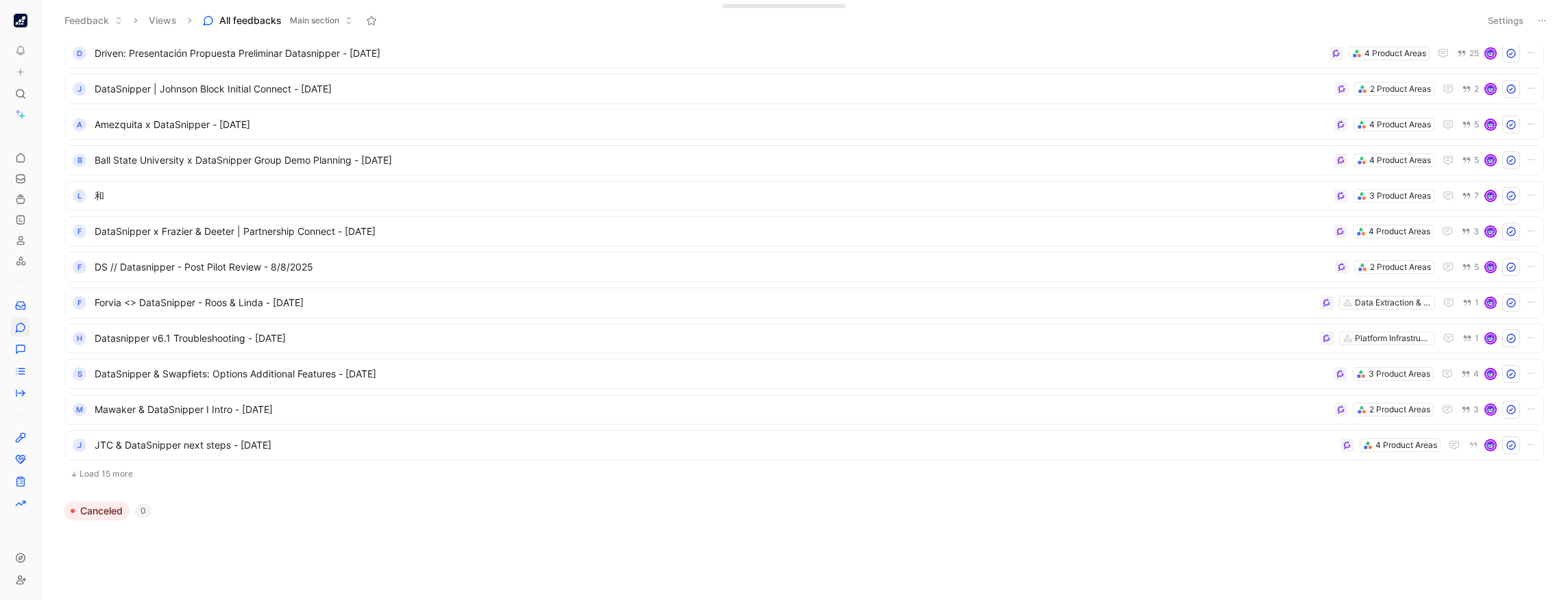 click on "Load 15 more" at bounding box center (805, 474) 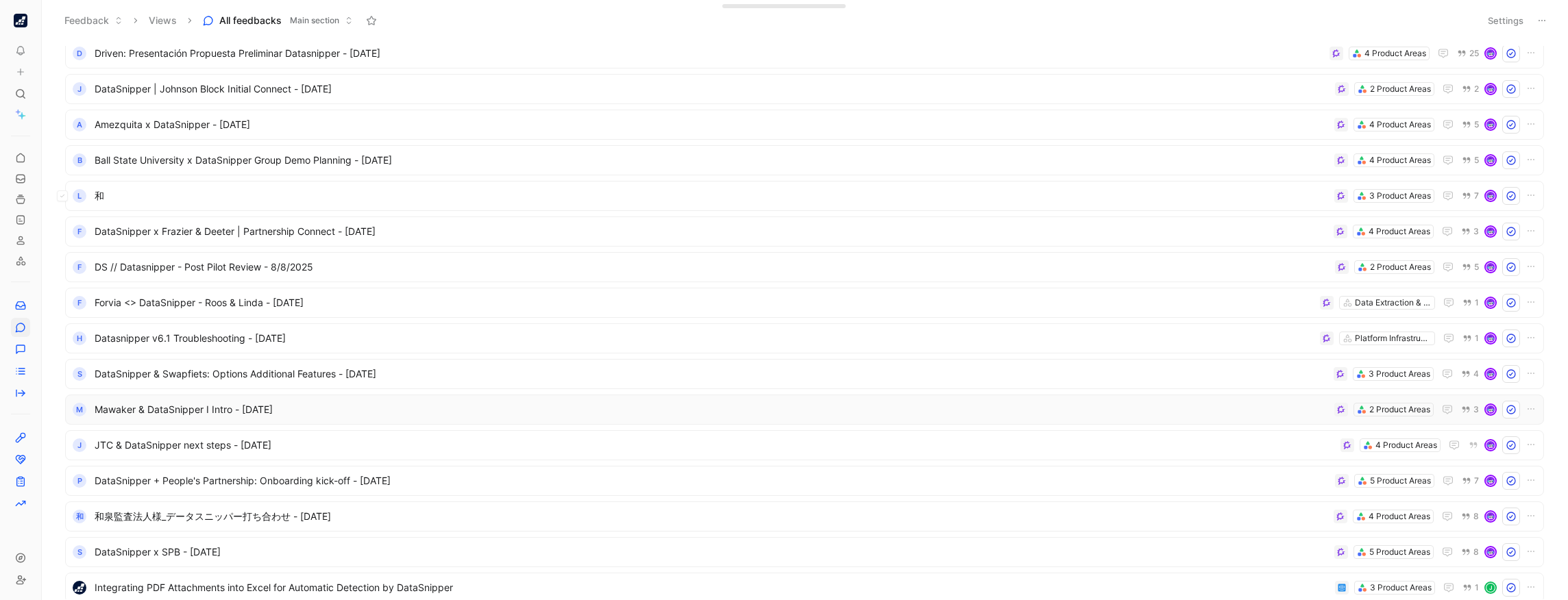 scroll, scrollTop: 0, scrollLeft: 0, axis: both 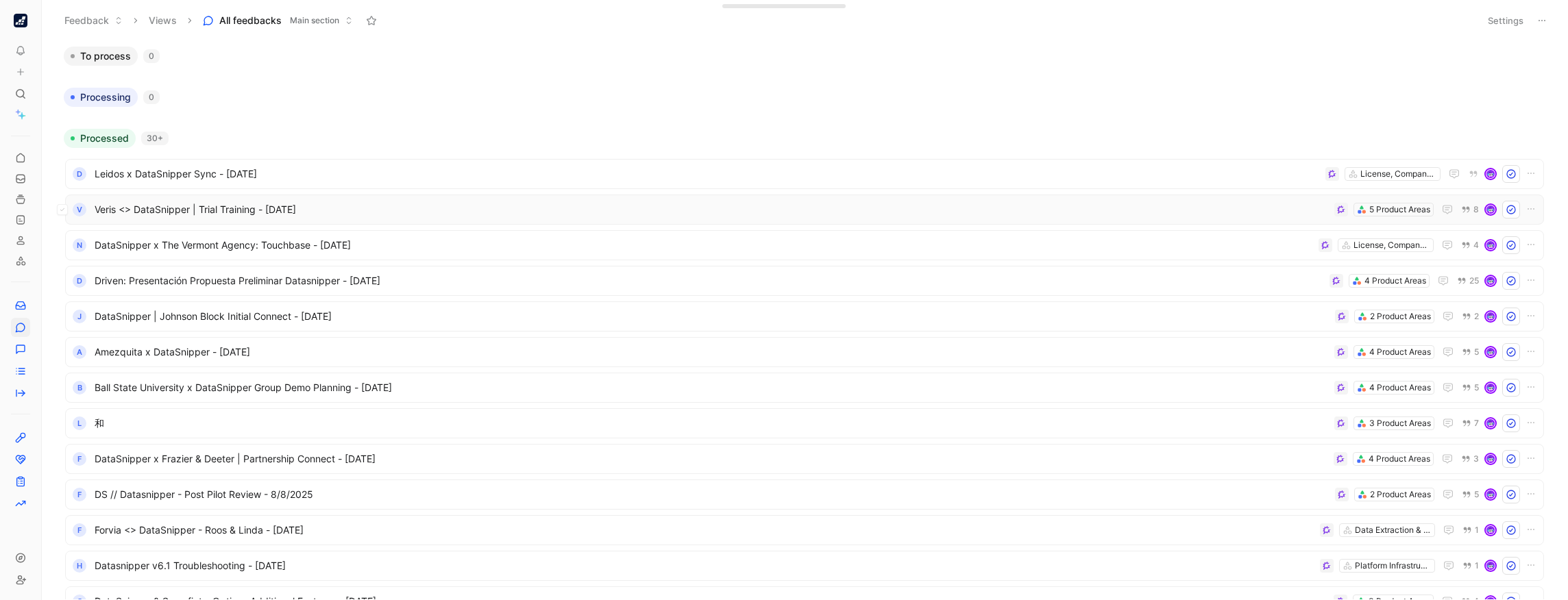 click on "[PERSON] < > DataSnipper | Trial Training - [DATE]" at bounding box center [711, 210] 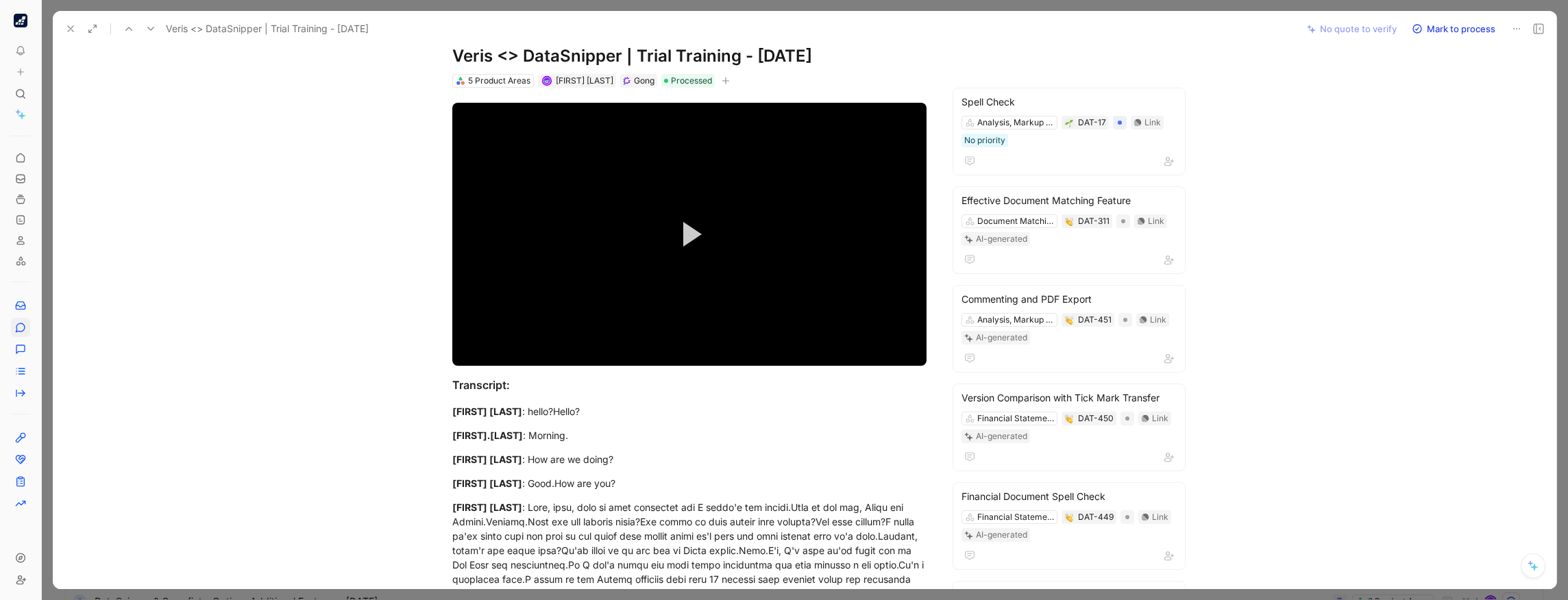 scroll, scrollTop: 0, scrollLeft: 0, axis: both 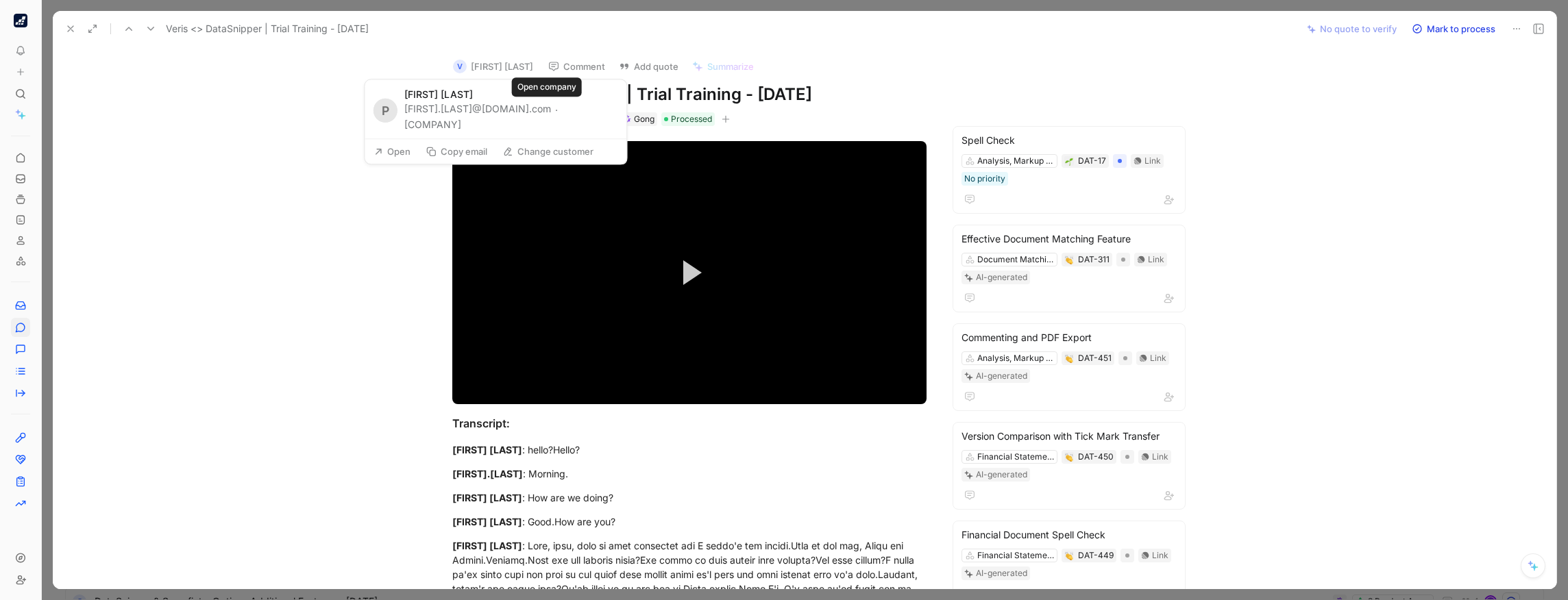 click on "Veris" at bounding box center [432, 125] 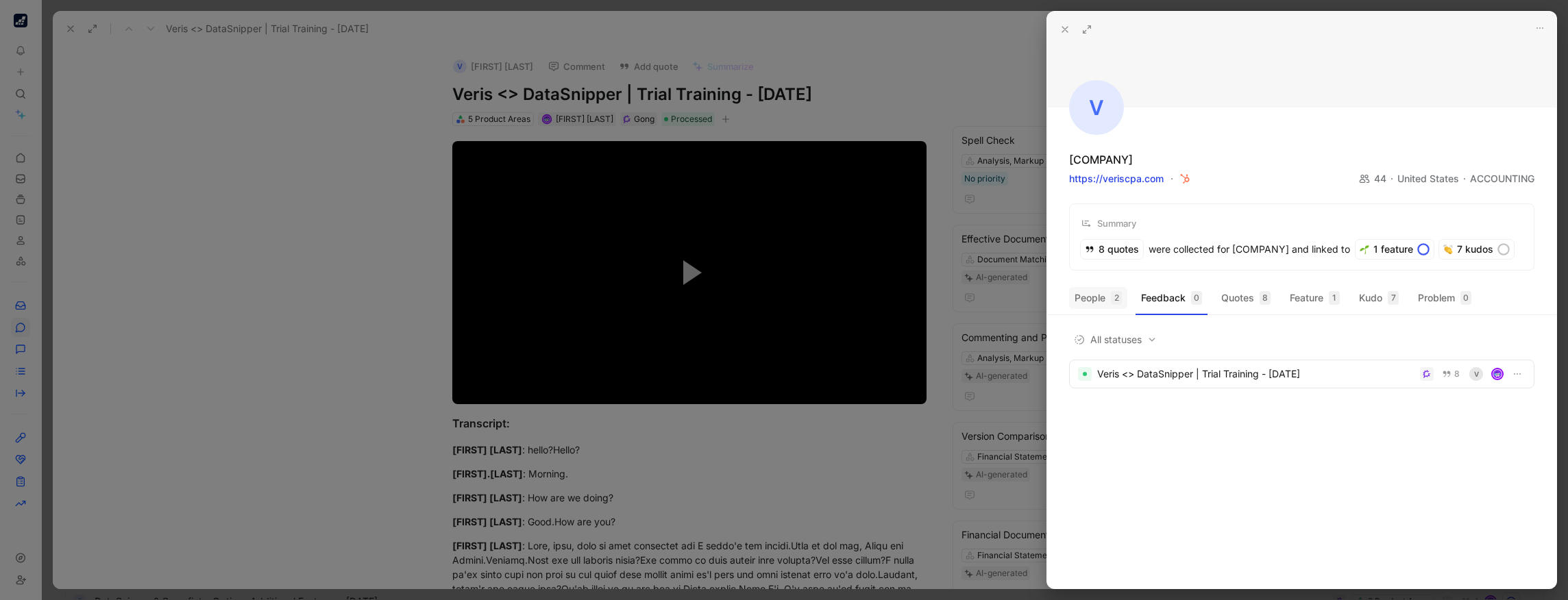 click on "2" at bounding box center (1116, 298) 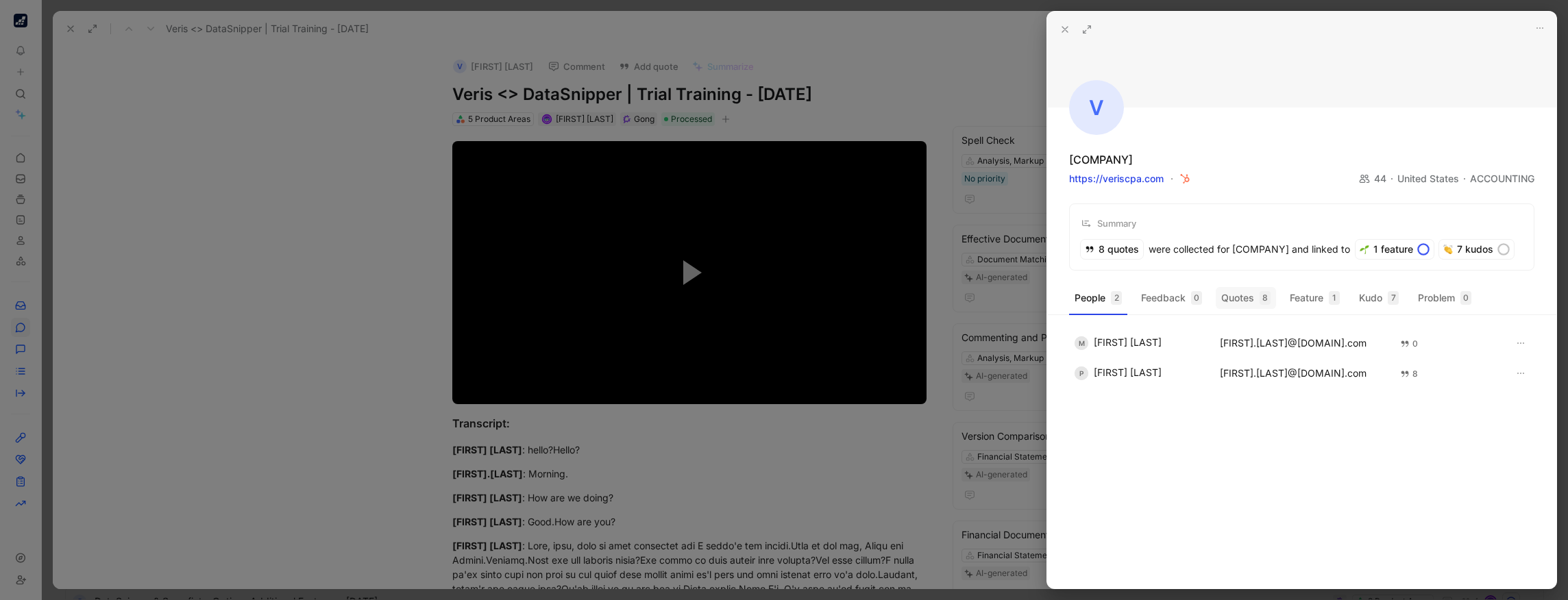 click on "Quotes 8" at bounding box center [1246, 298] 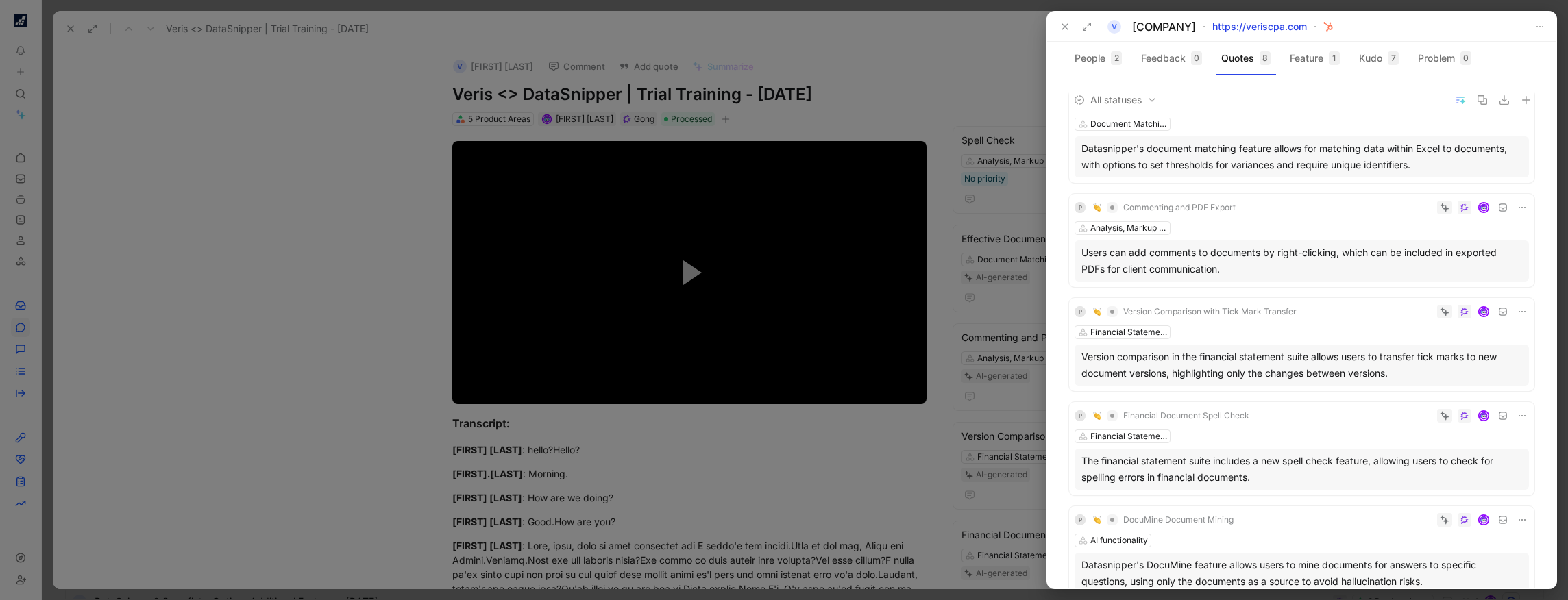 scroll, scrollTop: 0, scrollLeft: 0, axis: both 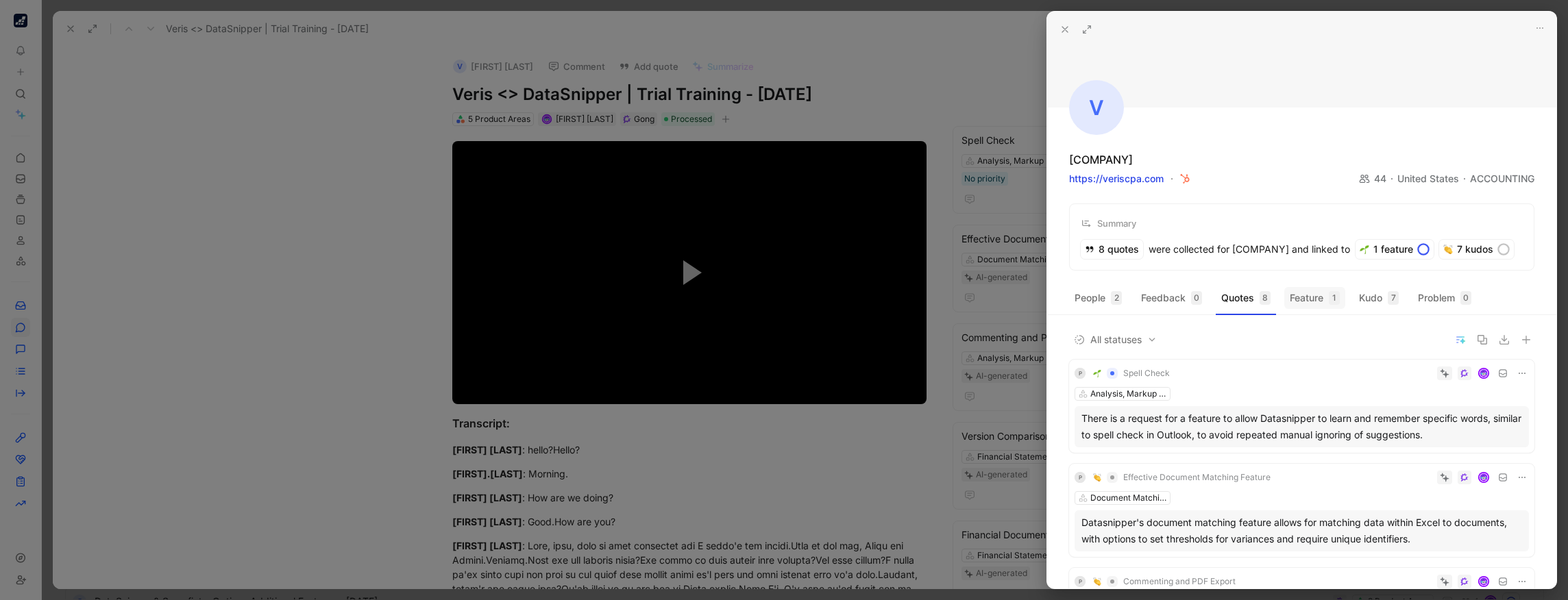click on "Feature 1" at bounding box center (1314, 298) 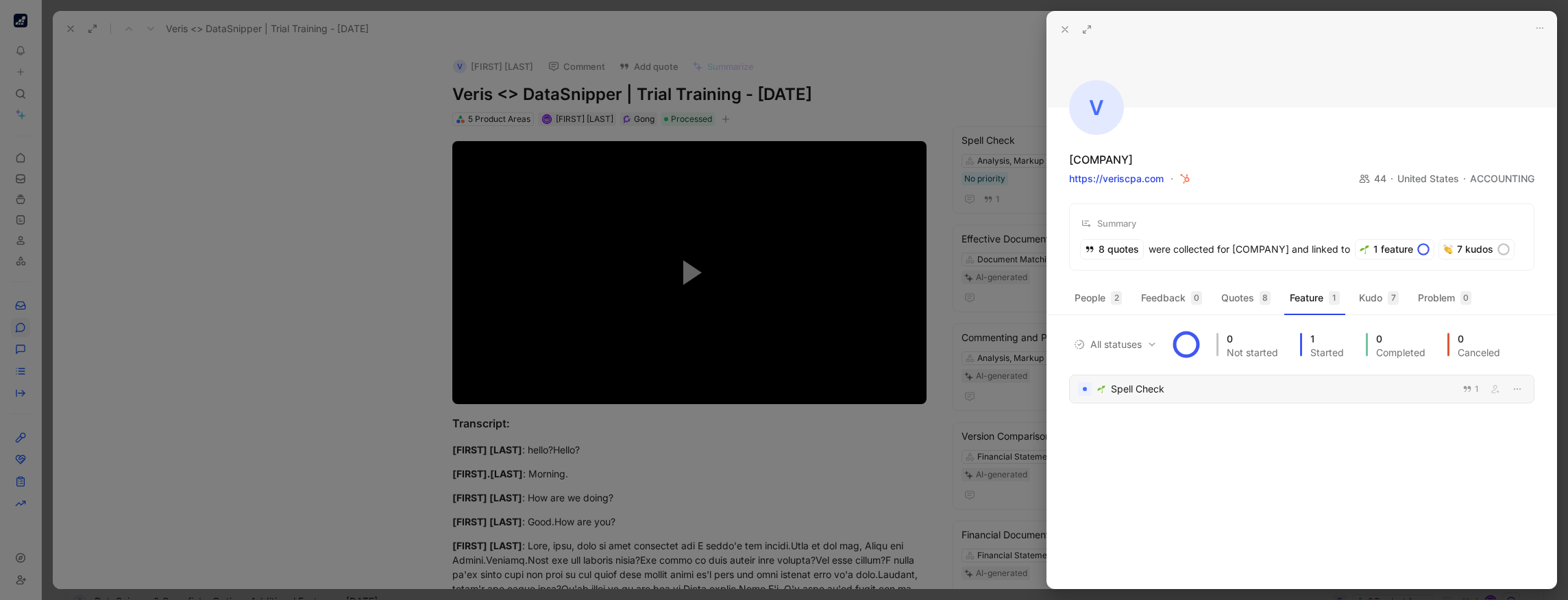 click on "Spell Check 1" at bounding box center (1301, 389) 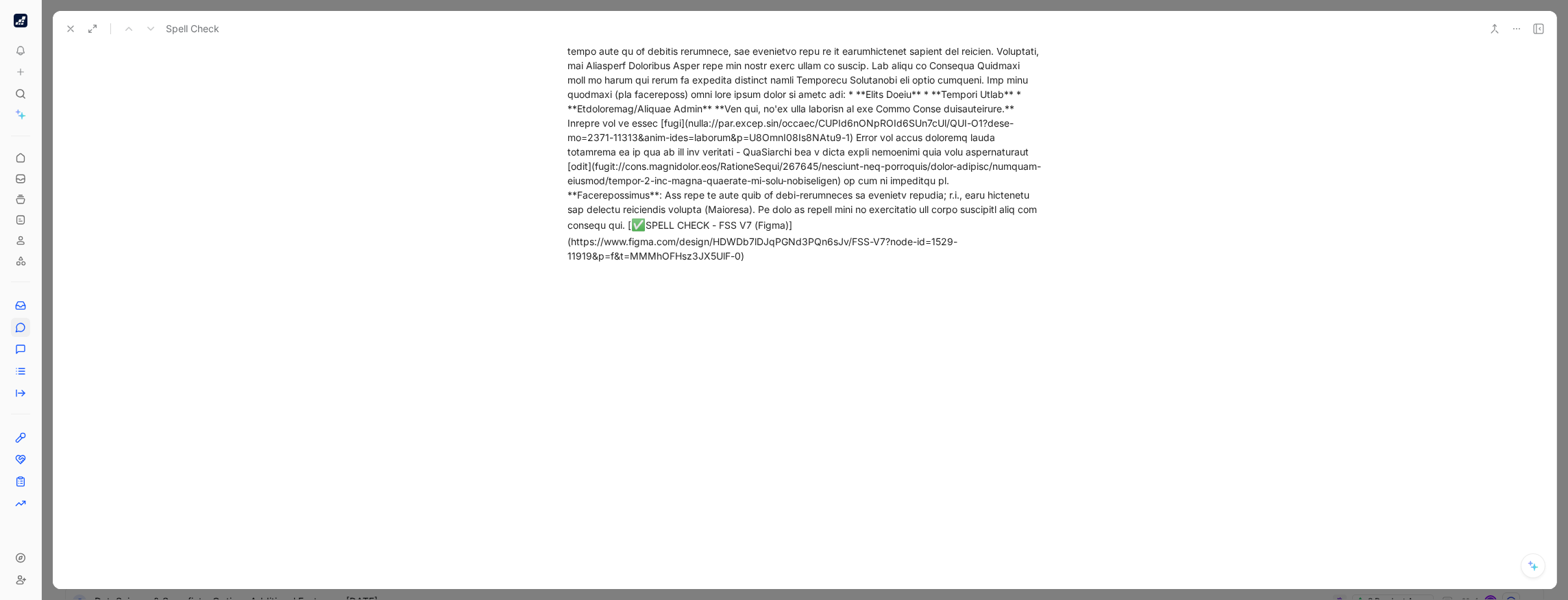 scroll, scrollTop: 0, scrollLeft: 0, axis: both 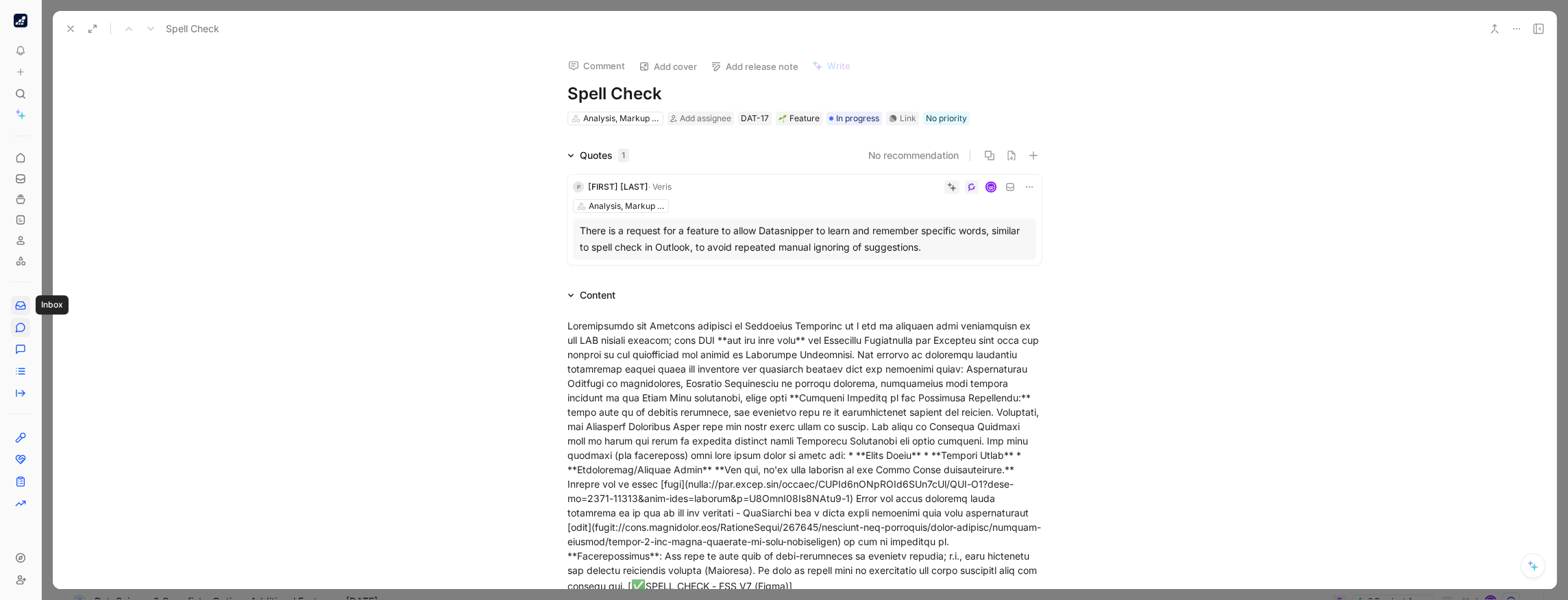 click 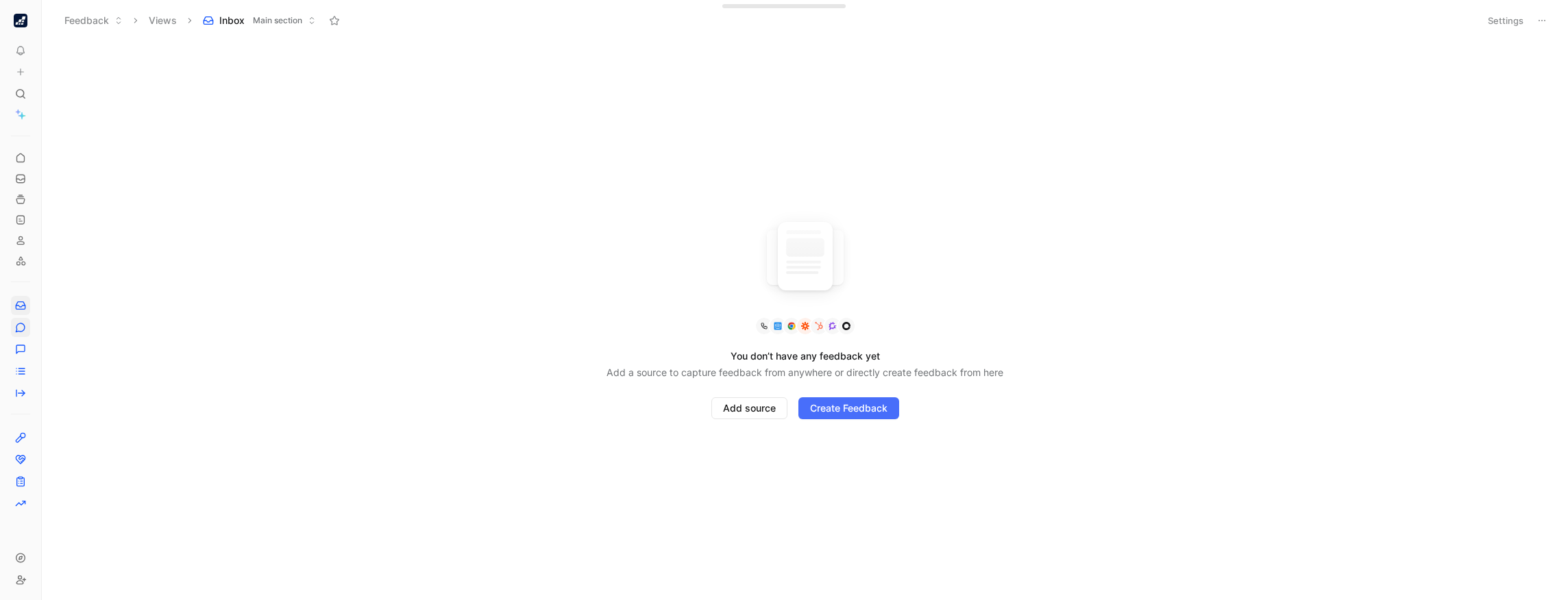 click at bounding box center [21, 327] 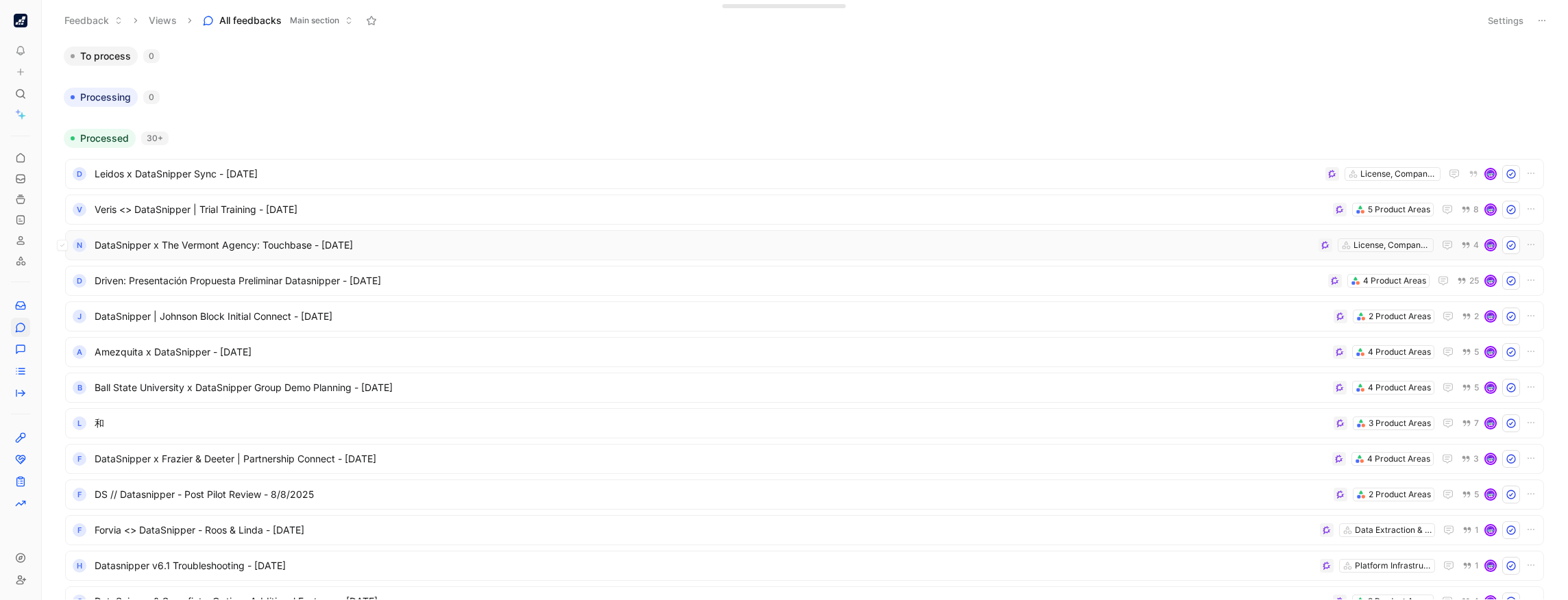 click on "DataSnipper x The Vermont Agency: Touchbase - 8/8/2025" at bounding box center (704, 245) 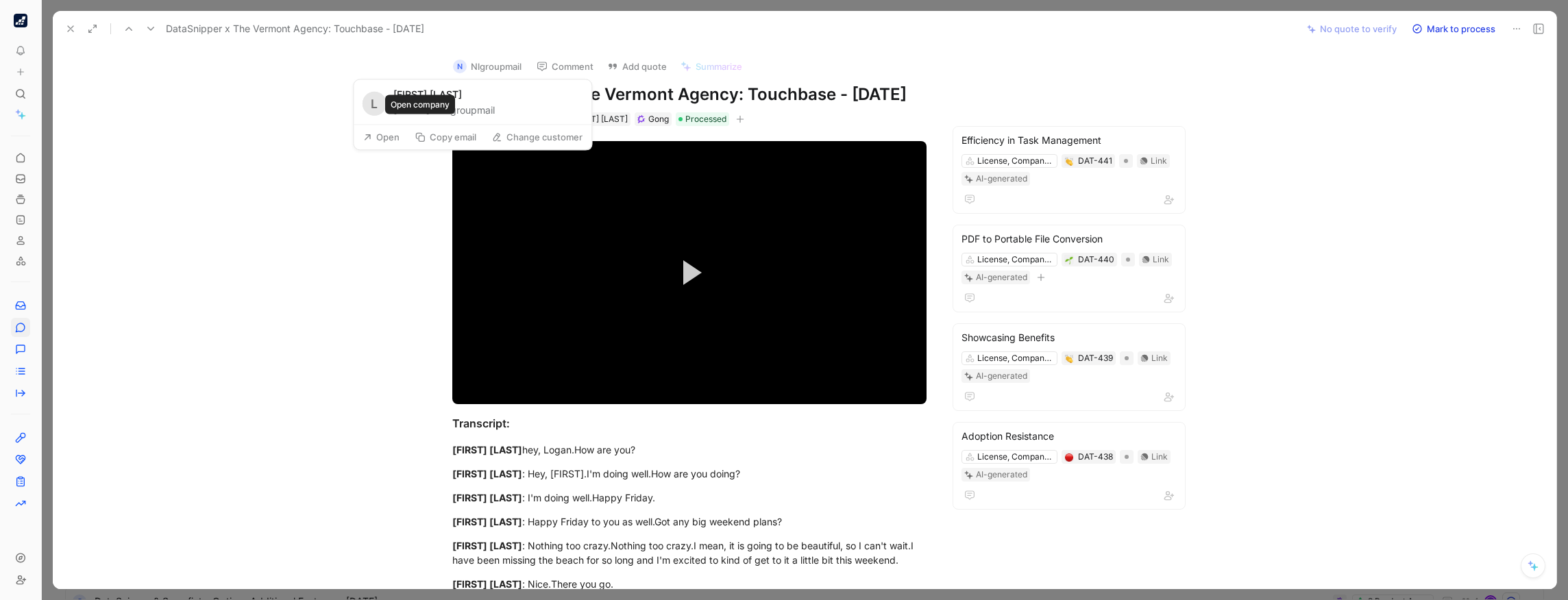 click on "Nlgroupmail" at bounding box center [467, 111] 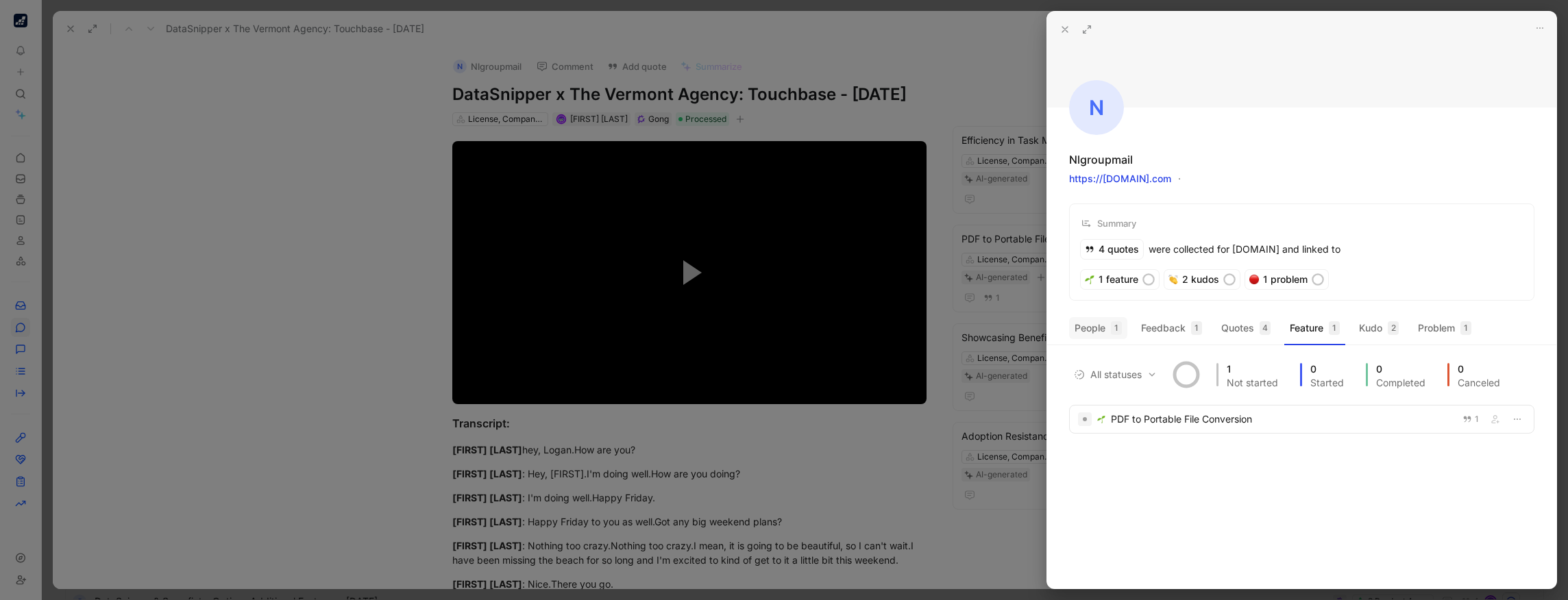 click on "People 1" at bounding box center [1098, 328] 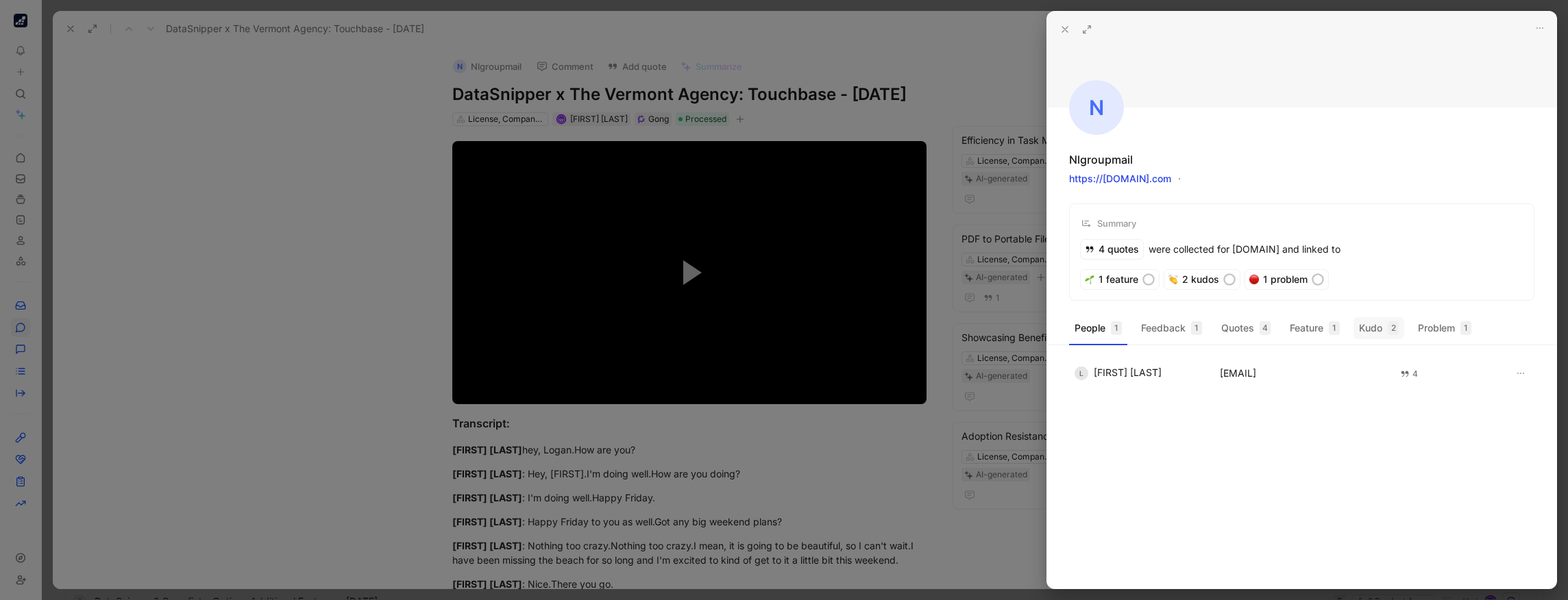 click on "Kudo 2" at bounding box center [1379, 328] 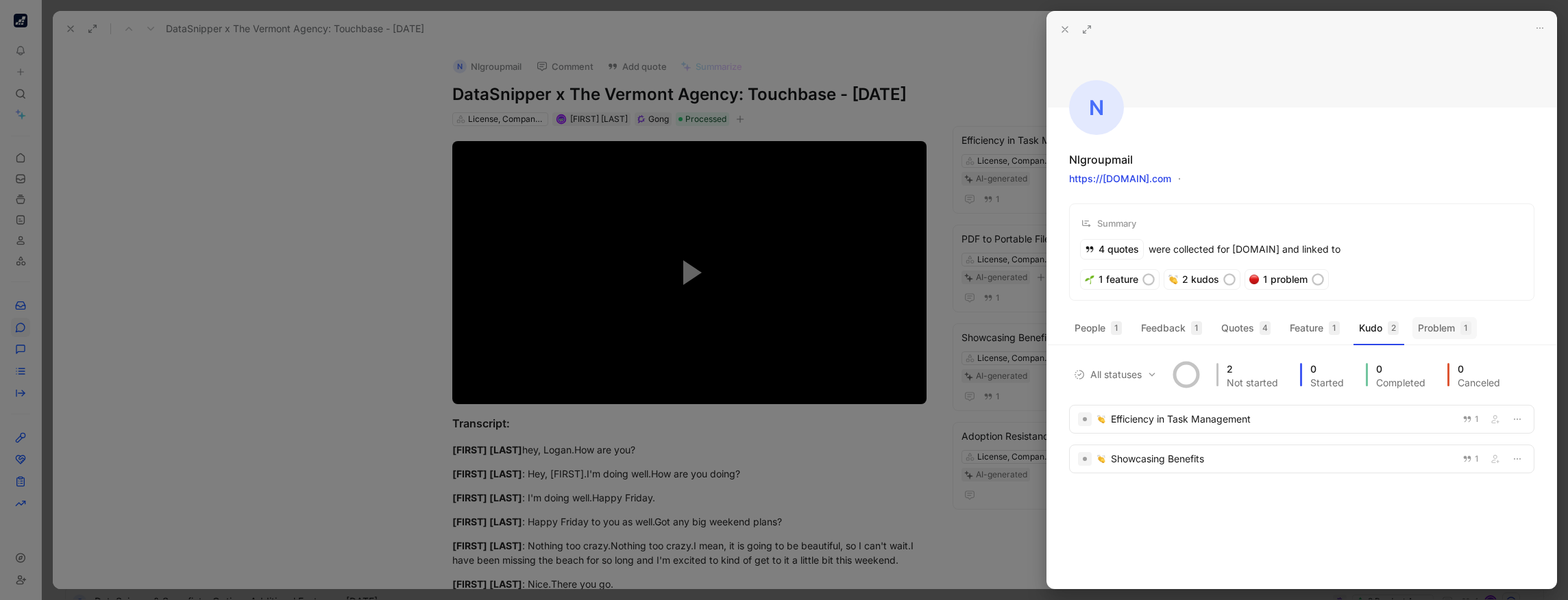 click on "Problem 1" at bounding box center [1445, 328] 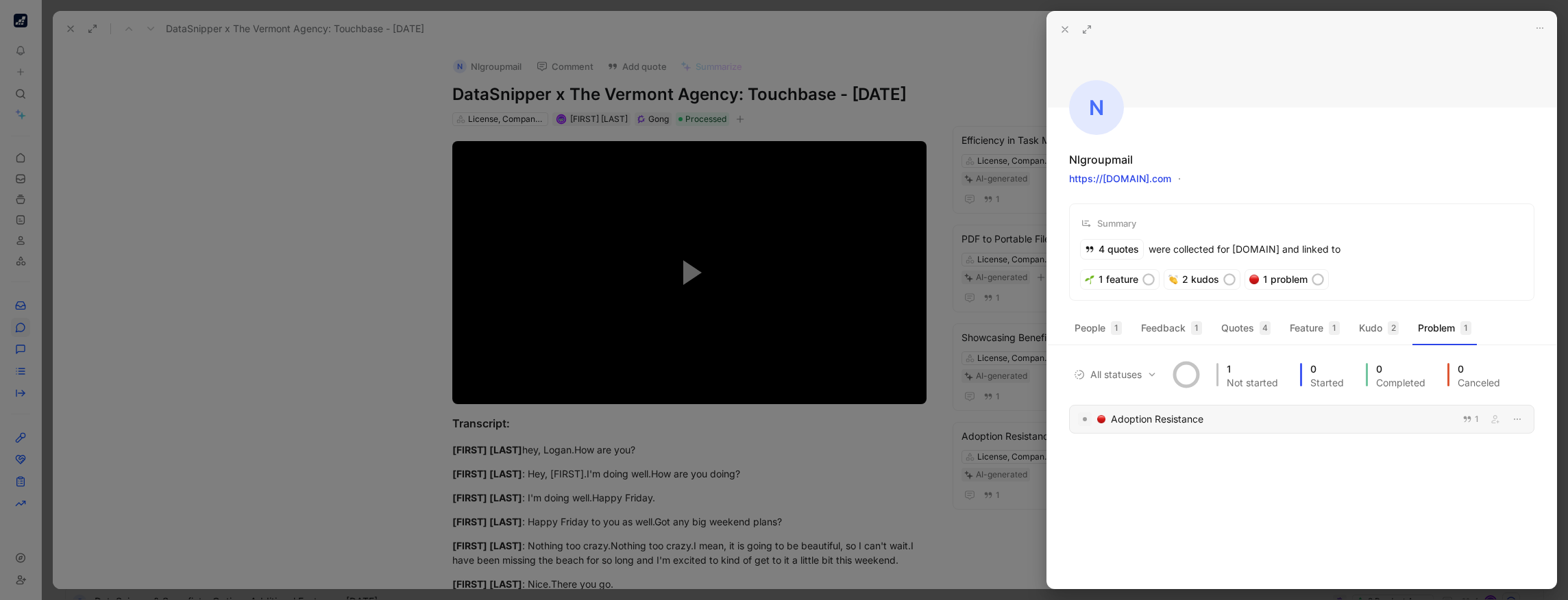 click on "Adoption Resistance" at bounding box center [1282, 419] 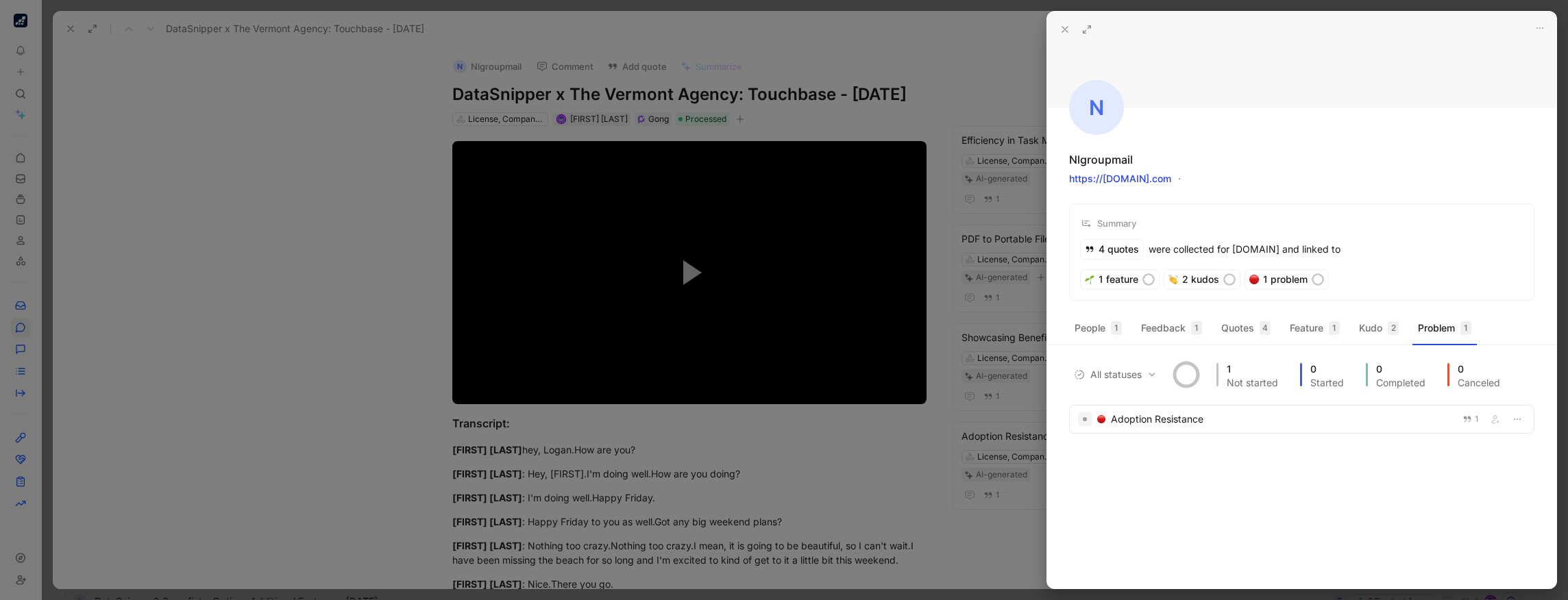 click at bounding box center (784, 300) 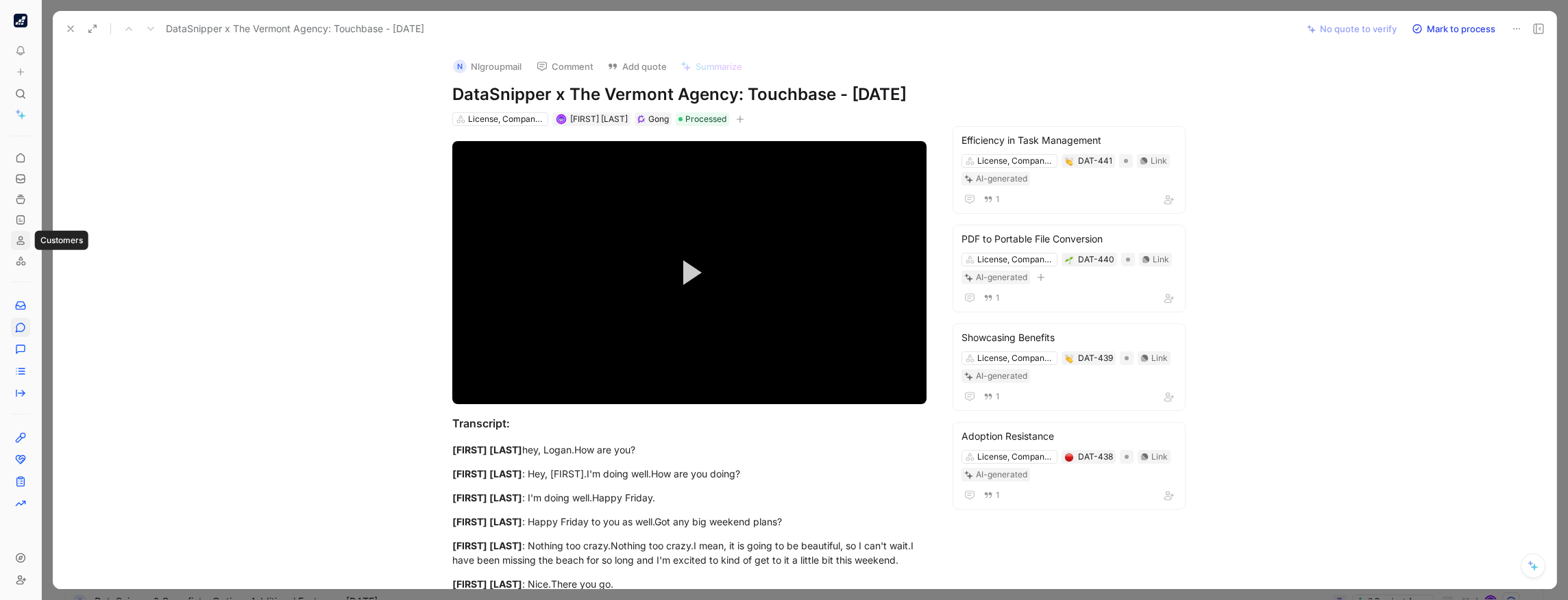click at bounding box center (21, 240) 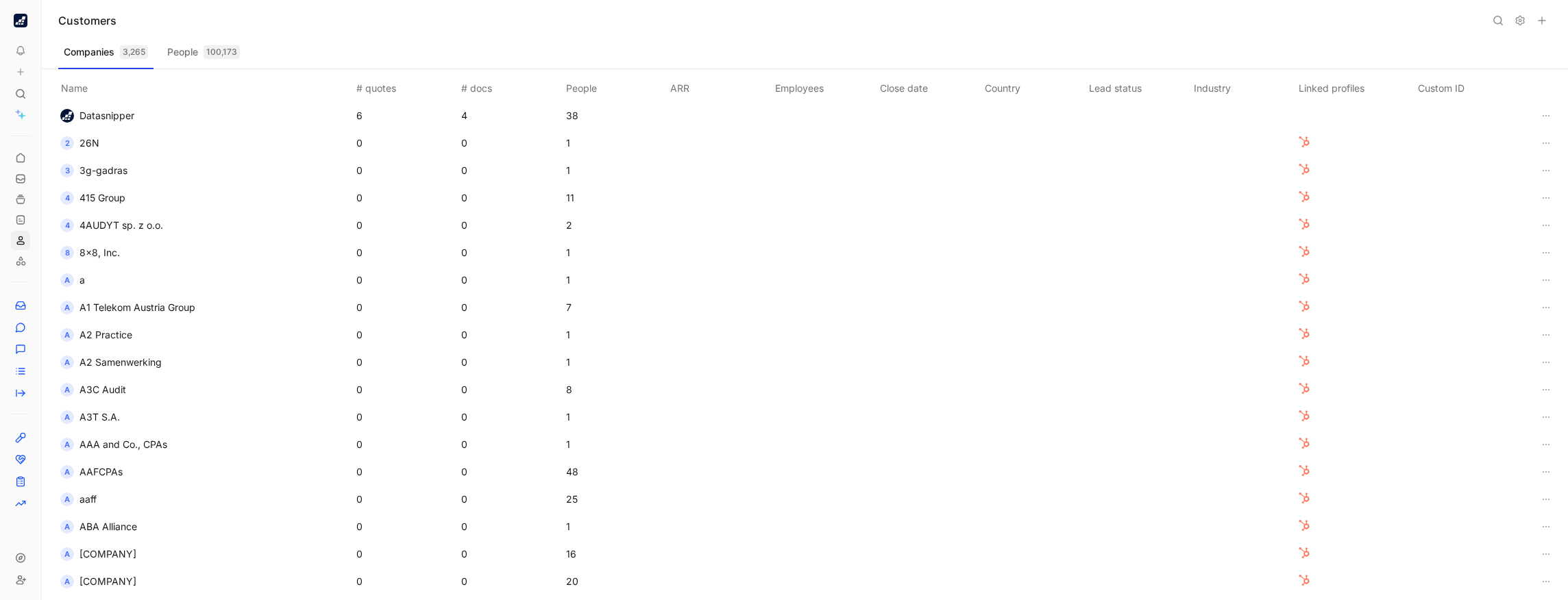 click on "Datasnipper" at bounding box center [107, 115] 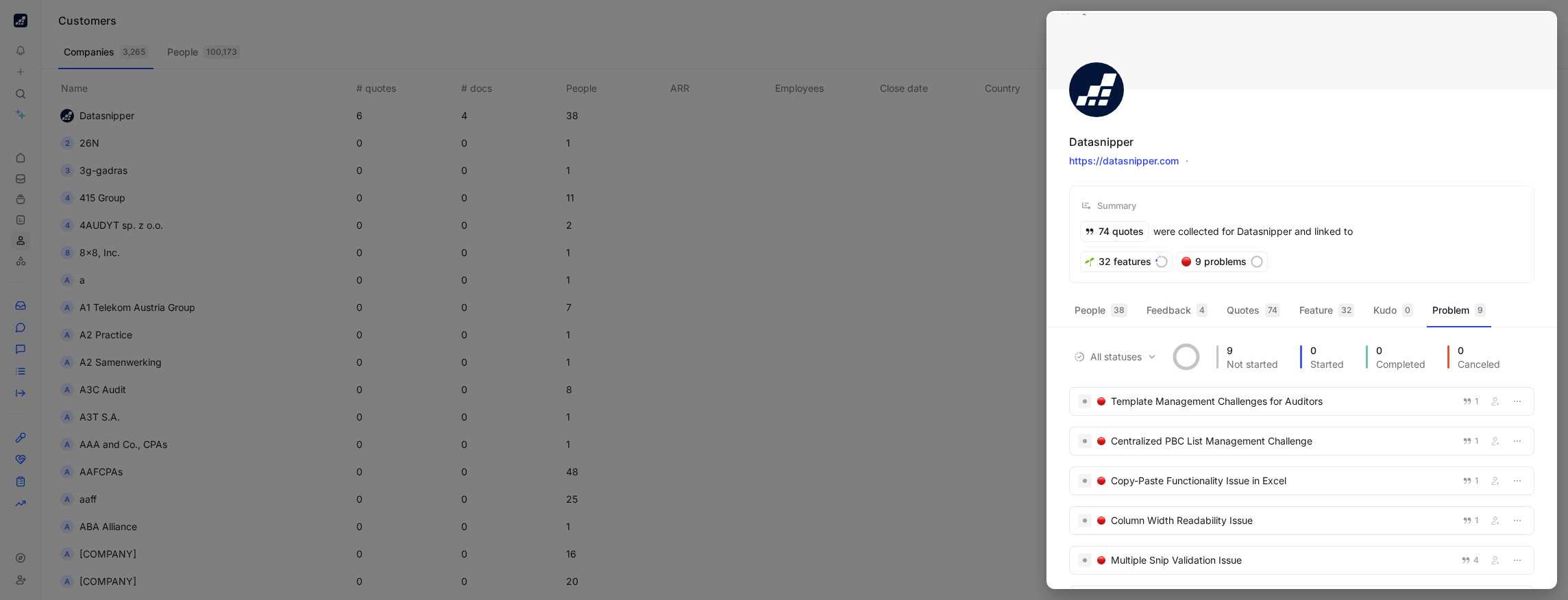 scroll, scrollTop: 0, scrollLeft: 0, axis: both 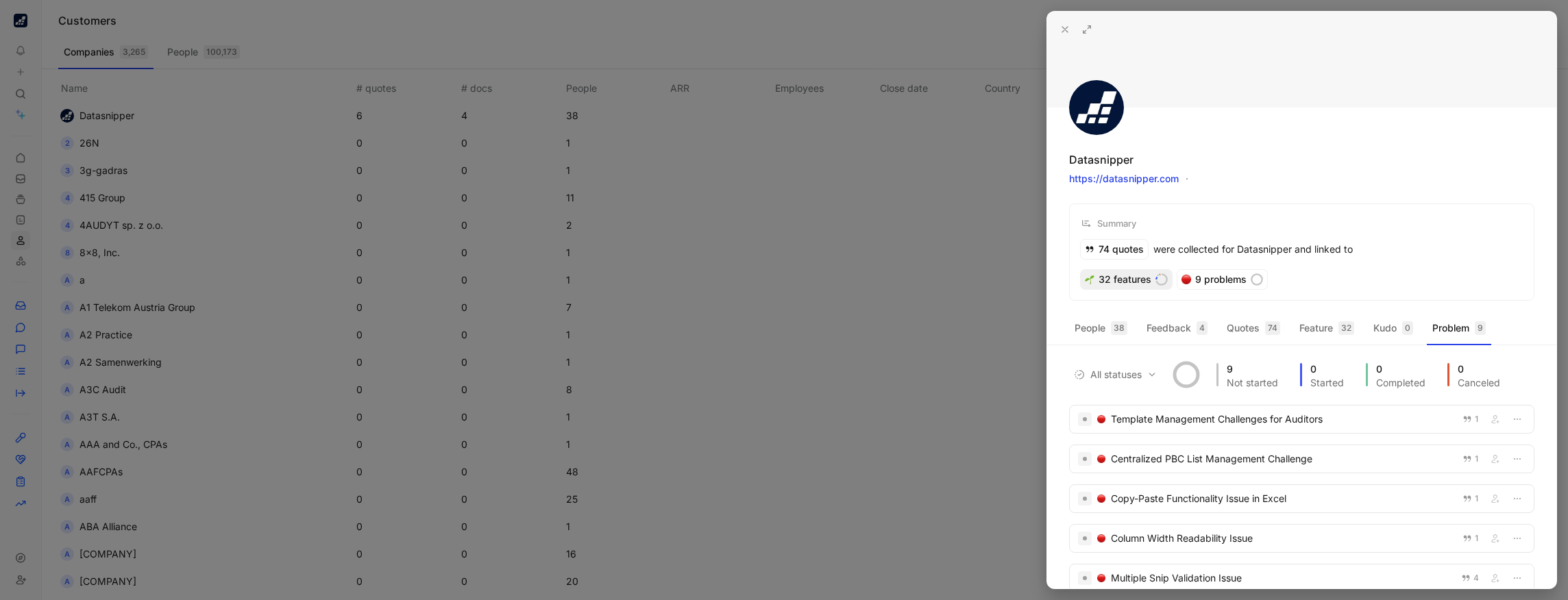 click on "32 features" at bounding box center (1126, 279) 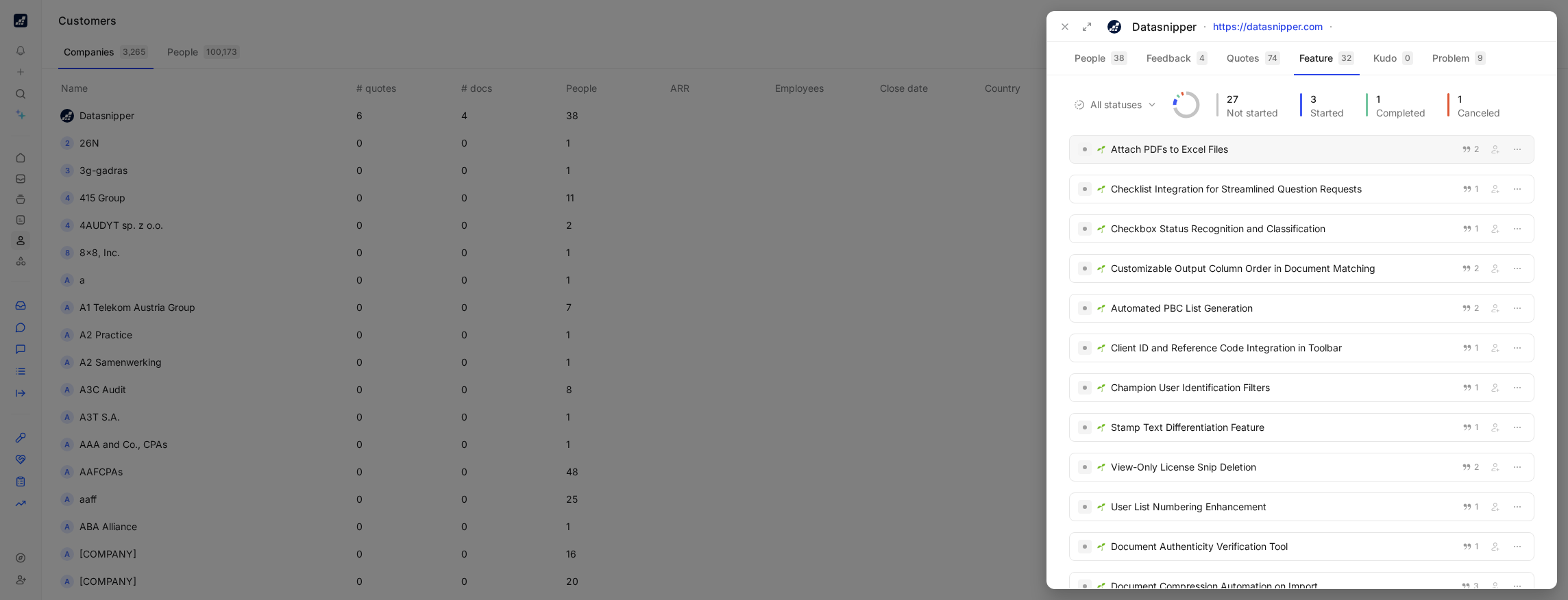 click on "Attach PDFs to Excel Files" at bounding box center (1282, 149) 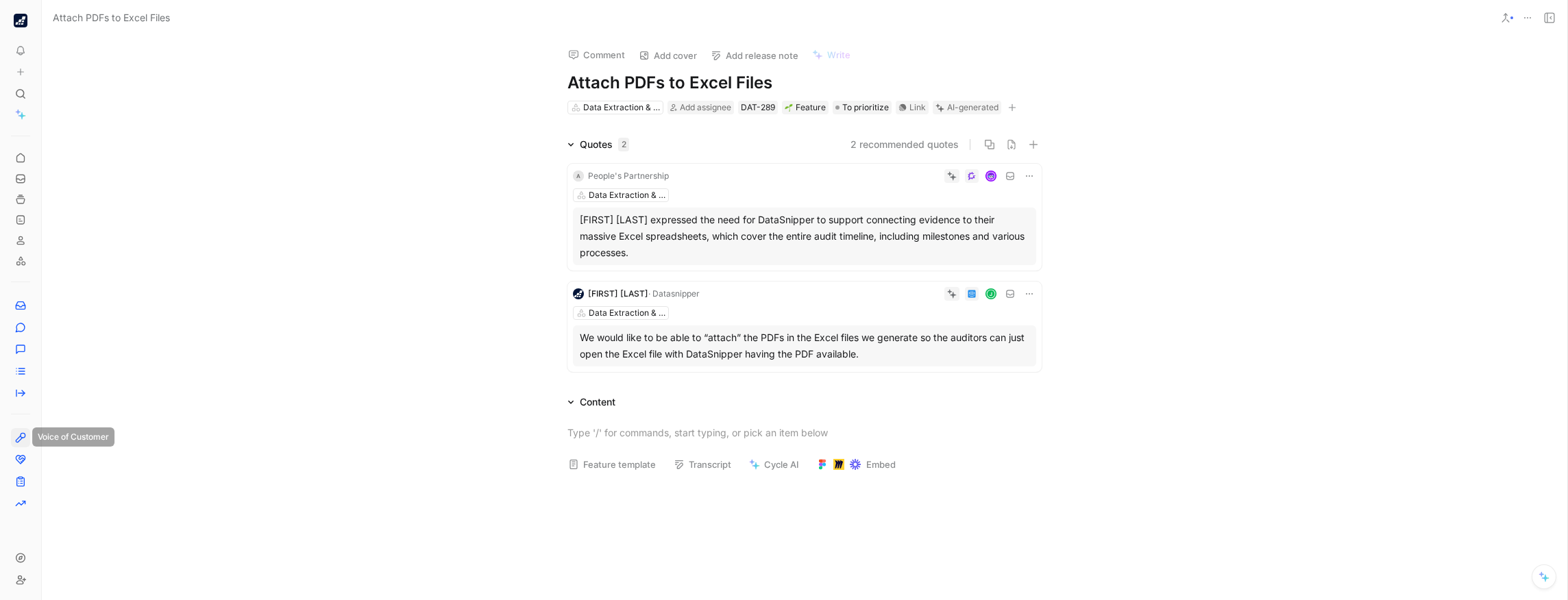 click at bounding box center (21, 438) 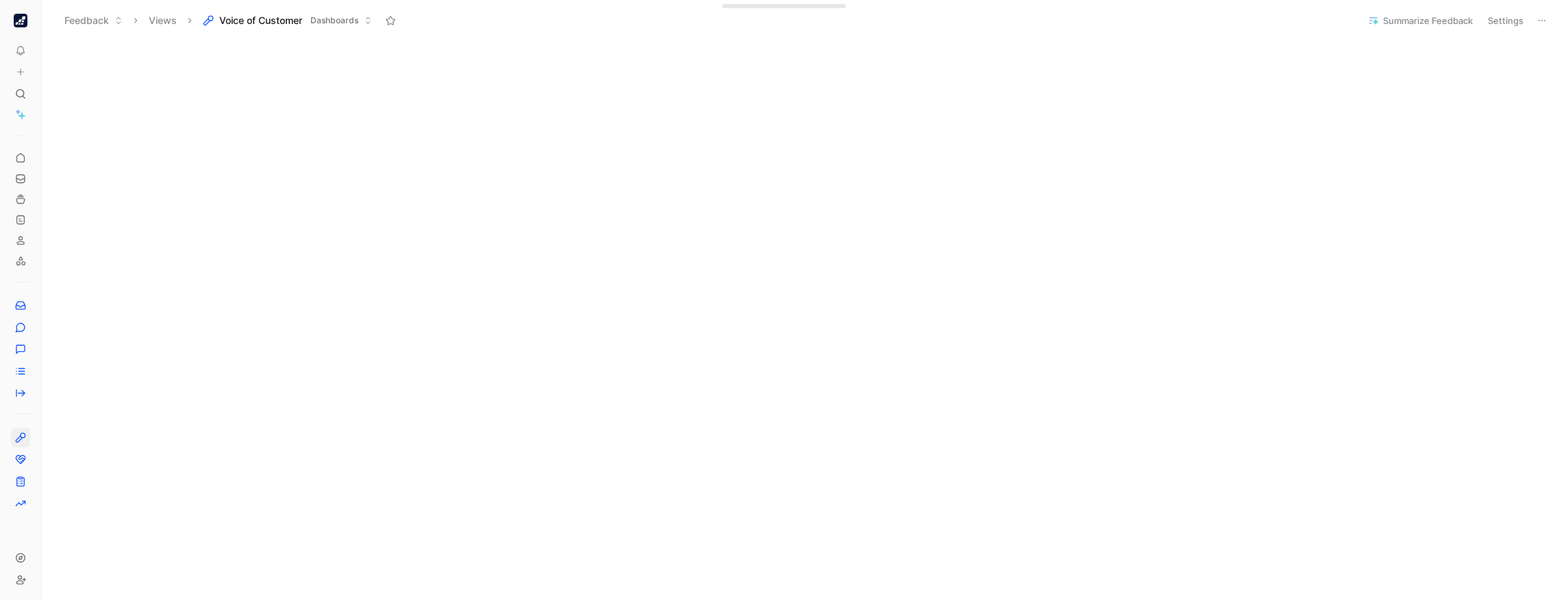 scroll, scrollTop: 0, scrollLeft: 0, axis: both 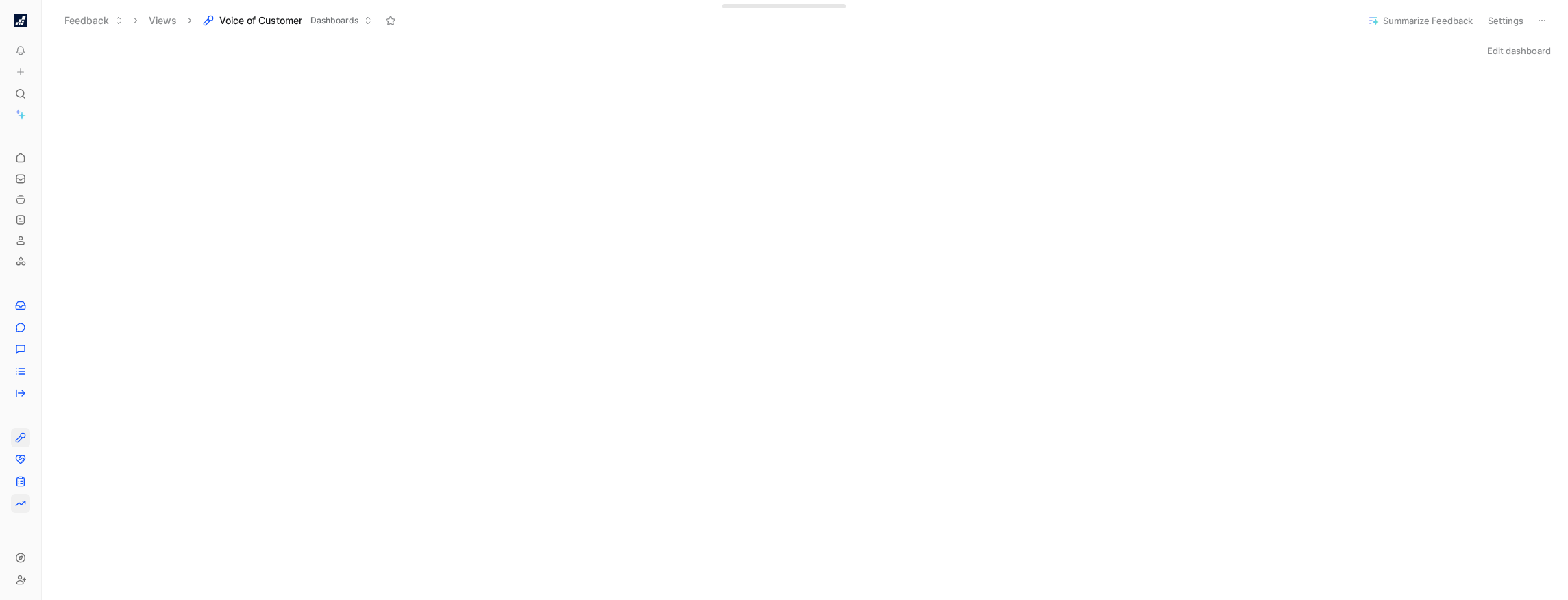 click at bounding box center [21, 503] 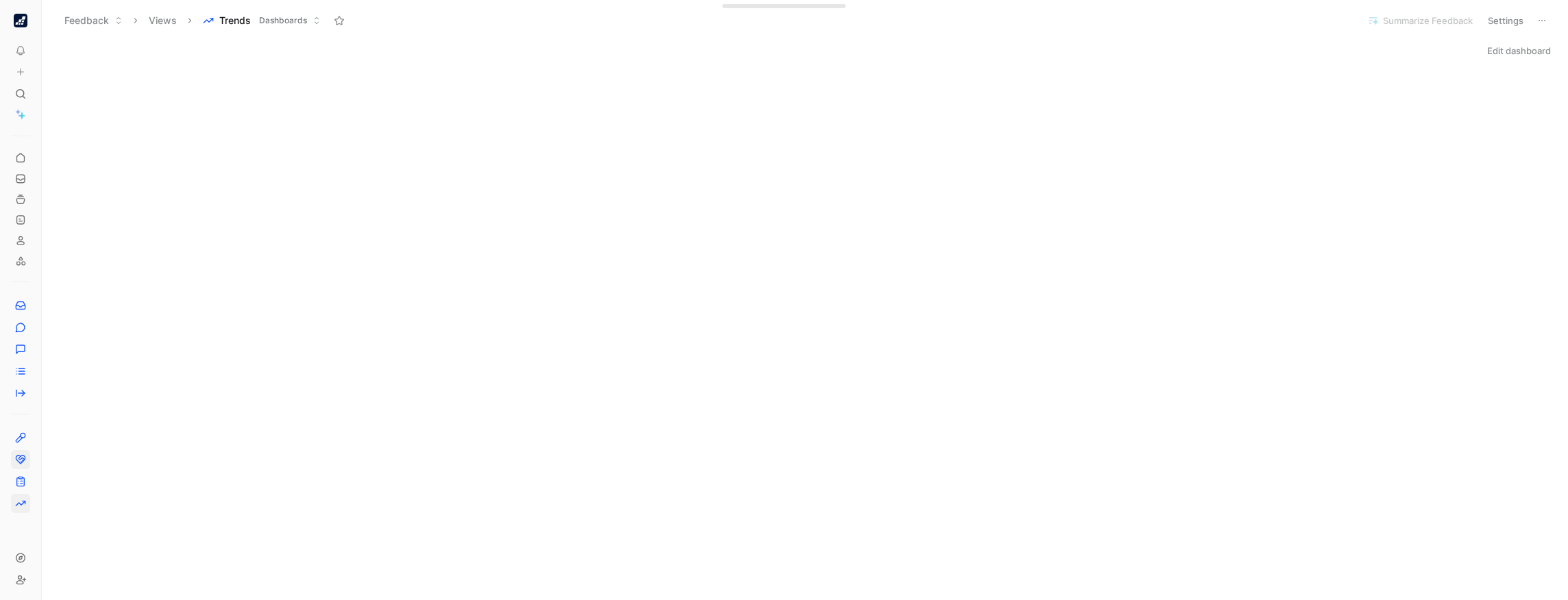 click at bounding box center [21, 460] 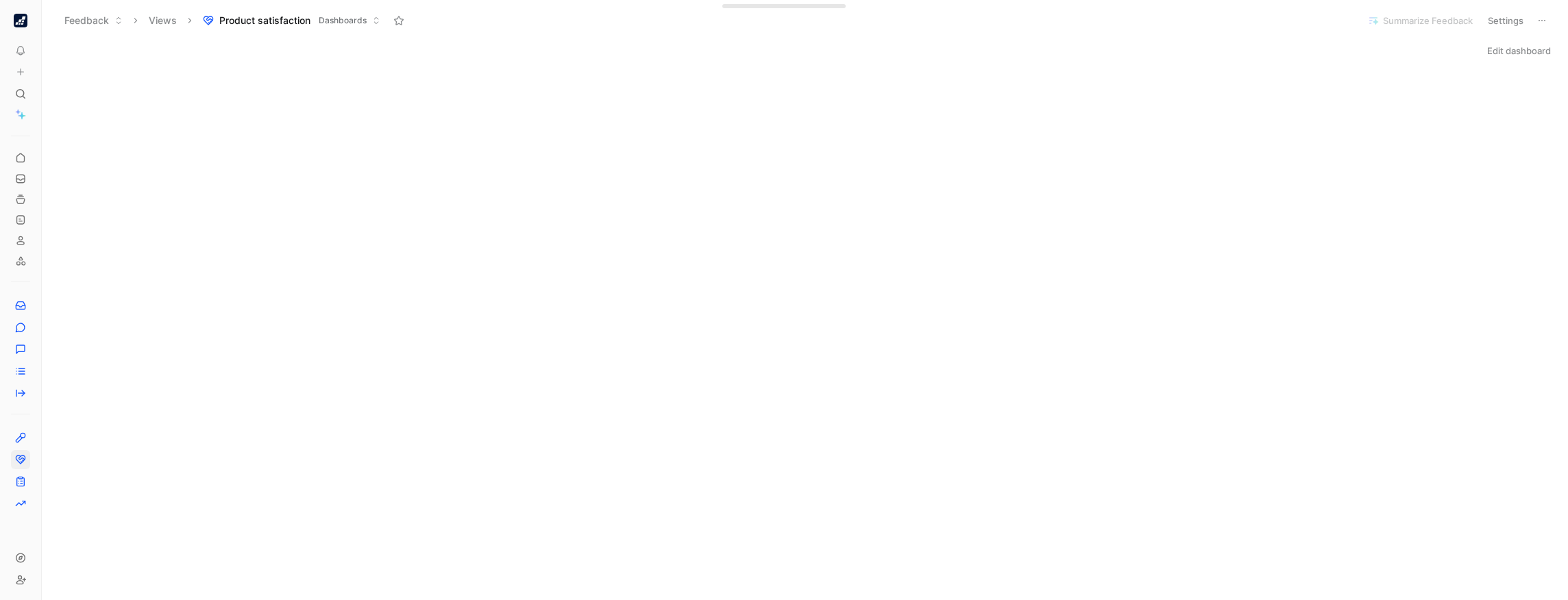 scroll, scrollTop: 53, scrollLeft: 0, axis: vertical 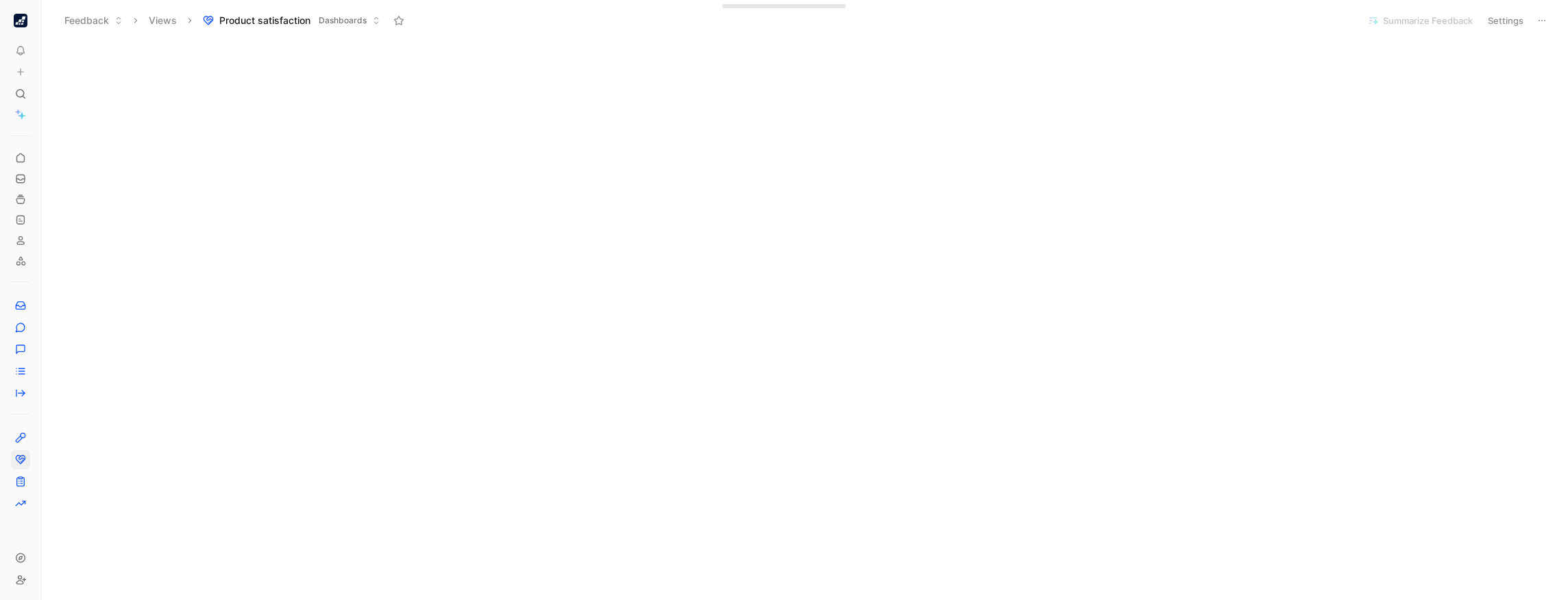 drag, startPoint x: 1334, startPoint y: 286, endPoint x: 1212, endPoint y: 208, distance: 144.80331 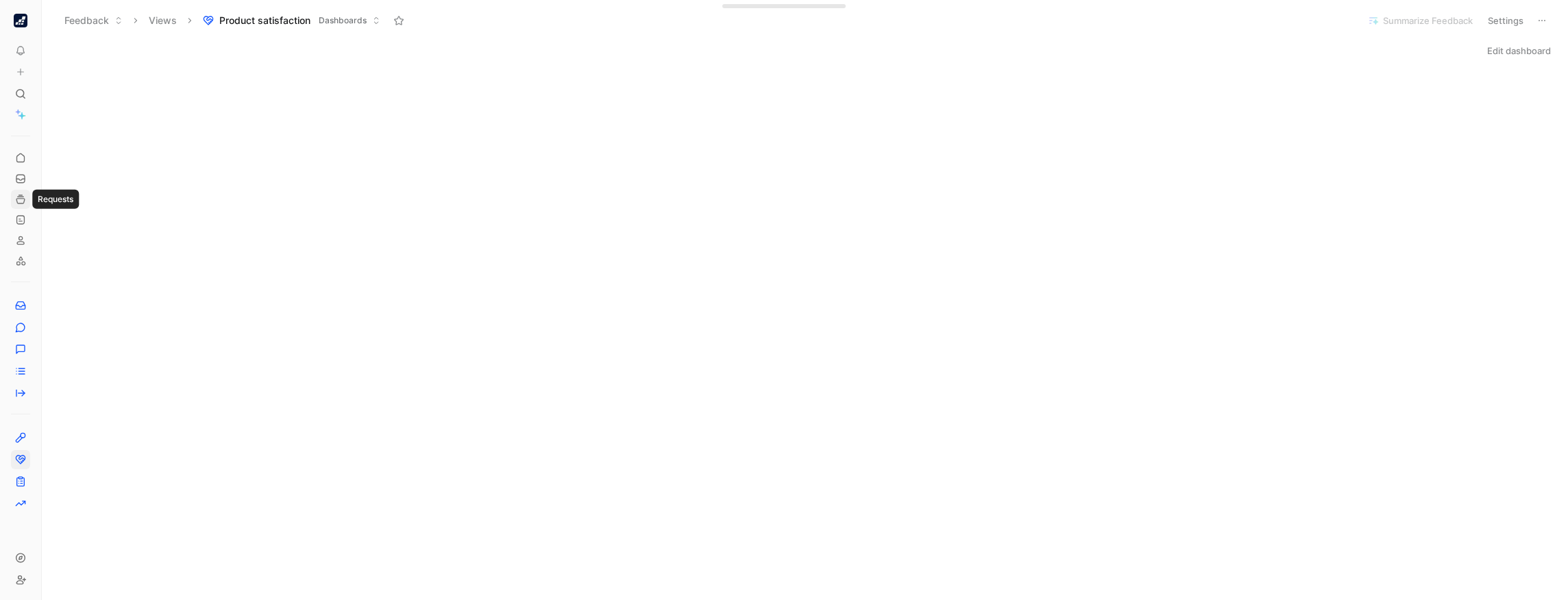 click 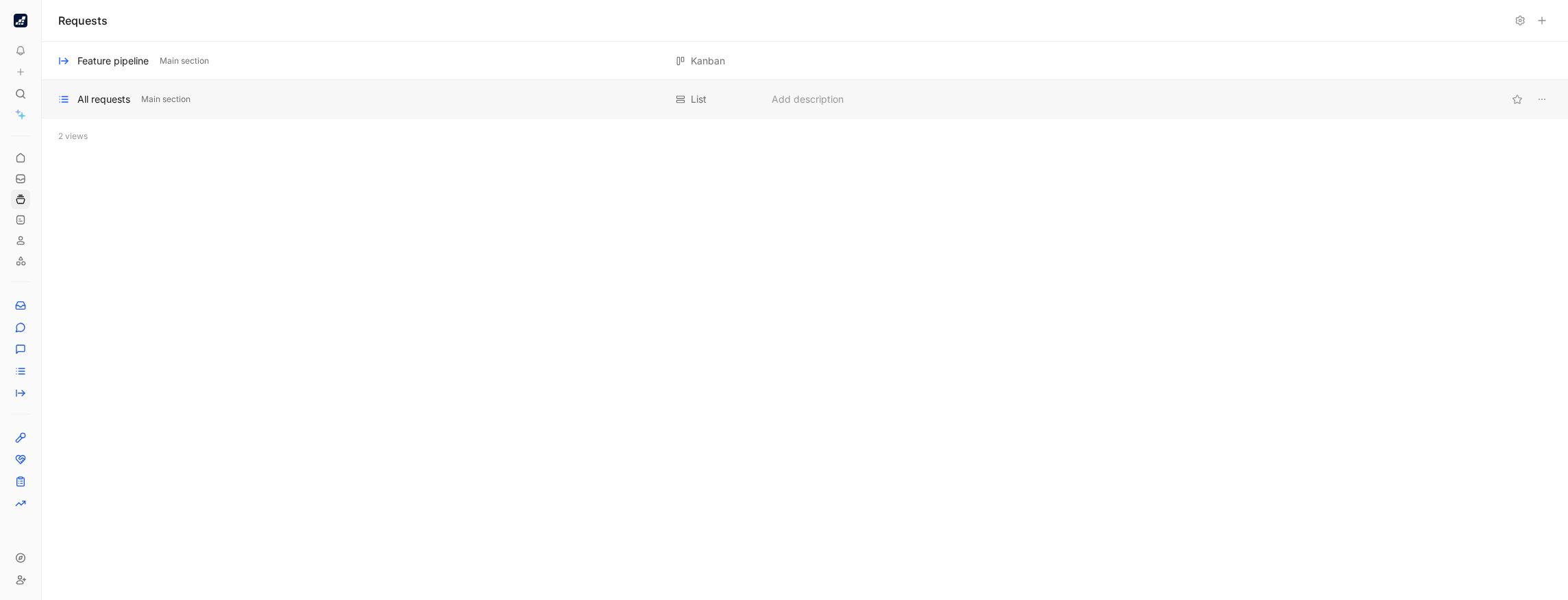 click on "All requests" at bounding box center (103, 99) 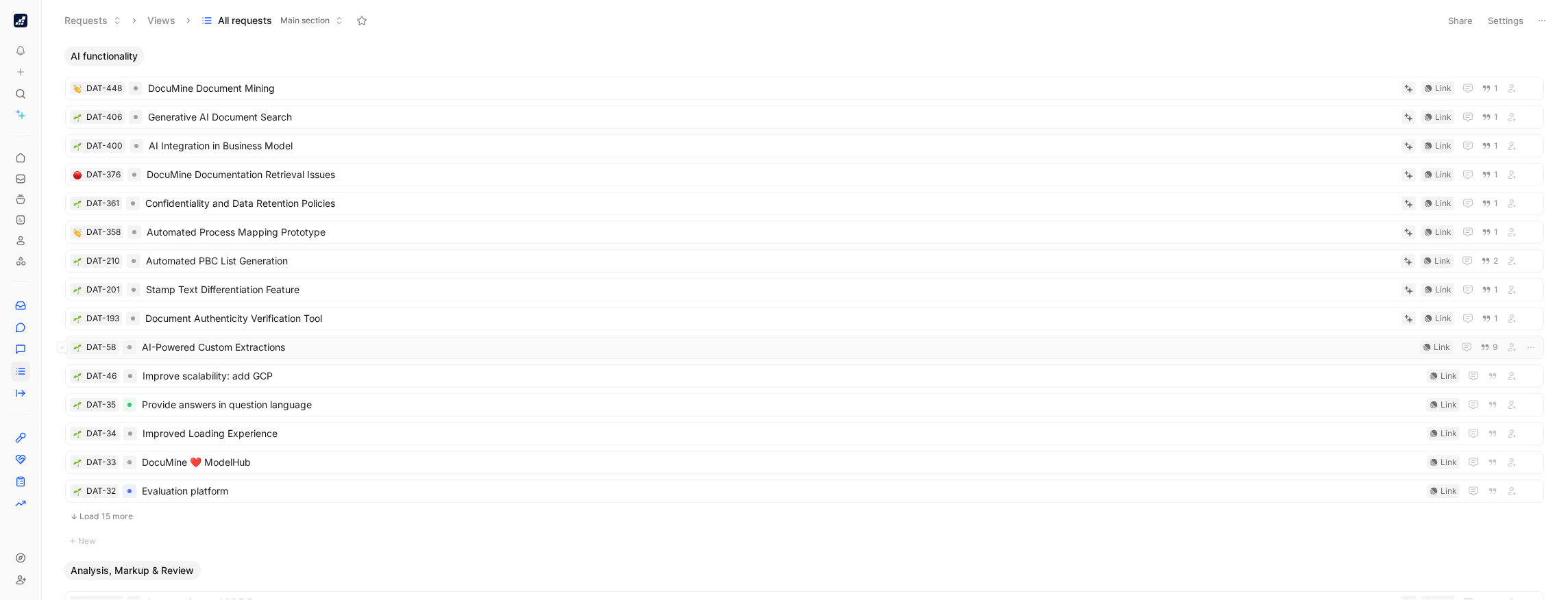 click on "AI-Powered Custom Extractions" at bounding box center [778, 347] 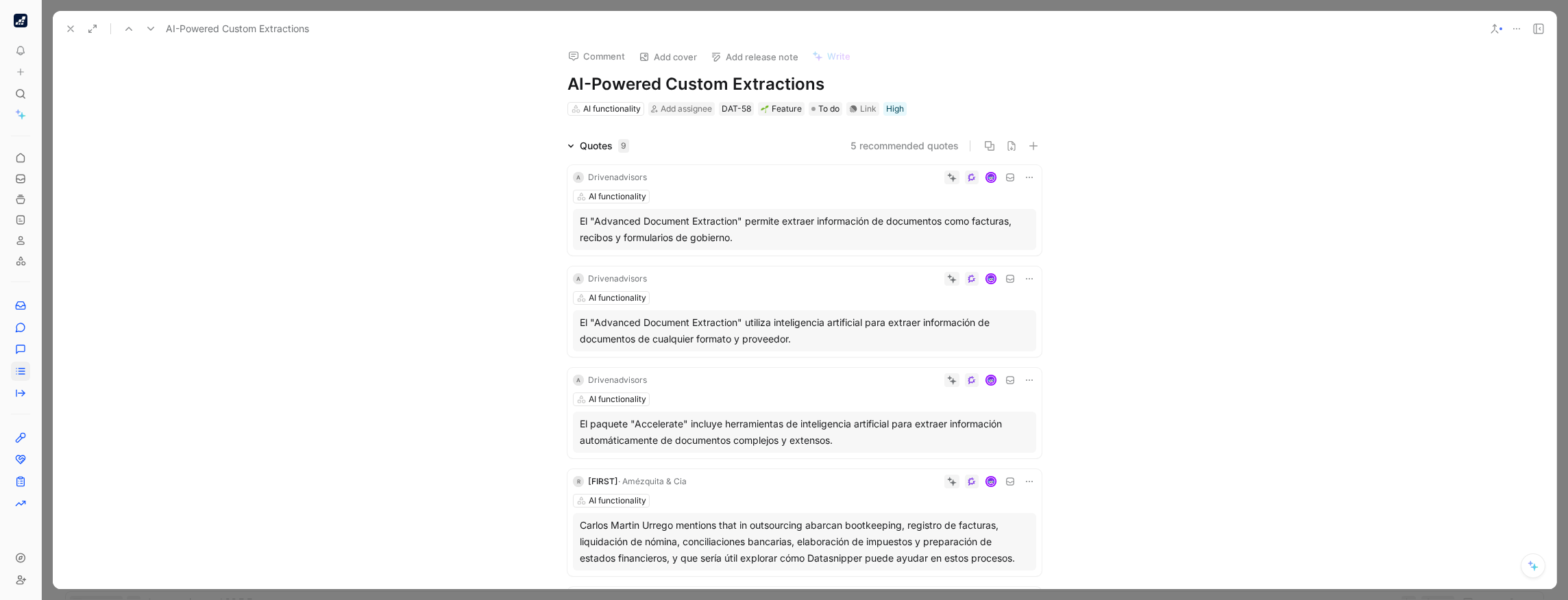 scroll, scrollTop: 0, scrollLeft: 0, axis: both 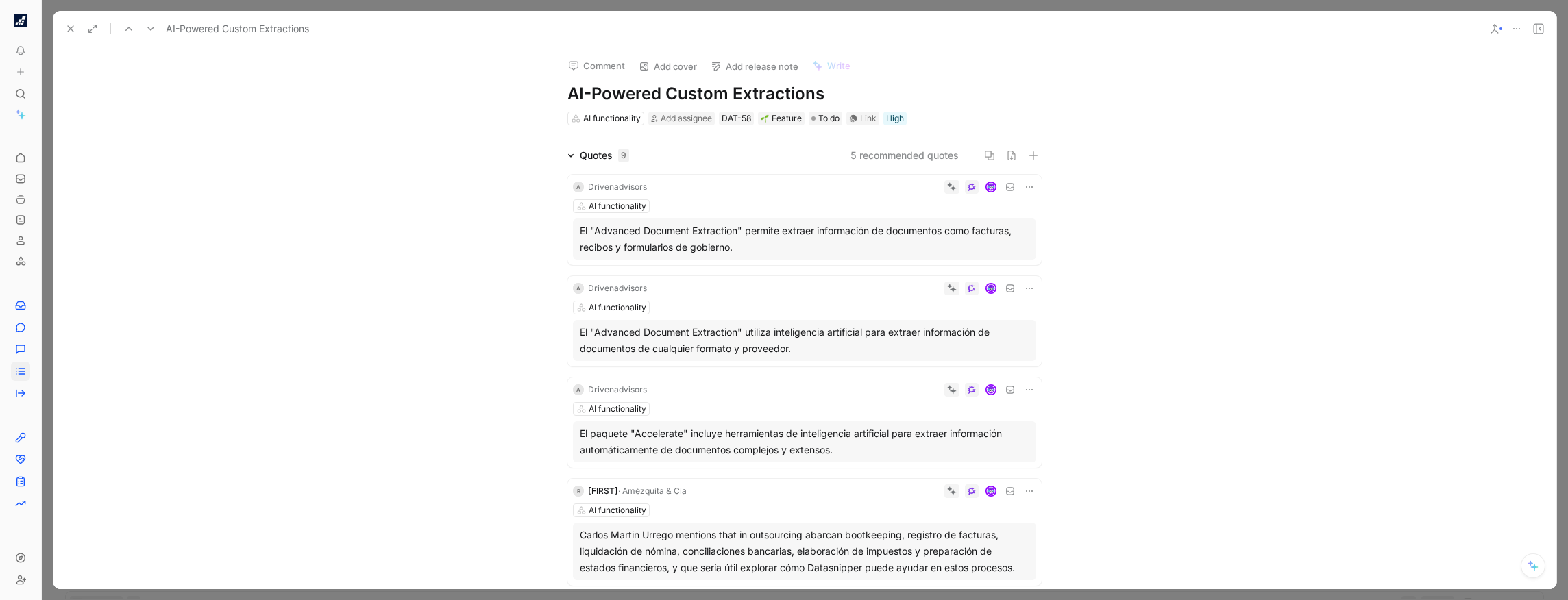 click 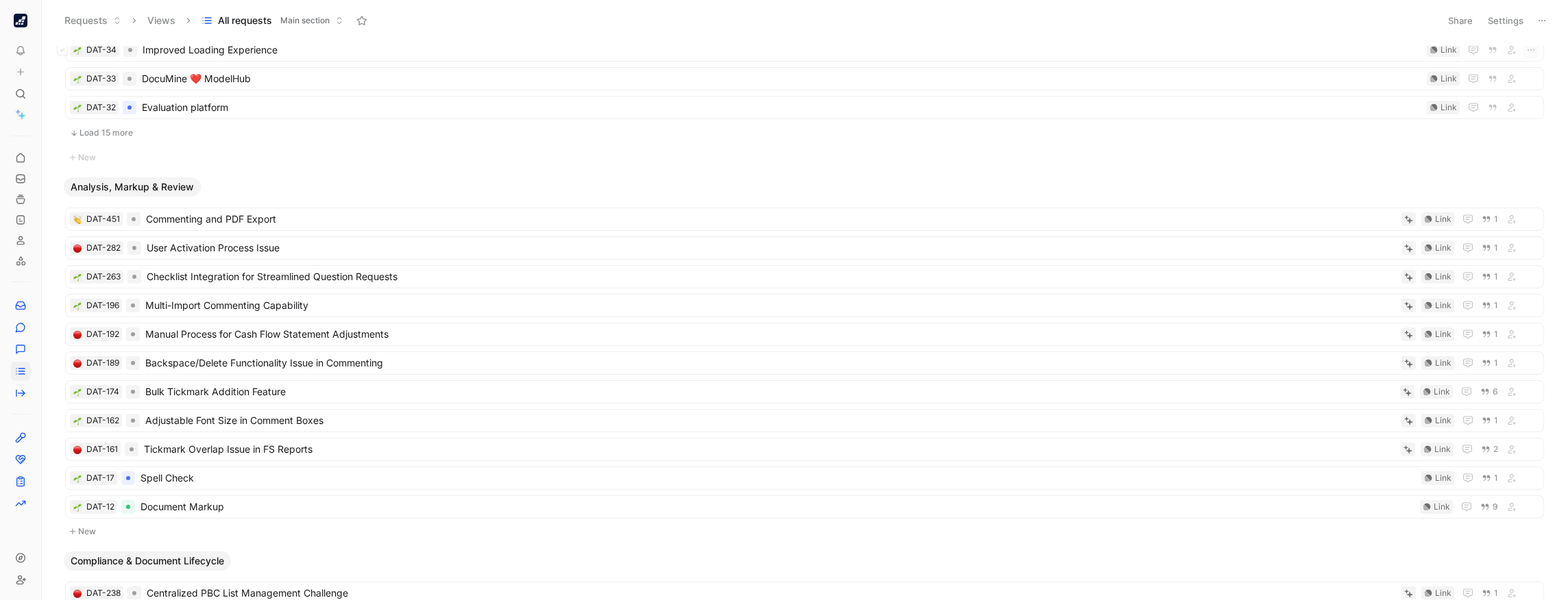 scroll, scrollTop: 0, scrollLeft: 0, axis: both 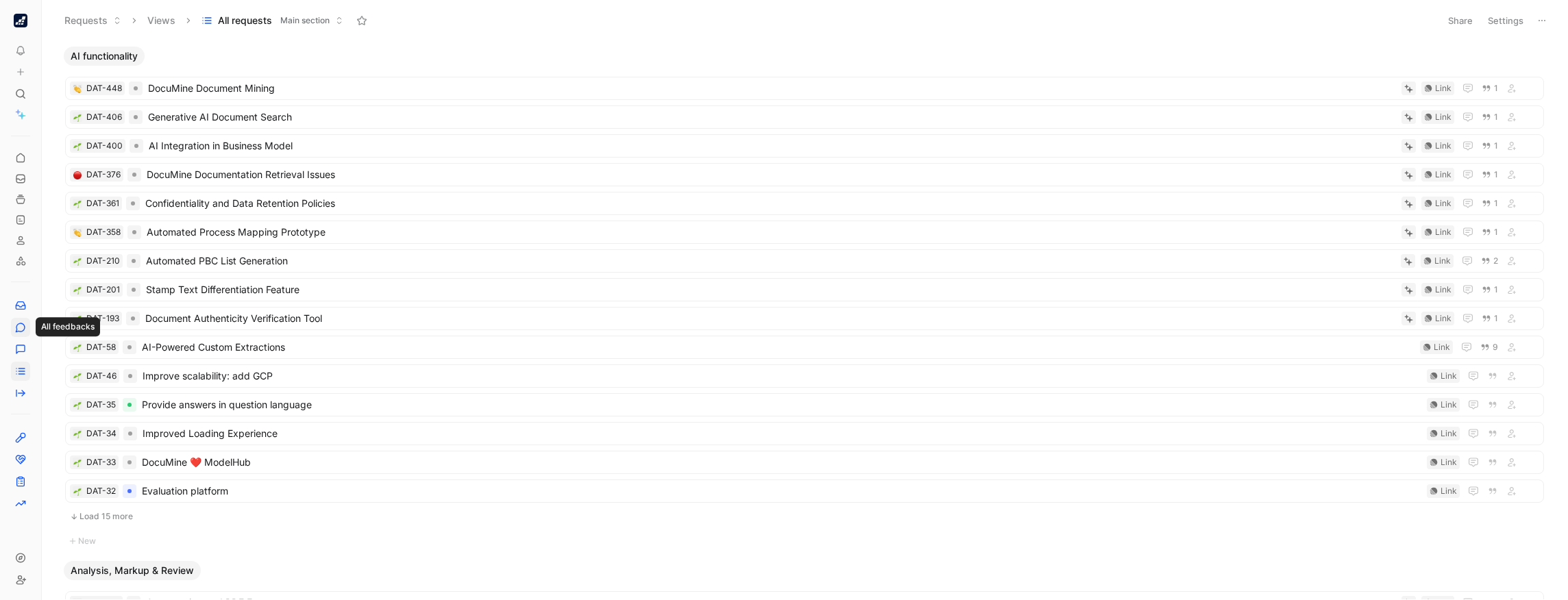 click 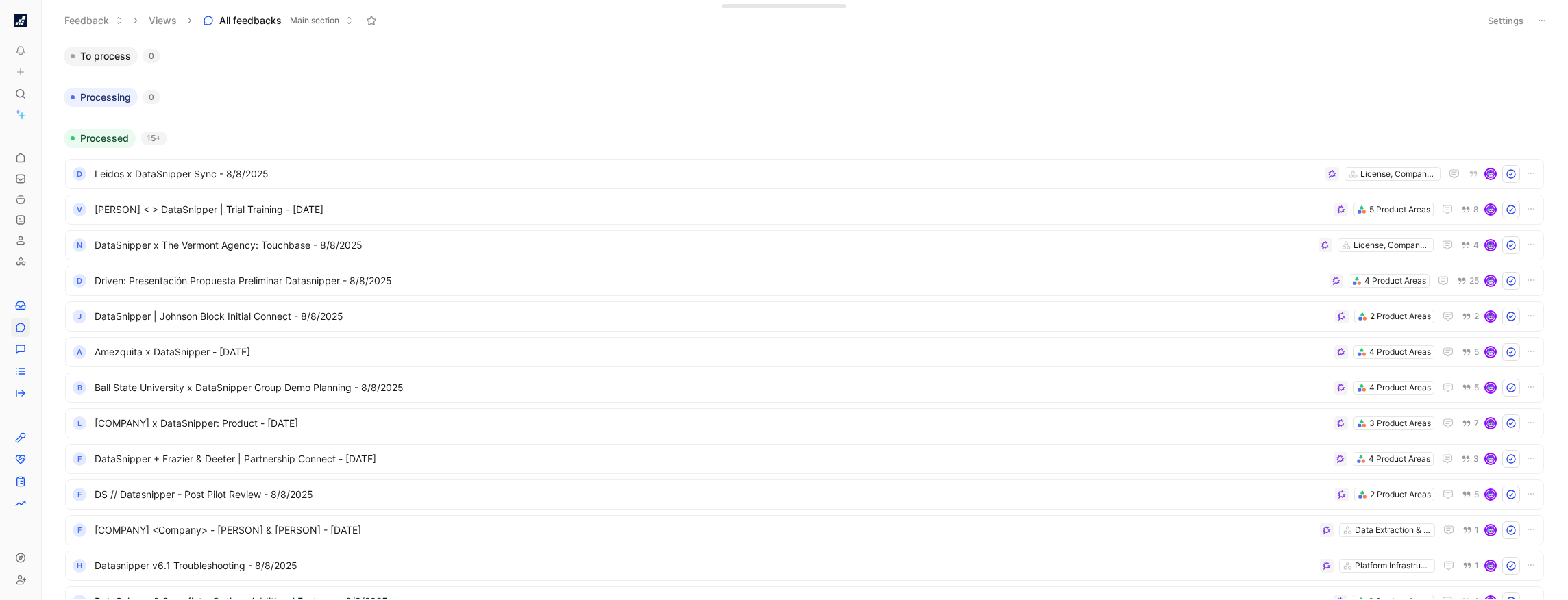 scroll, scrollTop: 0, scrollLeft: 0, axis: both 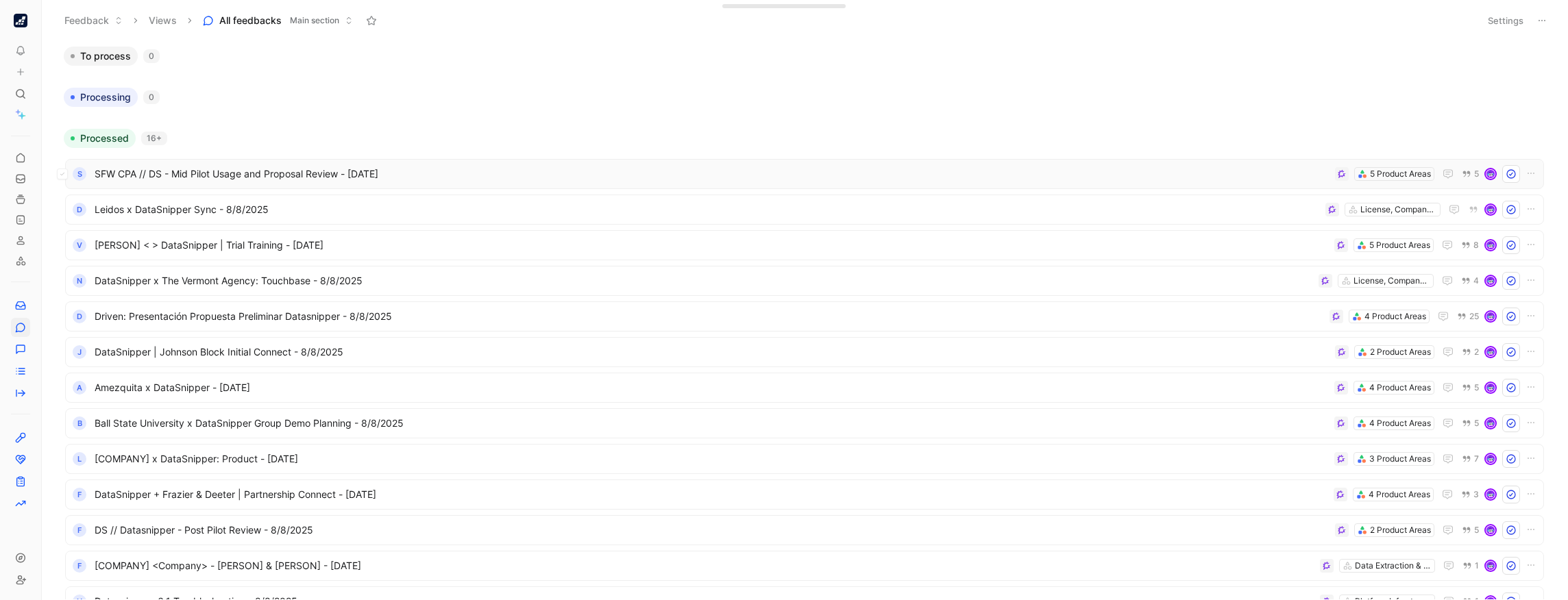 click on "SFW CPA // DS - Mid Pilot Usage and Proposal Review - [DATE]" at bounding box center (712, 174) 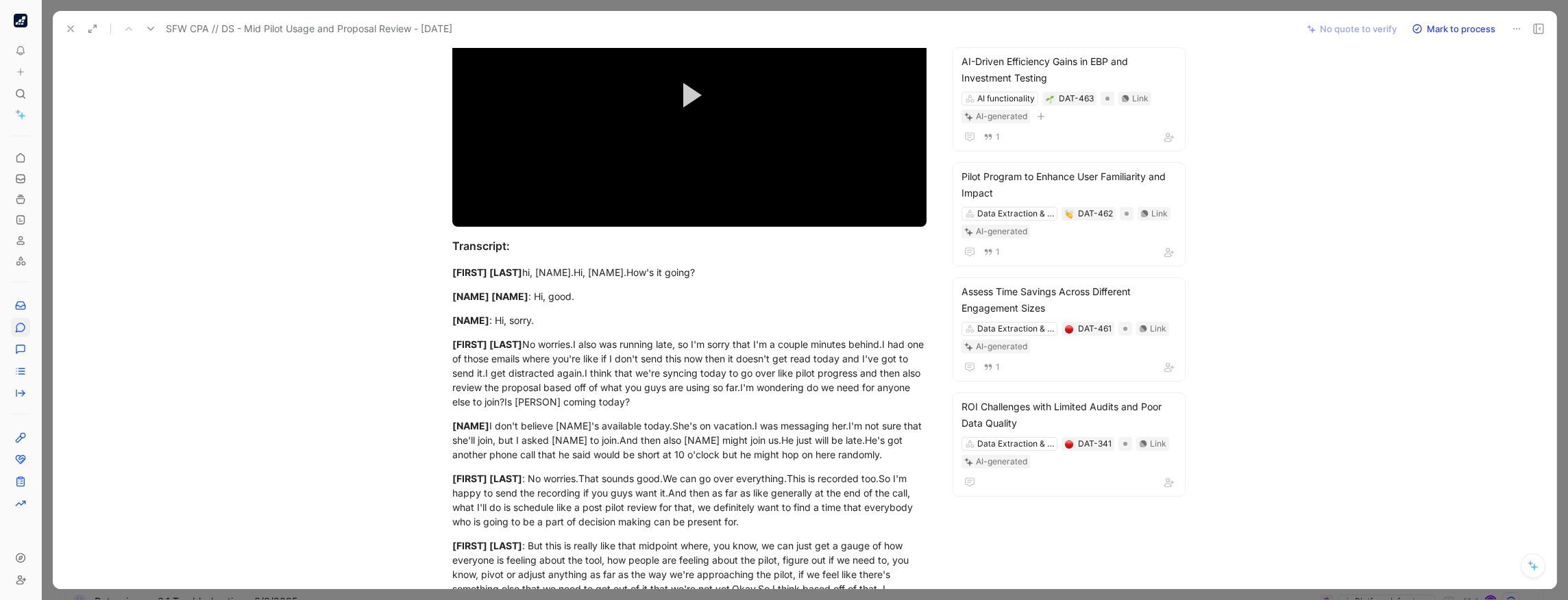 scroll, scrollTop: 0, scrollLeft: 0, axis: both 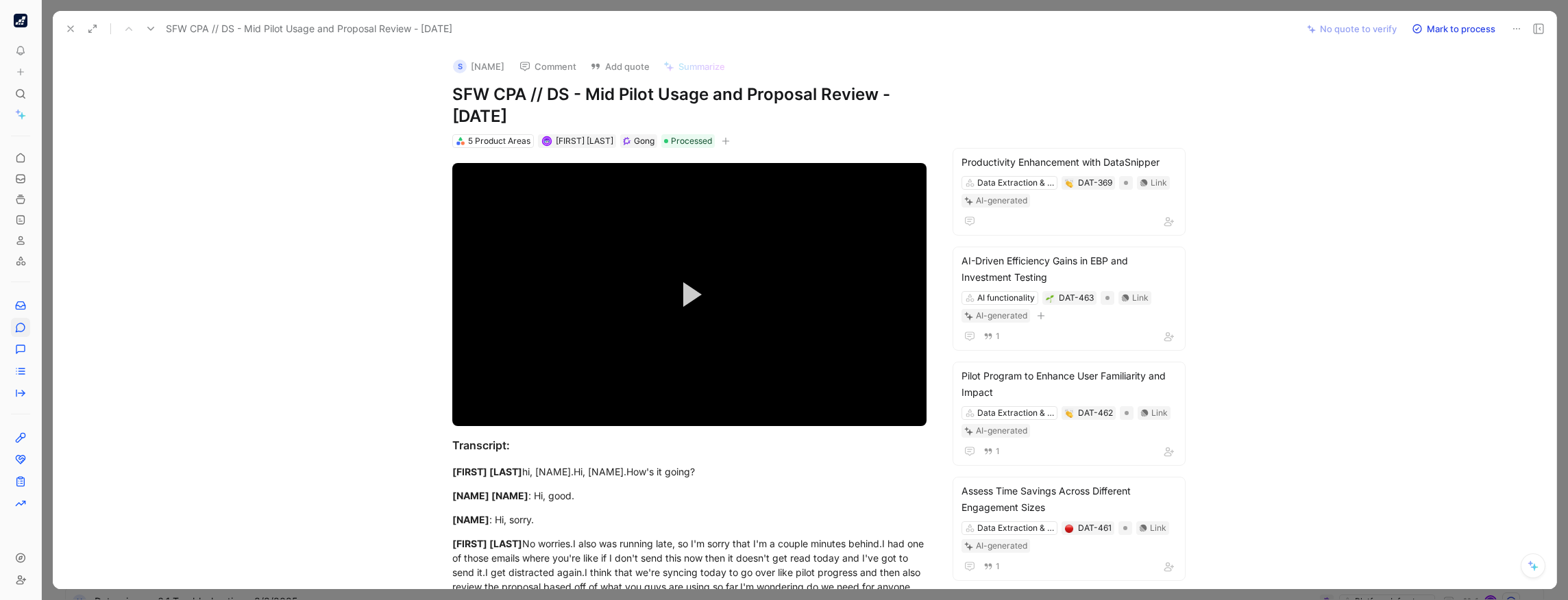 click on "S Robb Rohlfing Comment Add quote Summarize SFW CPA // DS - Mid Pilot Usage and Proposal Review - 8/8/2025 5 Product Areas Thilo Richter Gong Processed Productivity Enhancement with DataSnipper Data Extraction & Snipping DAT-369 Link AI-generated AI-Driven Efficiency Gains in EBP and Investment Testing AI functionality DAT-463 Link AI-generated 1 Pilot Program to Enhance User Familiarity and Impact Data Extraction & Snipping DAT-462 Link AI-generated 1 Assess Time Savings Across Different Engagement Sizes Data Extraction & Snipping DAT-461 Link AI-generated 1 ROI Challenges with Limited Audits and Poor Data Quality Data Extraction & Snipping DAT-341 Link AI-generated Video Player is loading. Play Video Play Mute Current Time 0:00 / Duration 41:10 Loaded : 5.56% 00:00 Stream Type LIVE Seek to live, currently behind live LIVE Remaining Time - 41:10 1x Playback Rate 2x 1.75x 1.5x 1.25x 1x , selected 0.75x 0.5x 0.25x Descriptions descriptions off , selected Captions captions off , selected Audio Track" at bounding box center [805, 318] 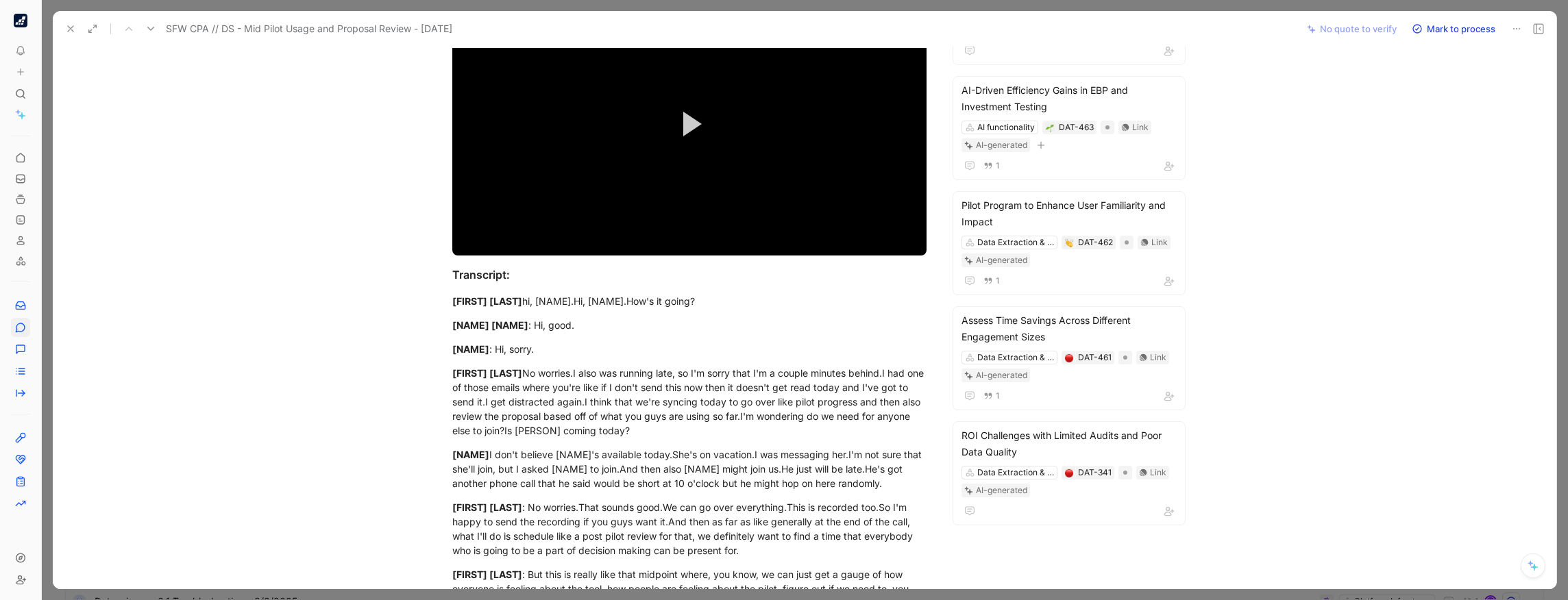 scroll, scrollTop: 190, scrollLeft: 0, axis: vertical 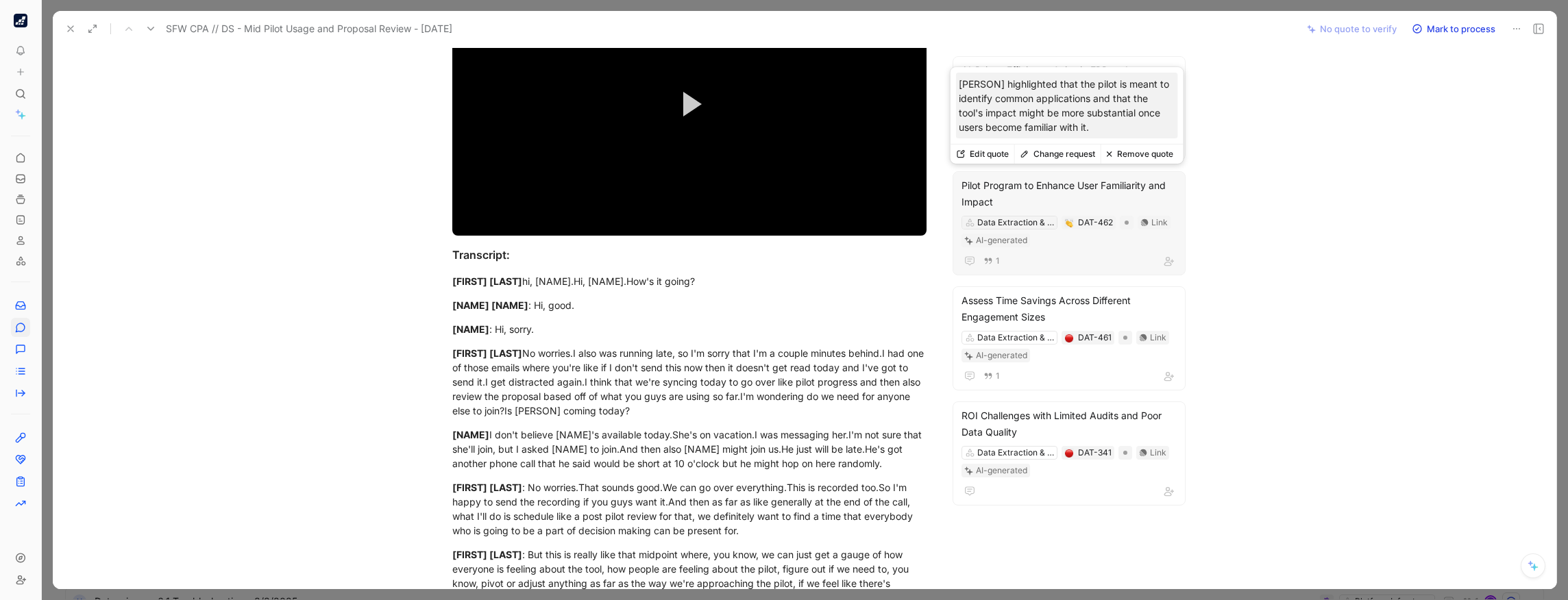click on "Data Extraction & Snipping" at bounding box center (1016, 223) 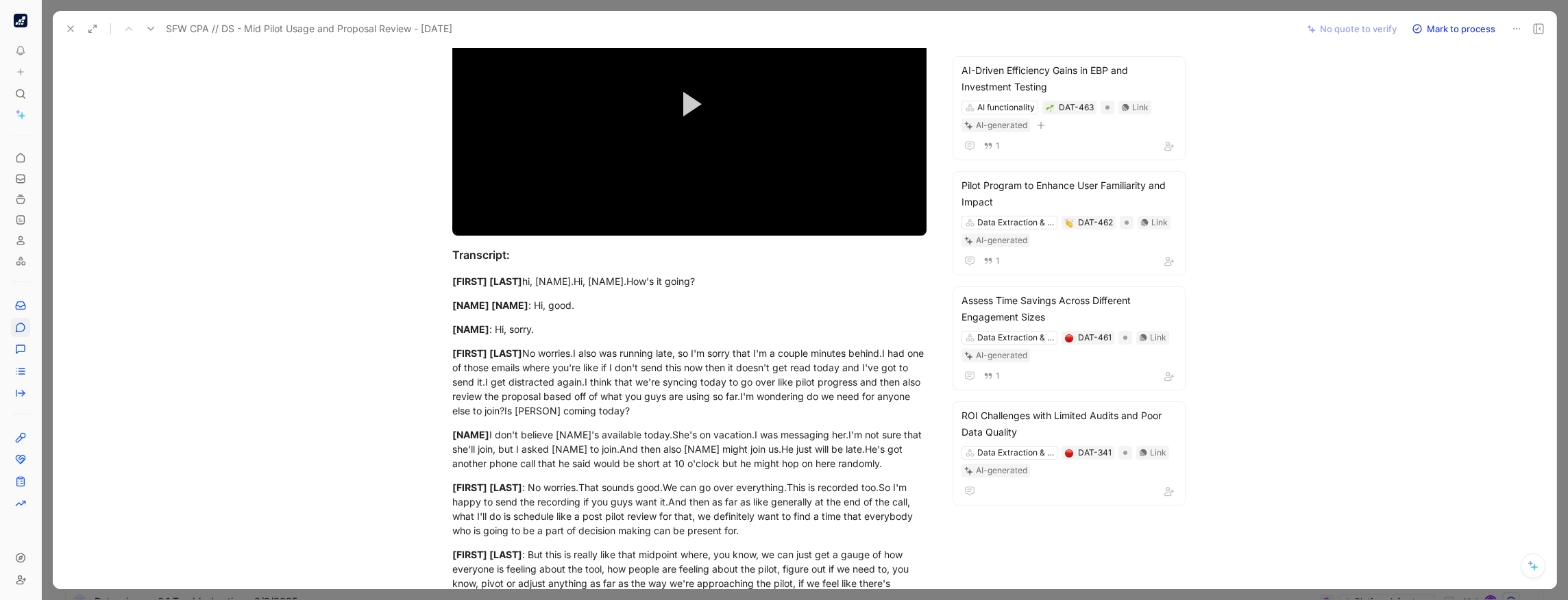 scroll, scrollTop: 0, scrollLeft: 0, axis: both 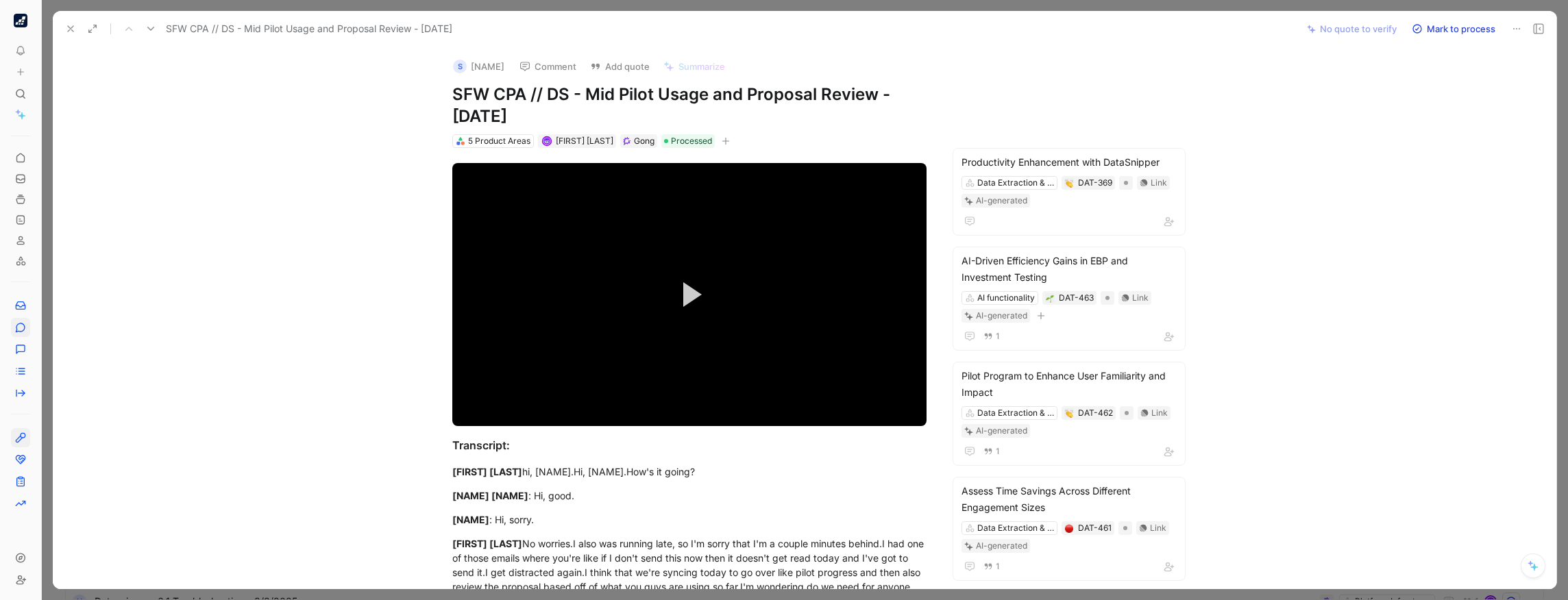 click 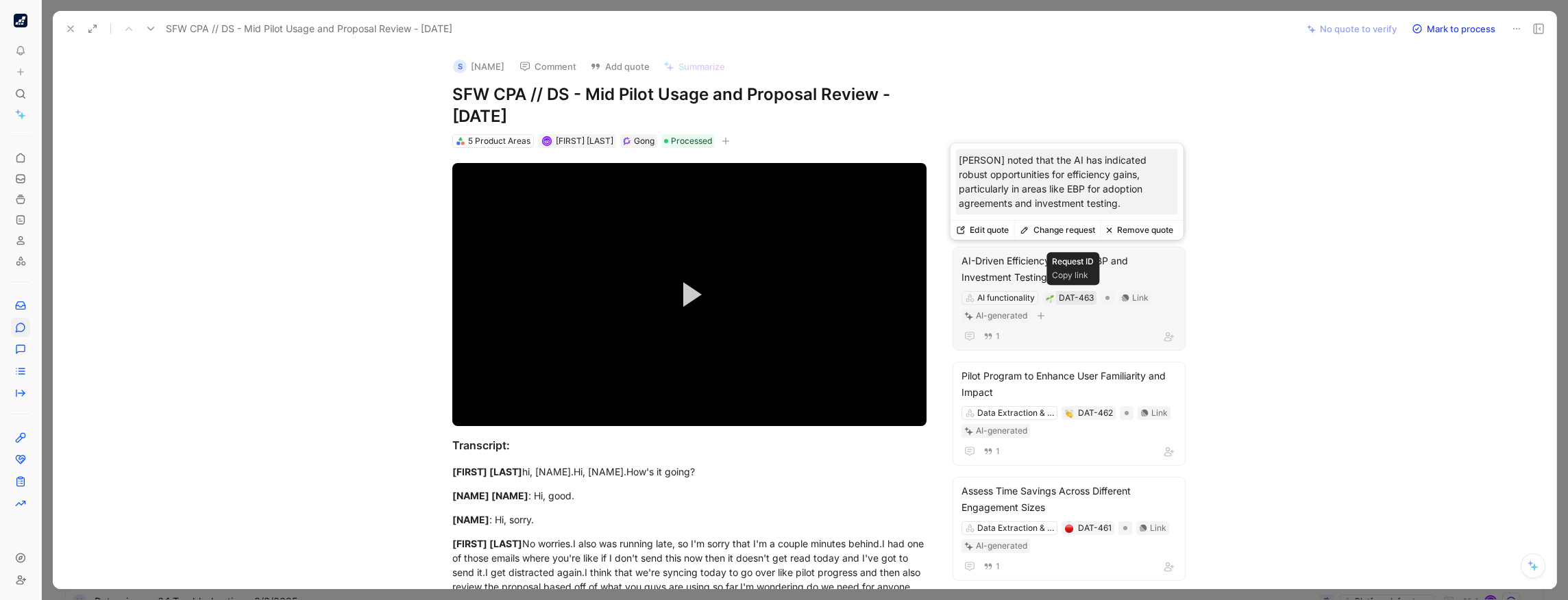 click on "DAT-463" at bounding box center (1076, 298) 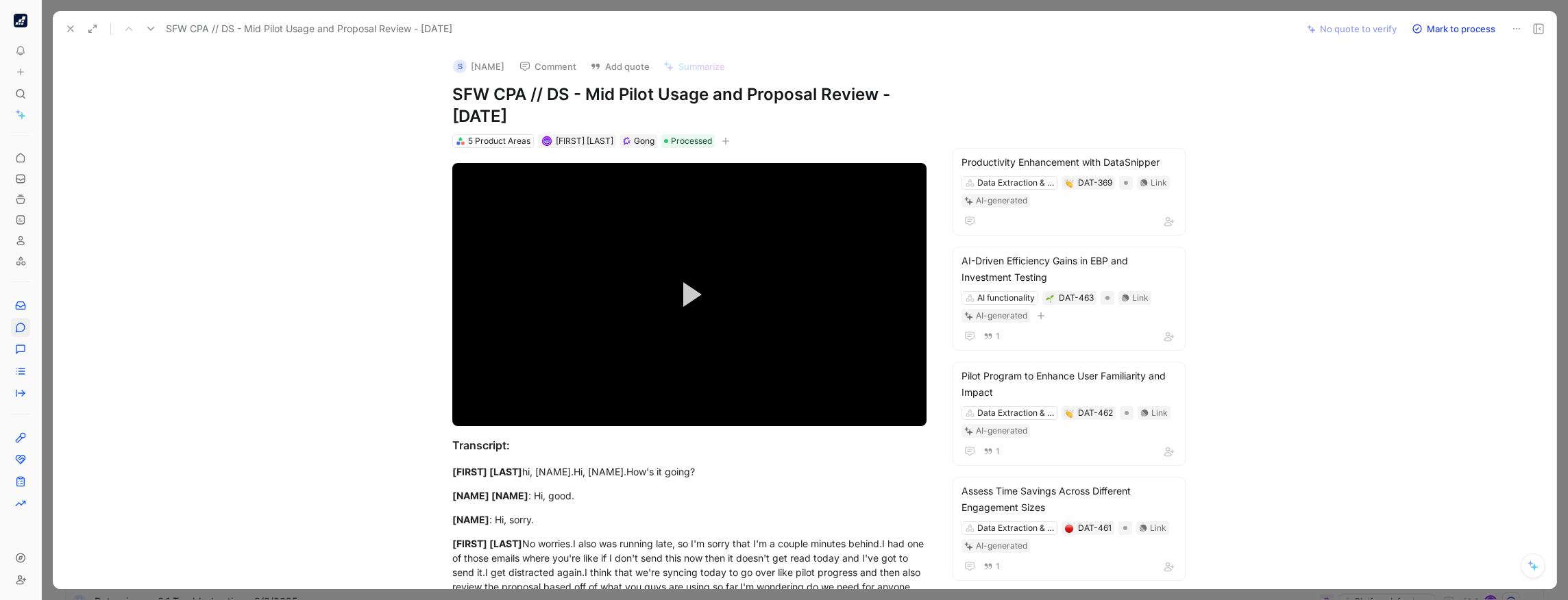 click at bounding box center [71, 29] 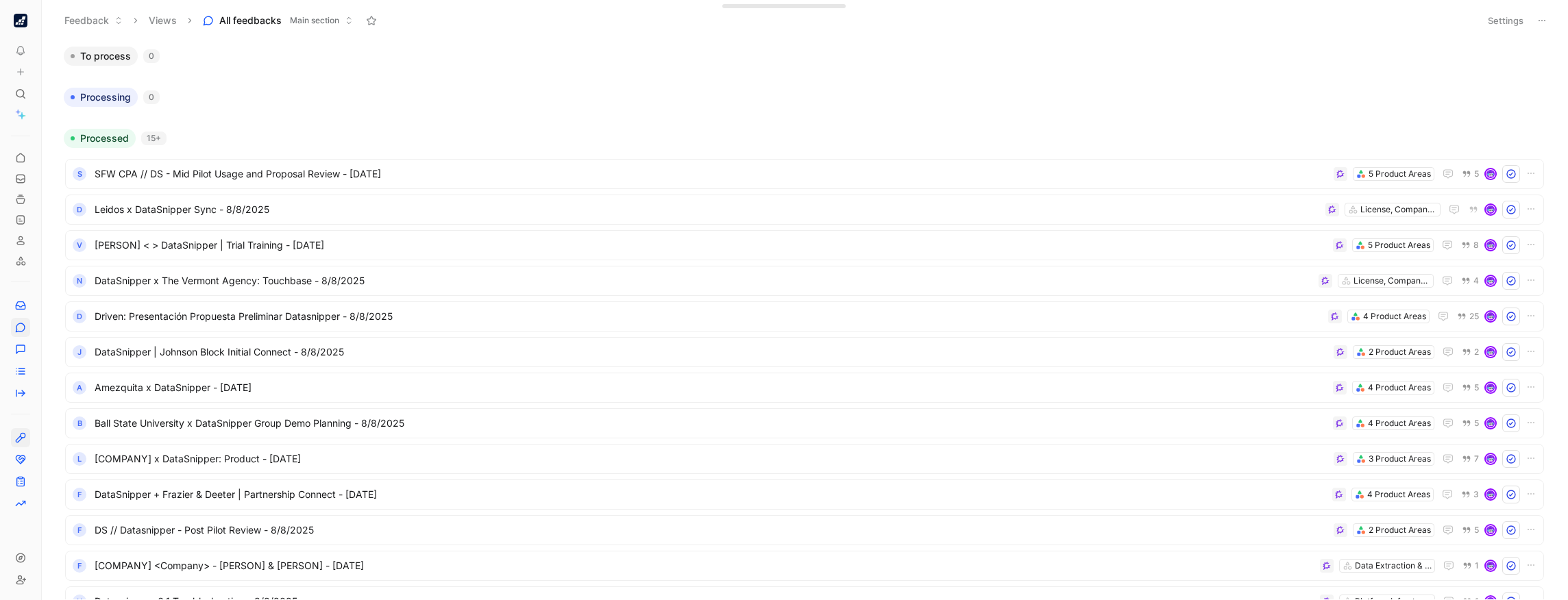 click 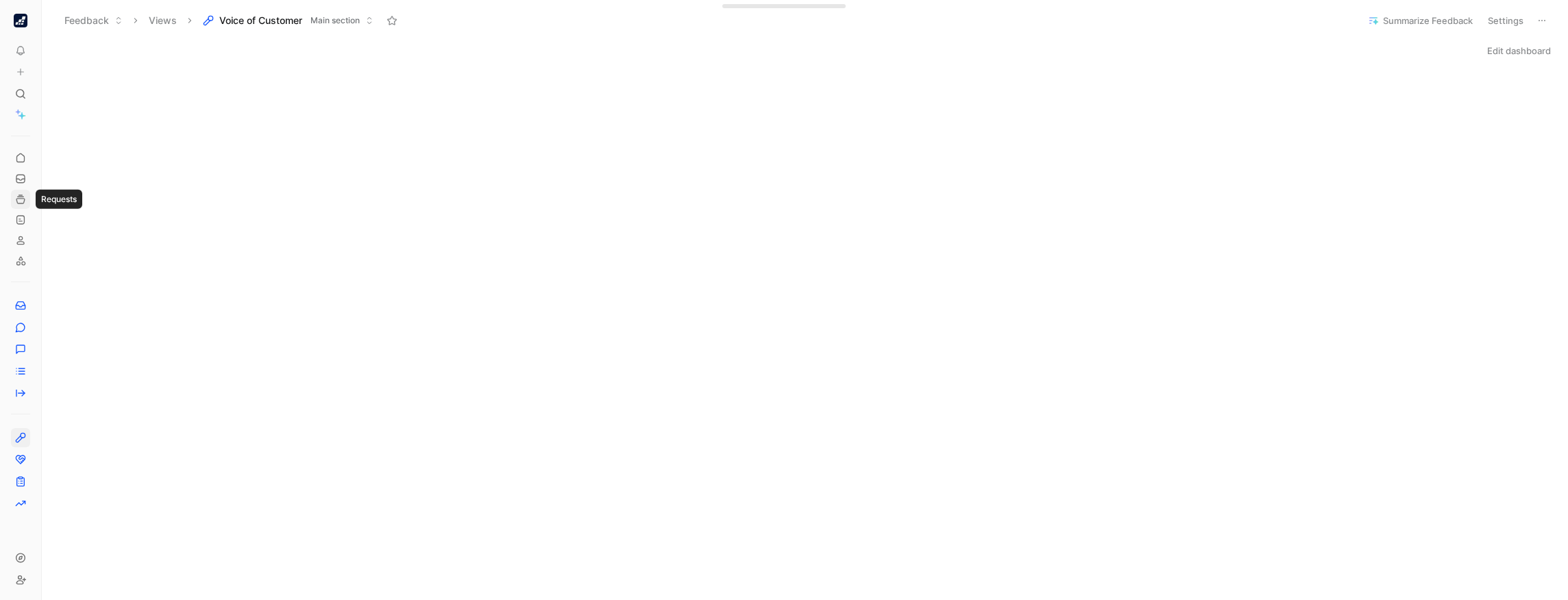 click 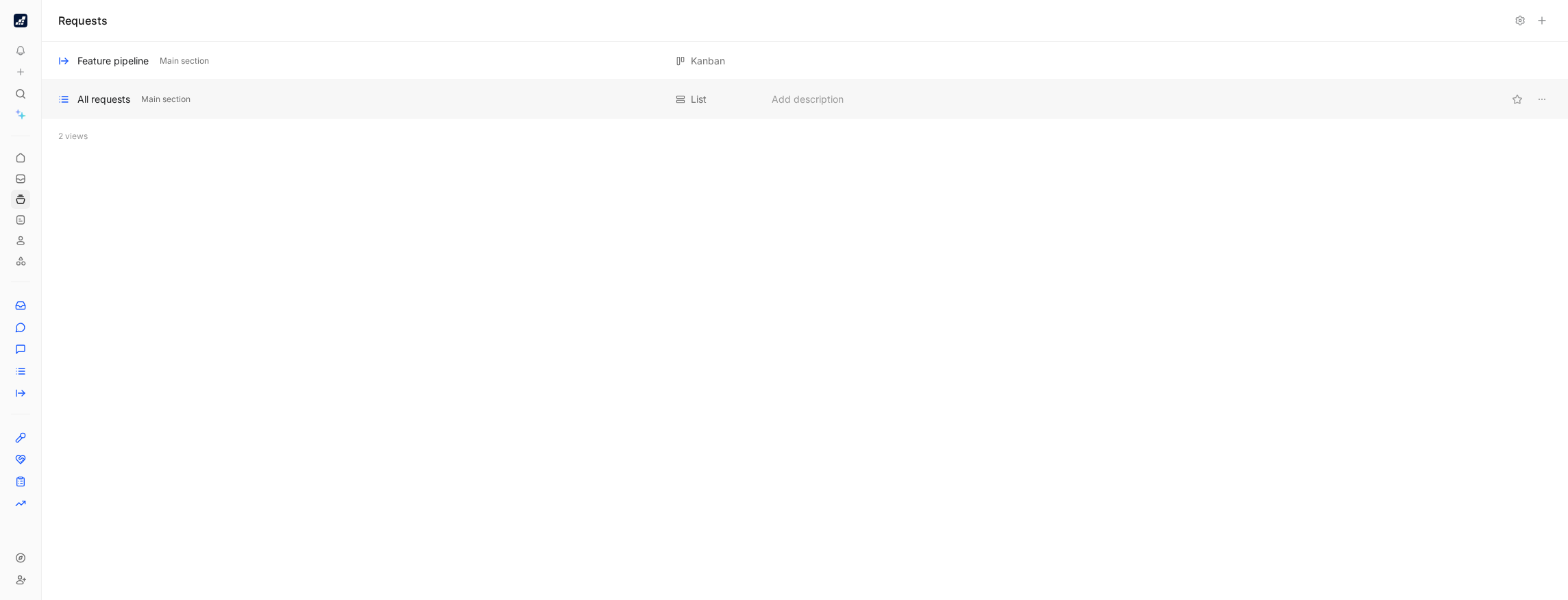 click on "All requests" at bounding box center [103, 99] 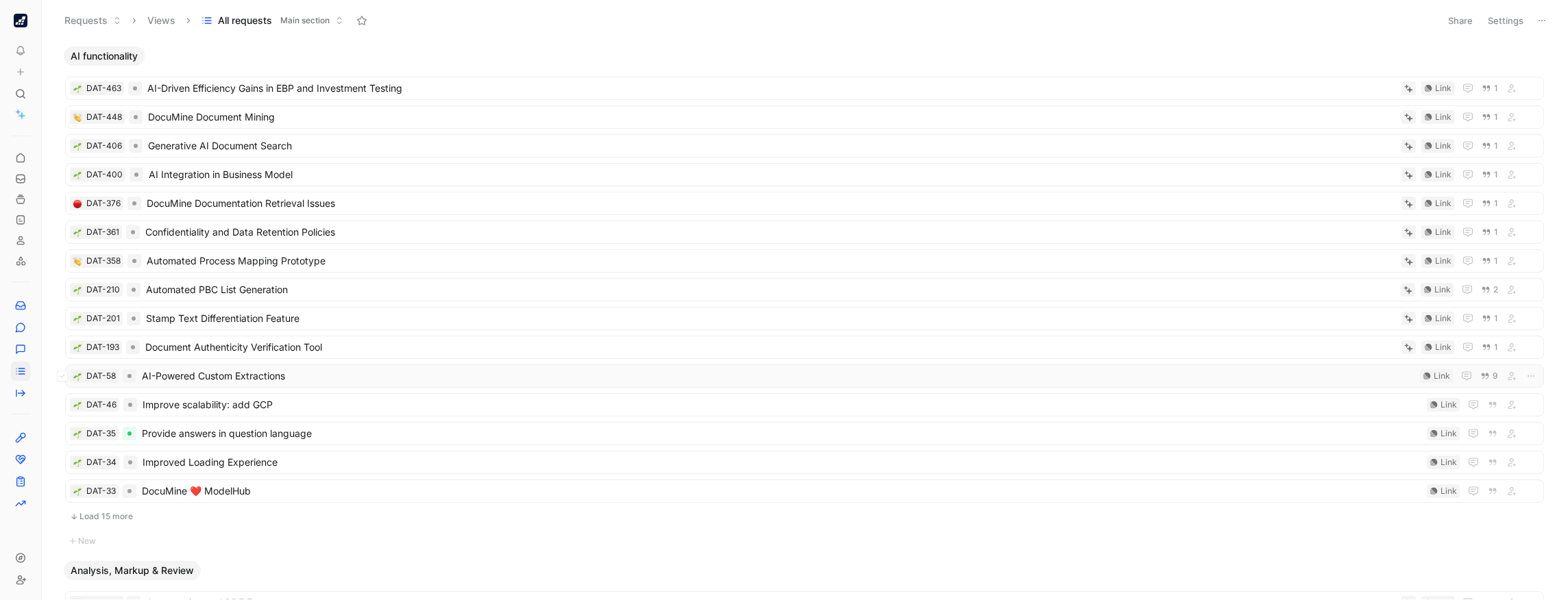 click on "DAT-58 AI-Powered Custom Extractions Link 9" at bounding box center (805, 376) 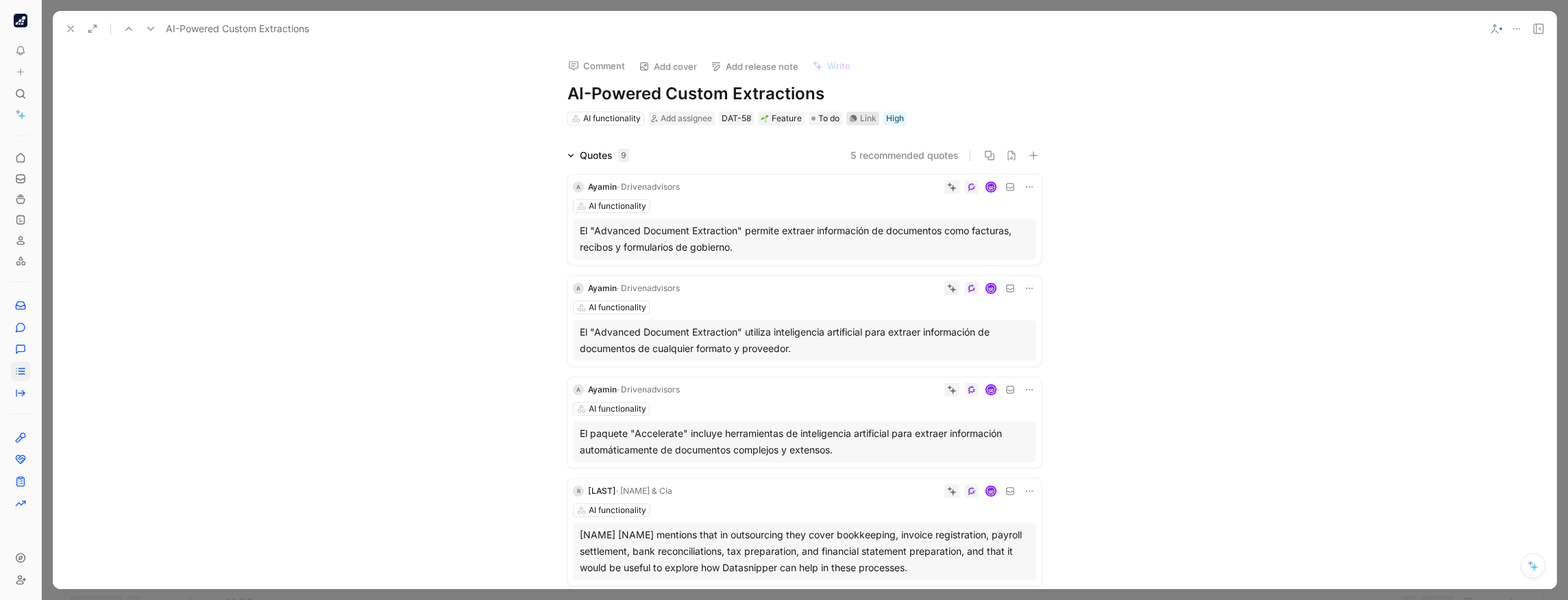 click on "Link" at bounding box center [868, 118] 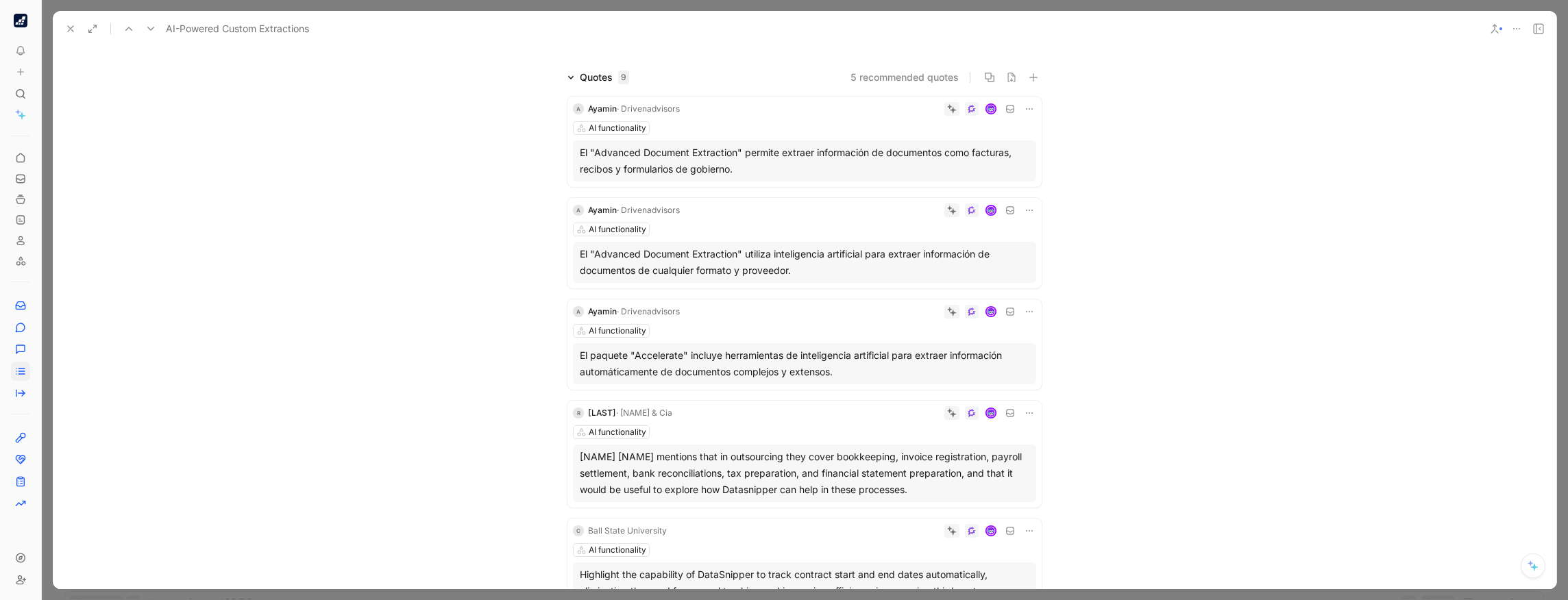 scroll, scrollTop: 60, scrollLeft: 0, axis: vertical 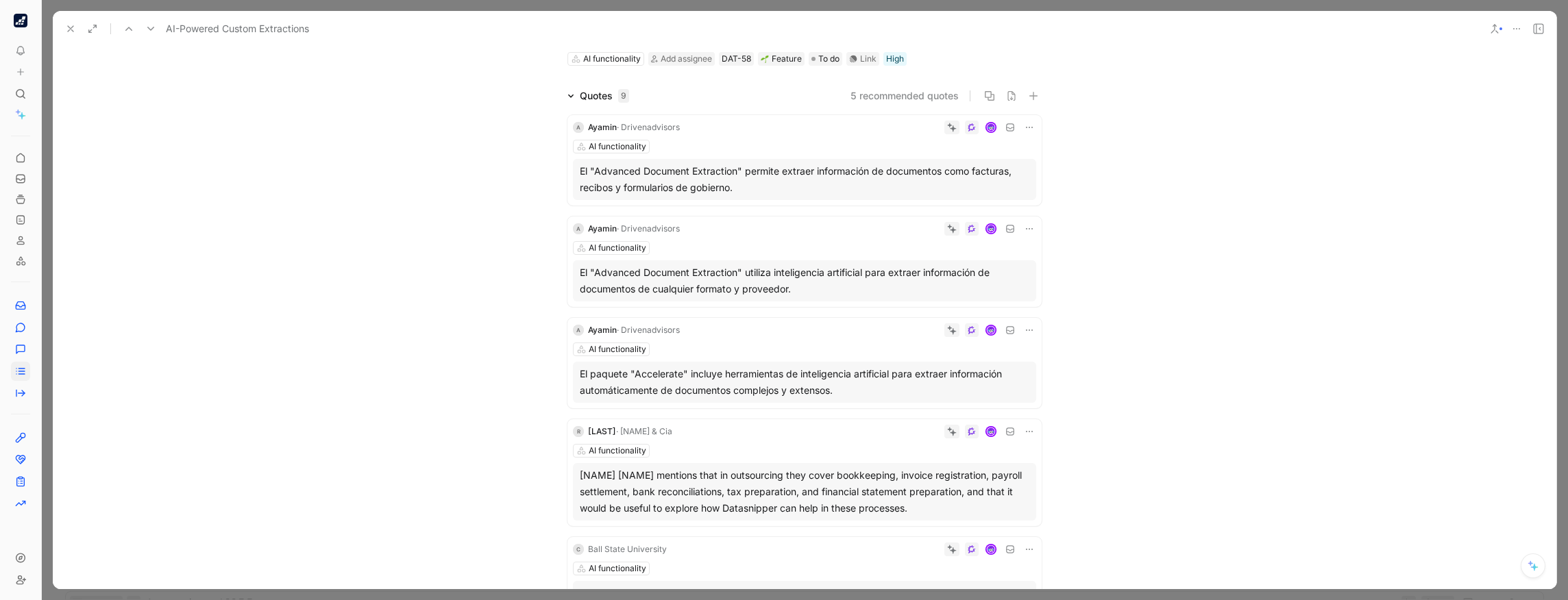 drag, startPoint x: 746, startPoint y: 188, endPoint x: 579, endPoint y: 164, distance: 168.71574 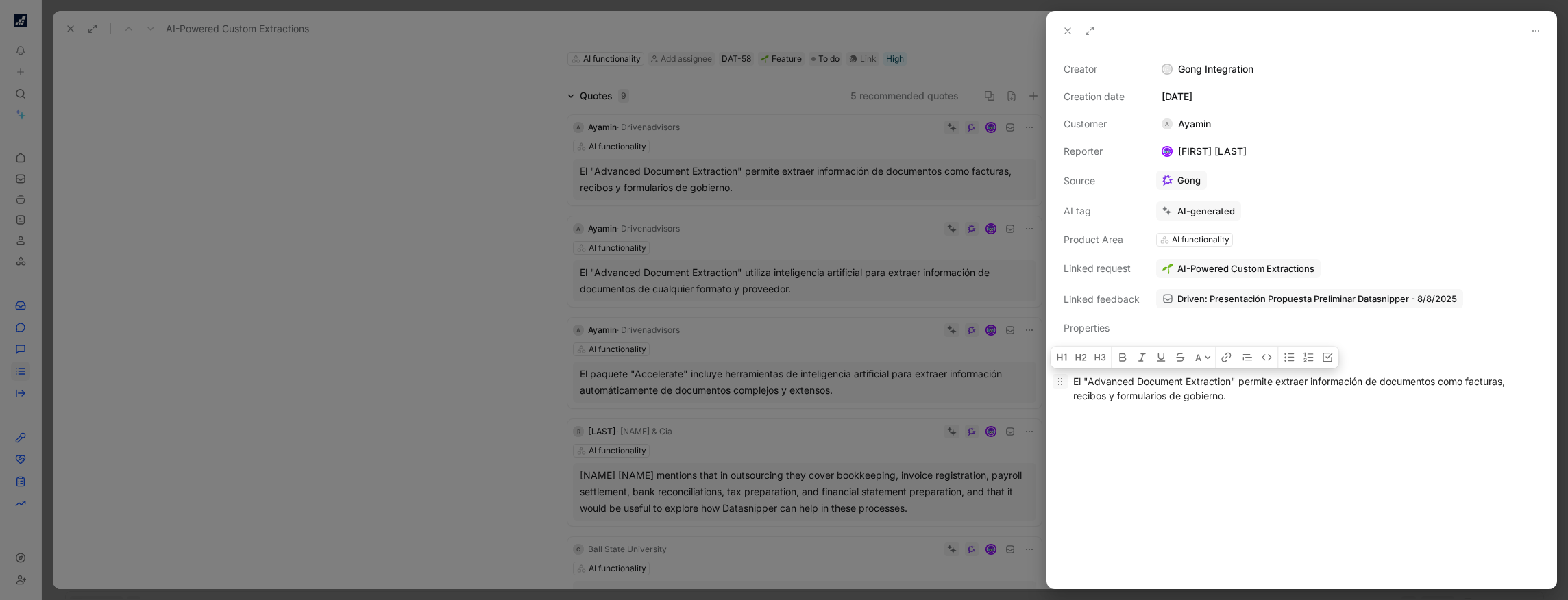 drag, startPoint x: 1269, startPoint y: 403, endPoint x: 1061, endPoint y: 377, distance: 209.6187 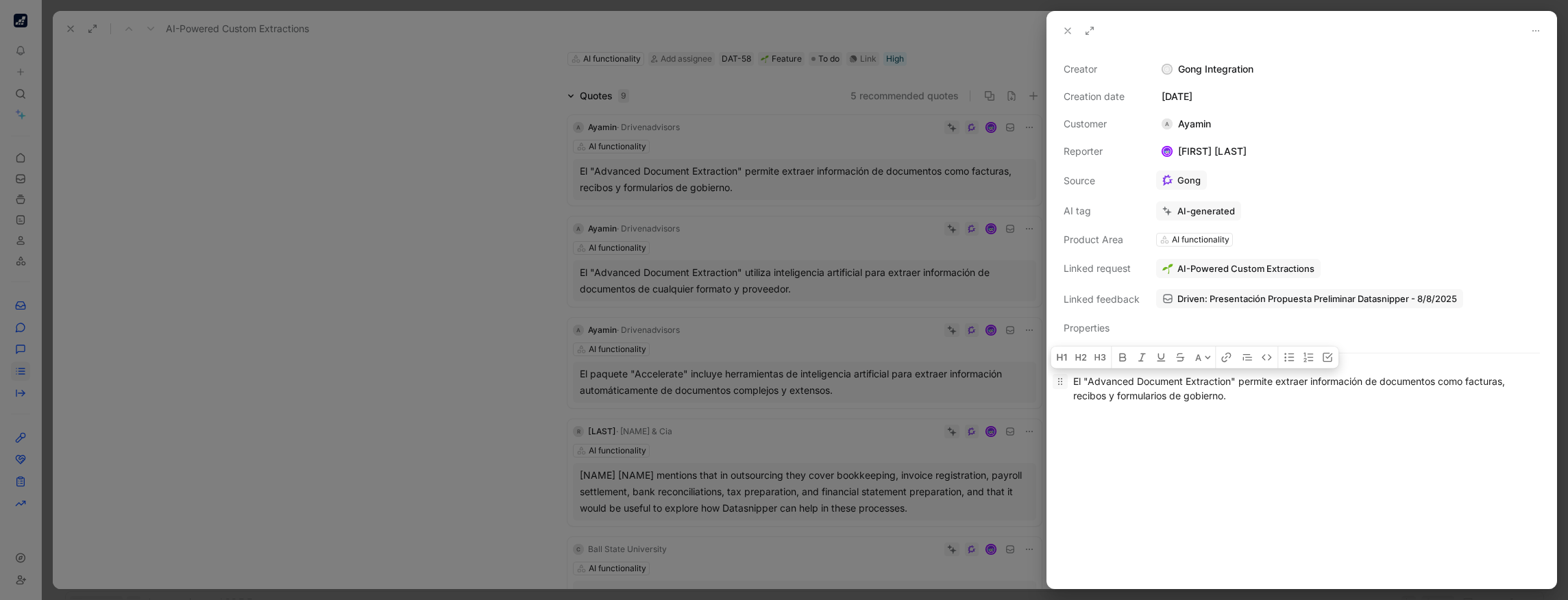 click on "El "Advanced Document Extraction" permite extraer información de documentos como facturas, recibos y formularios de gobierno." at bounding box center [1301, 388] 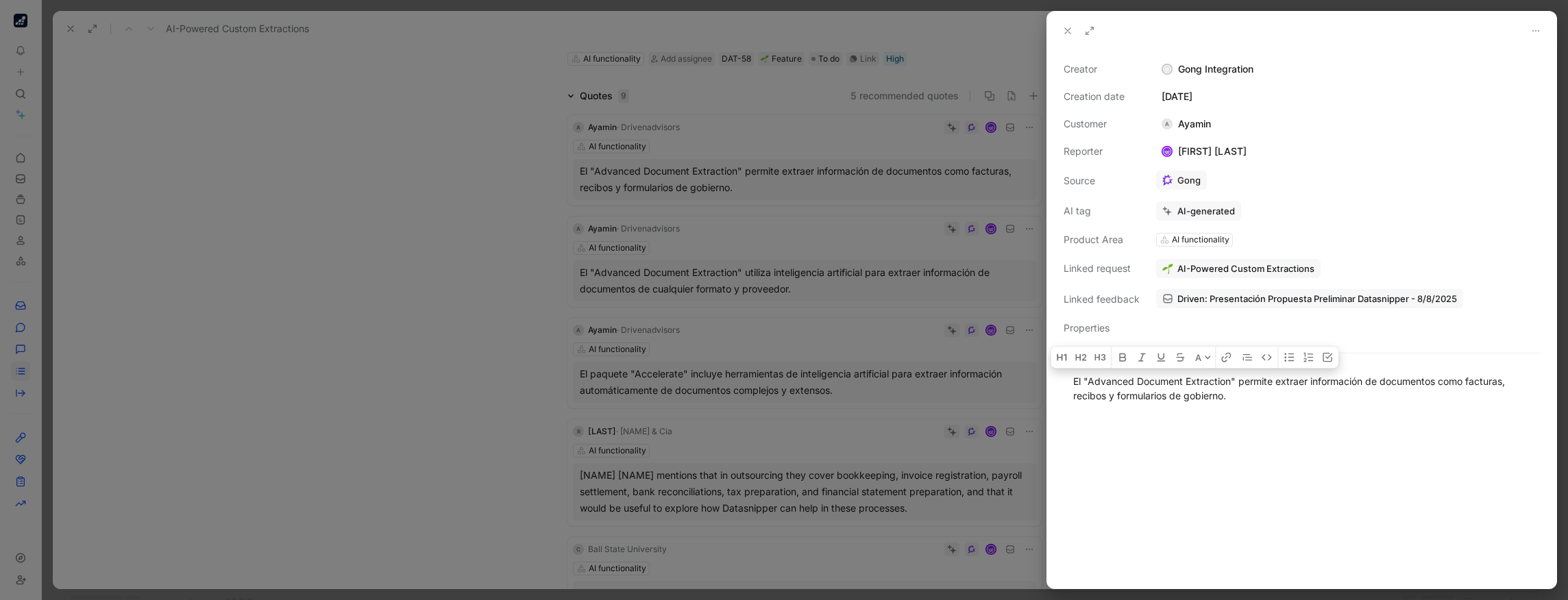 click at bounding box center (784, 300) 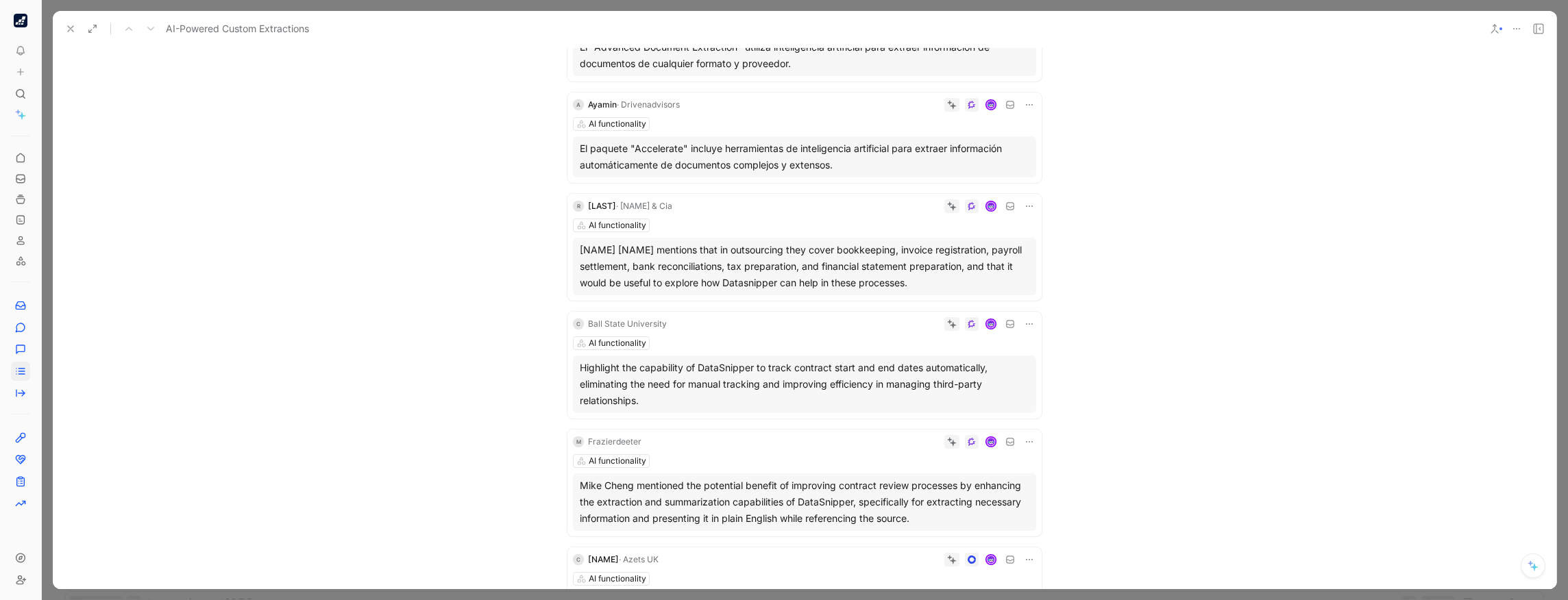 scroll, scrollTop: 285, scrollLeft: 0, axis: vertical 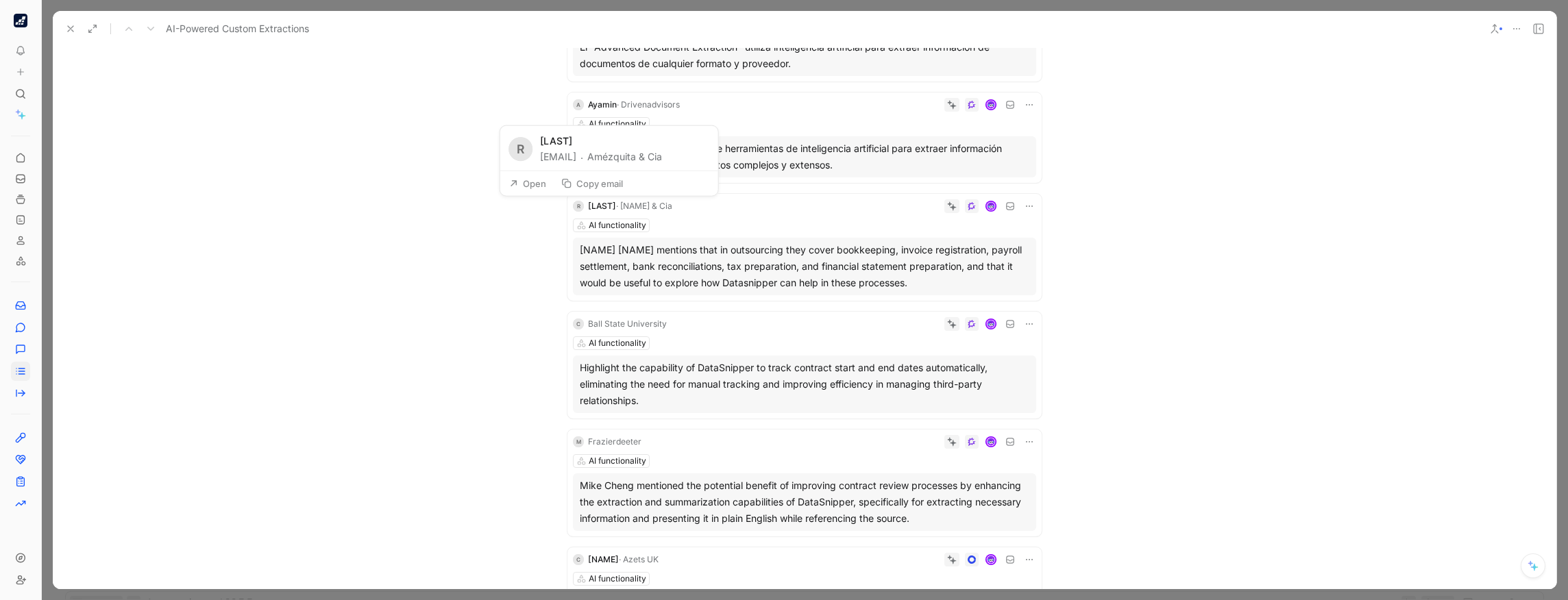 click on "Amézquita & Cia" at bounding box center [624, 157] 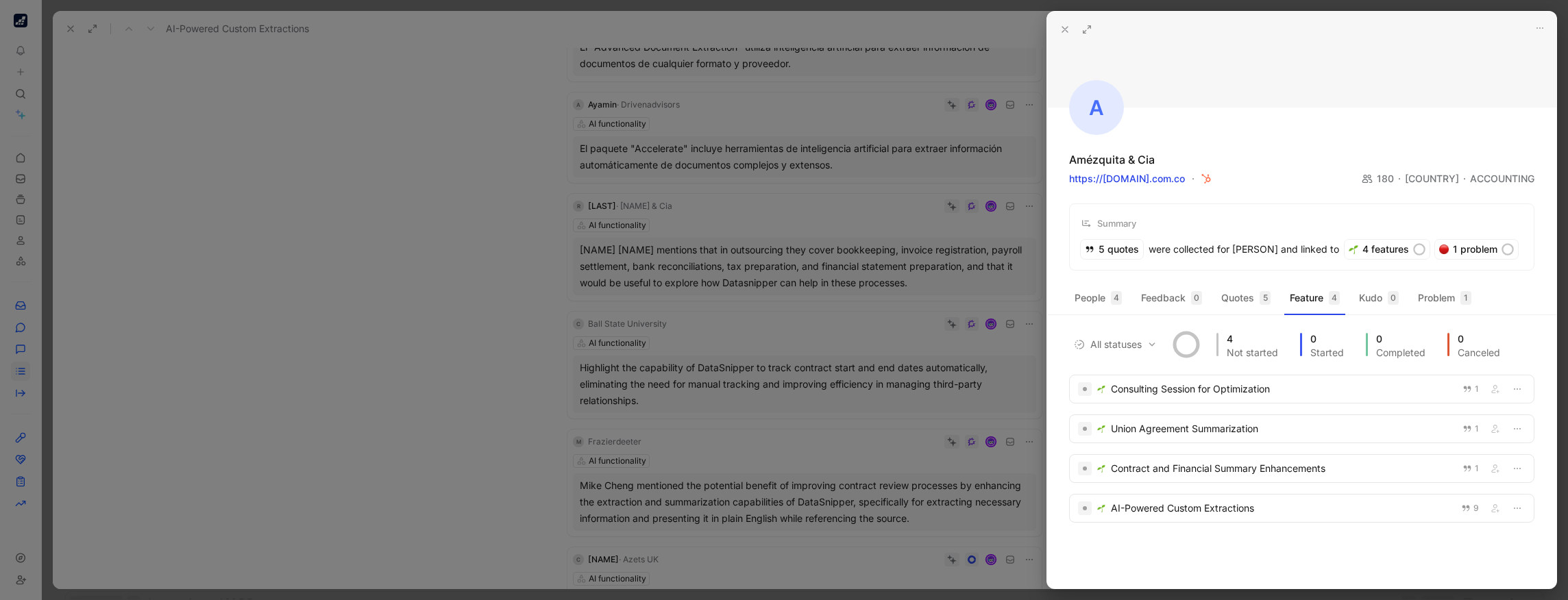 click on "A Amézquita & Cia https://amezquita.com.co 180 Colombia ACCOUNTING Summary 5 quotes were collected for Amézquita & Cia and linked to 4 features 1 problem" at bounding box center (1301, 141) 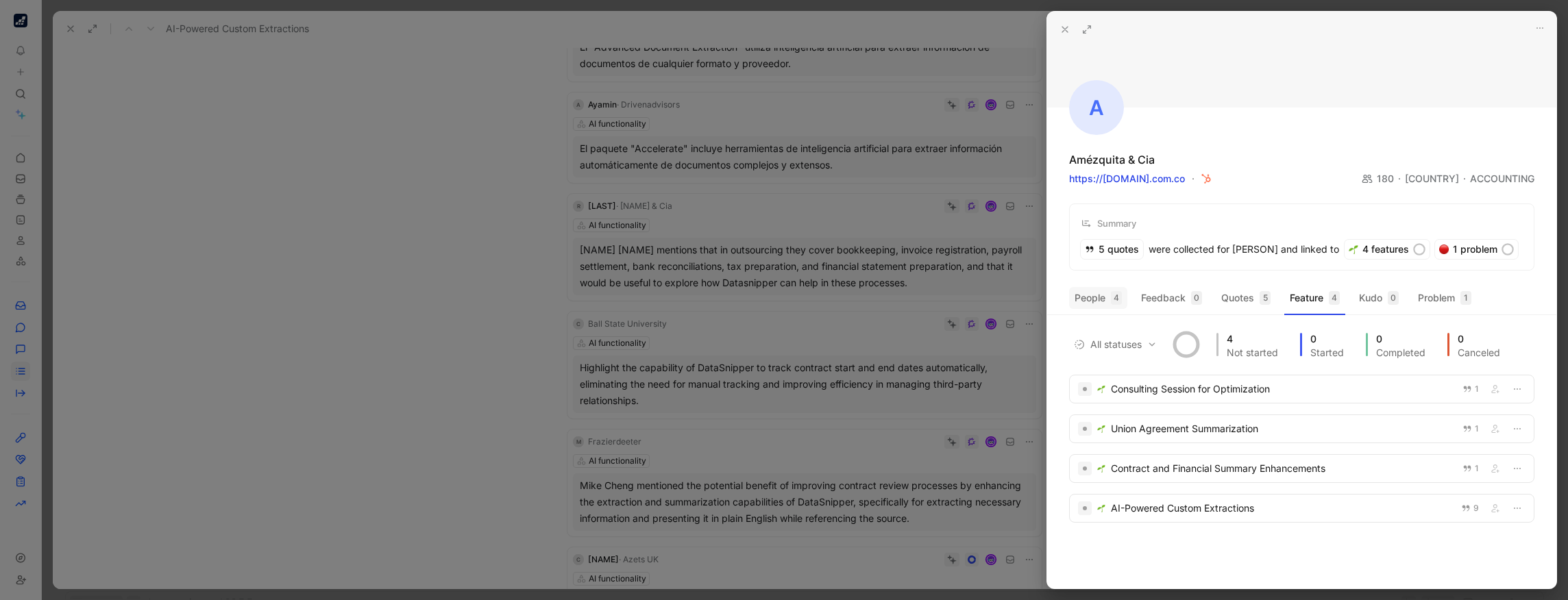click on "People 4" at bounding box center [1098, 298] 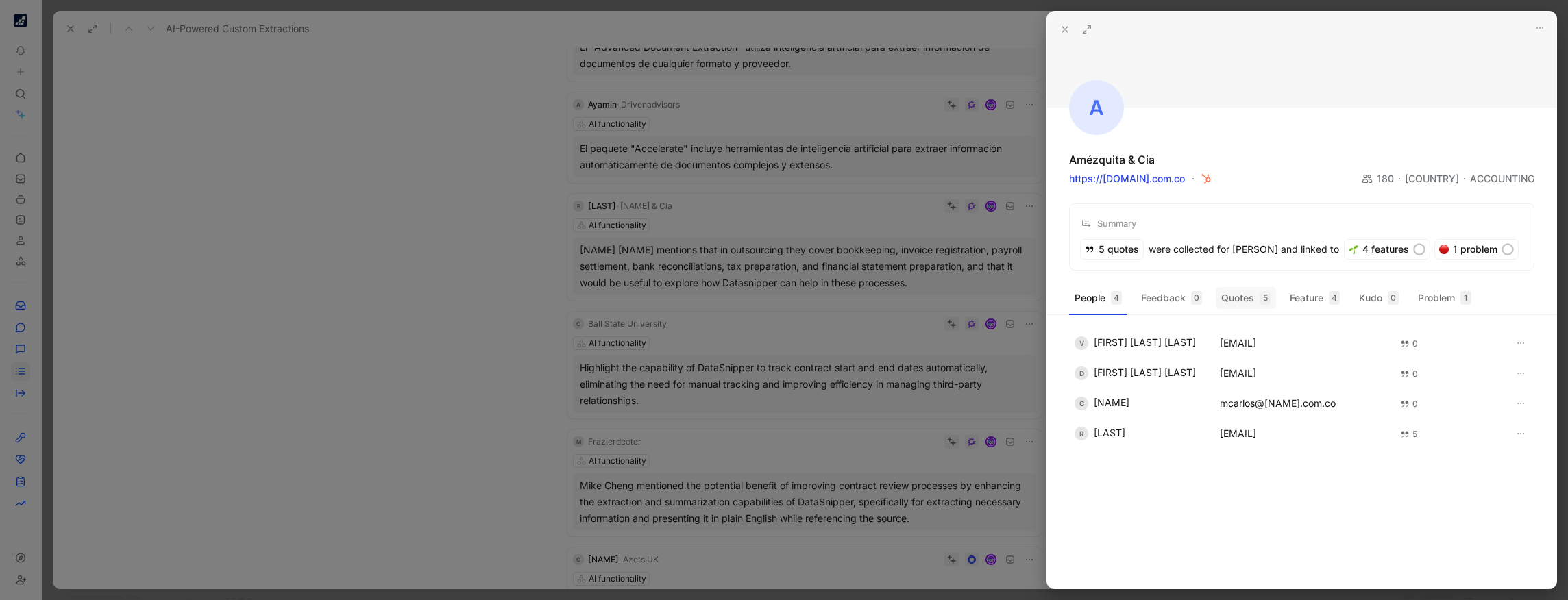 click on "Quotes 5" at bounding box center [1246, 298] 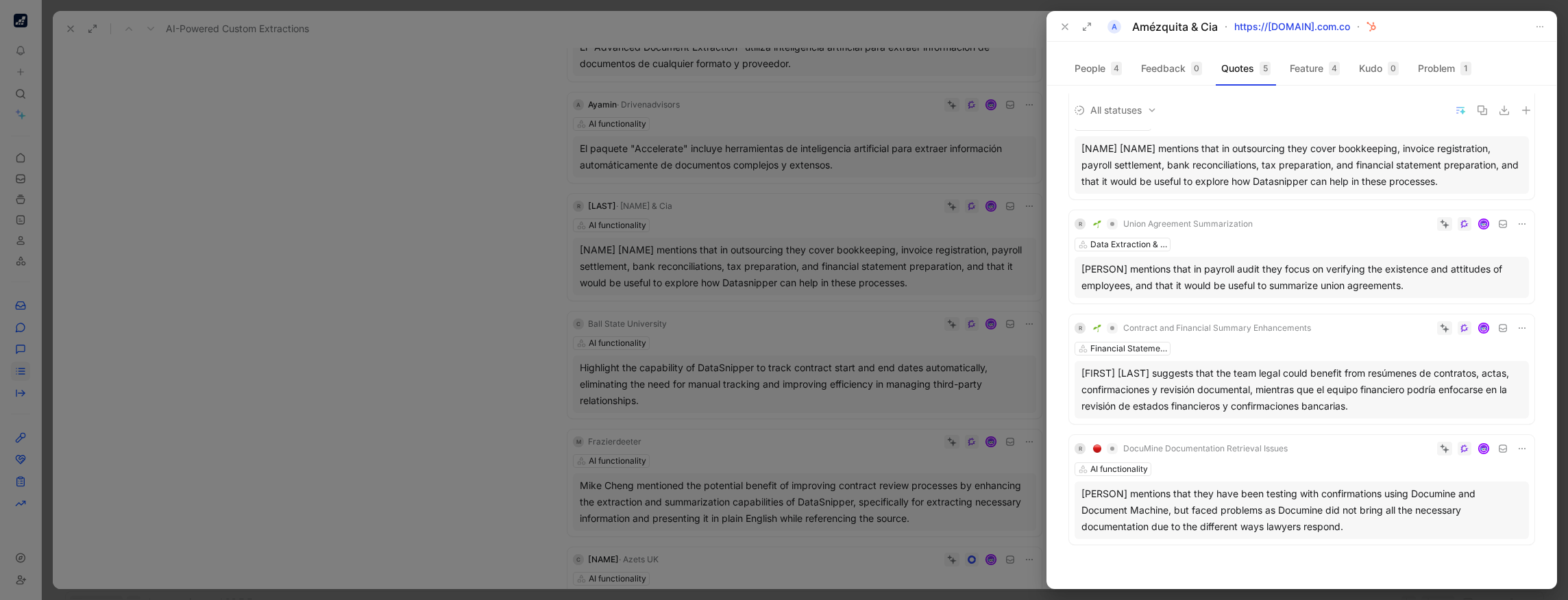 scroll, scrollTop: 0, scrollLeft: 0, axis: both 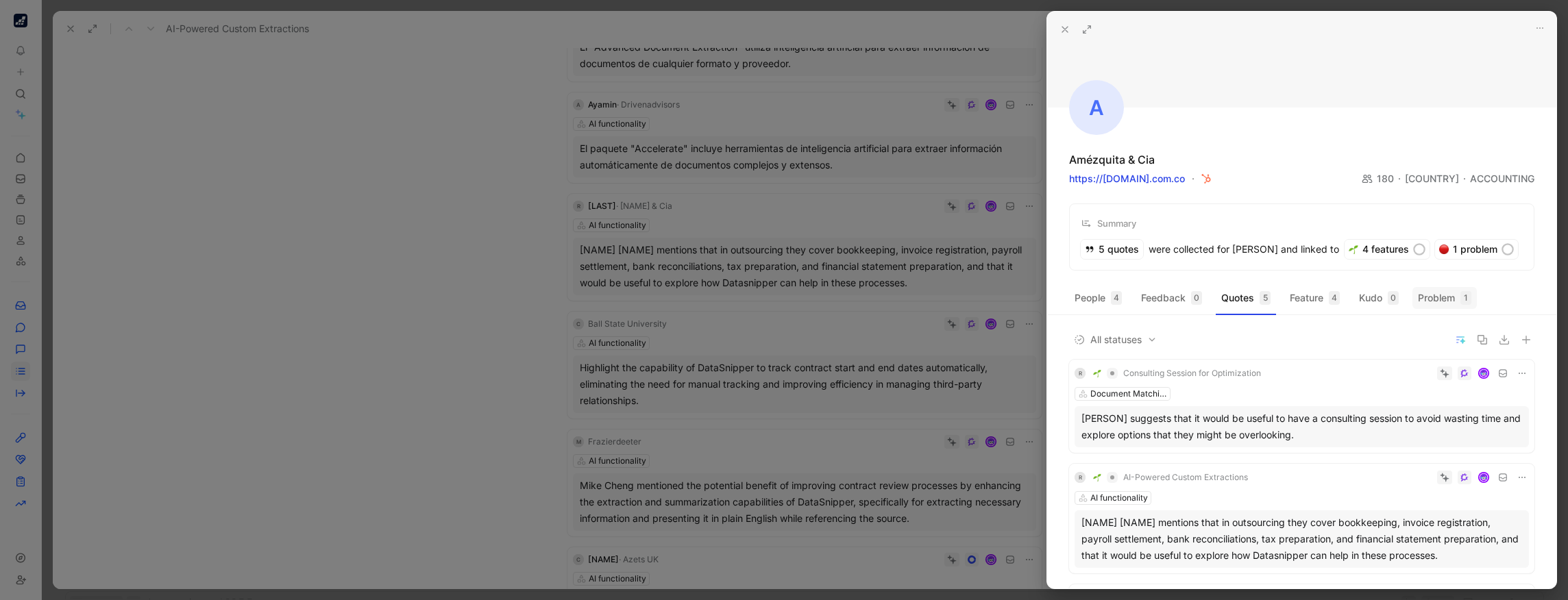 click on "Problem 1" at bounding box center [1445, 298] 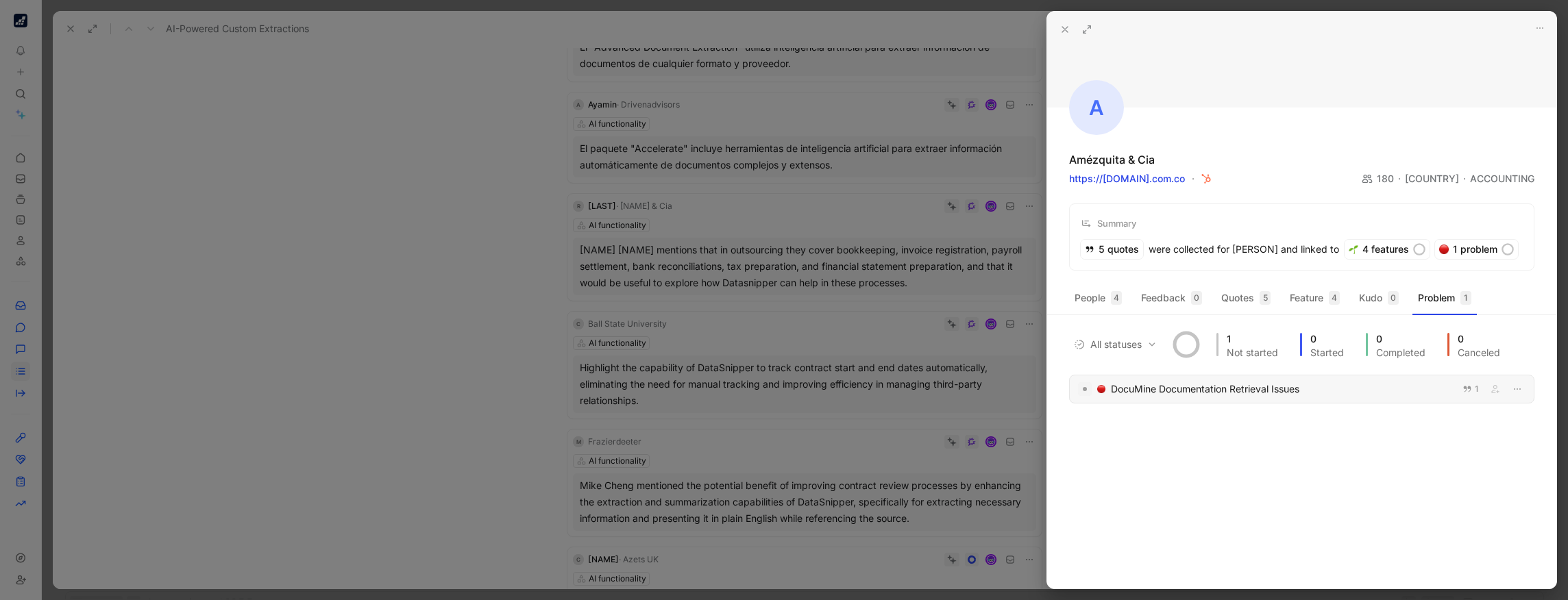 click on "DocuMine Documentation Retrieval Issues 1" at bounding box center [1301, 389] 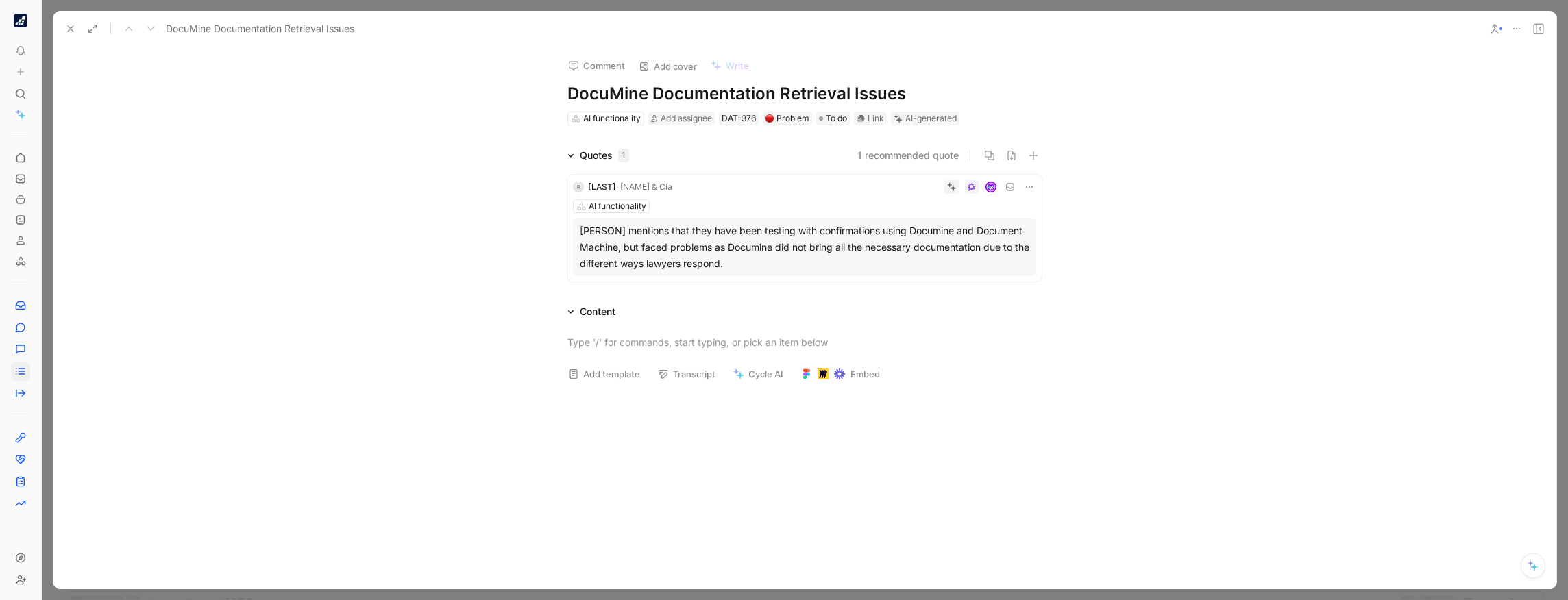 drag, startPoint x: 985, startPoint y: 263, endPoint x: 578, endPoint y: 237, distance: 407.82962 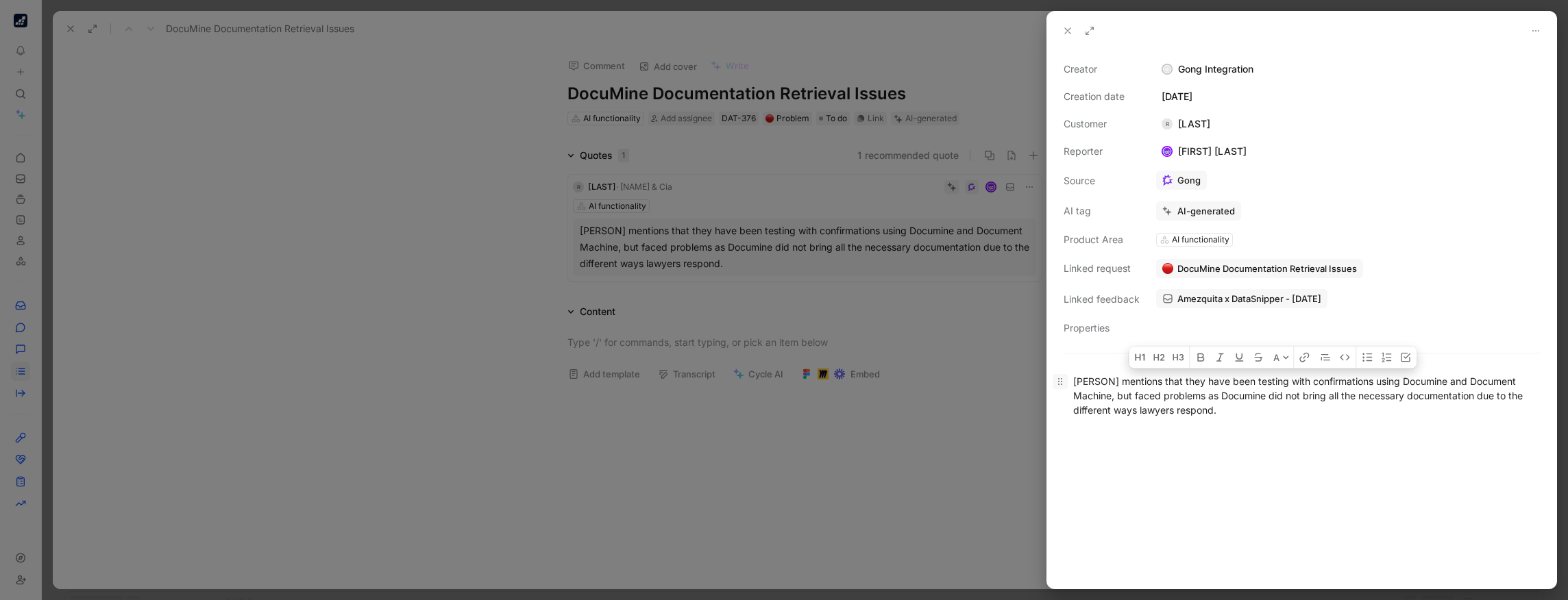 drag, startPoint x: 1487, startPoint y: 412, endPoint x: 1060, endPoint y: 373, distance: 428.7773 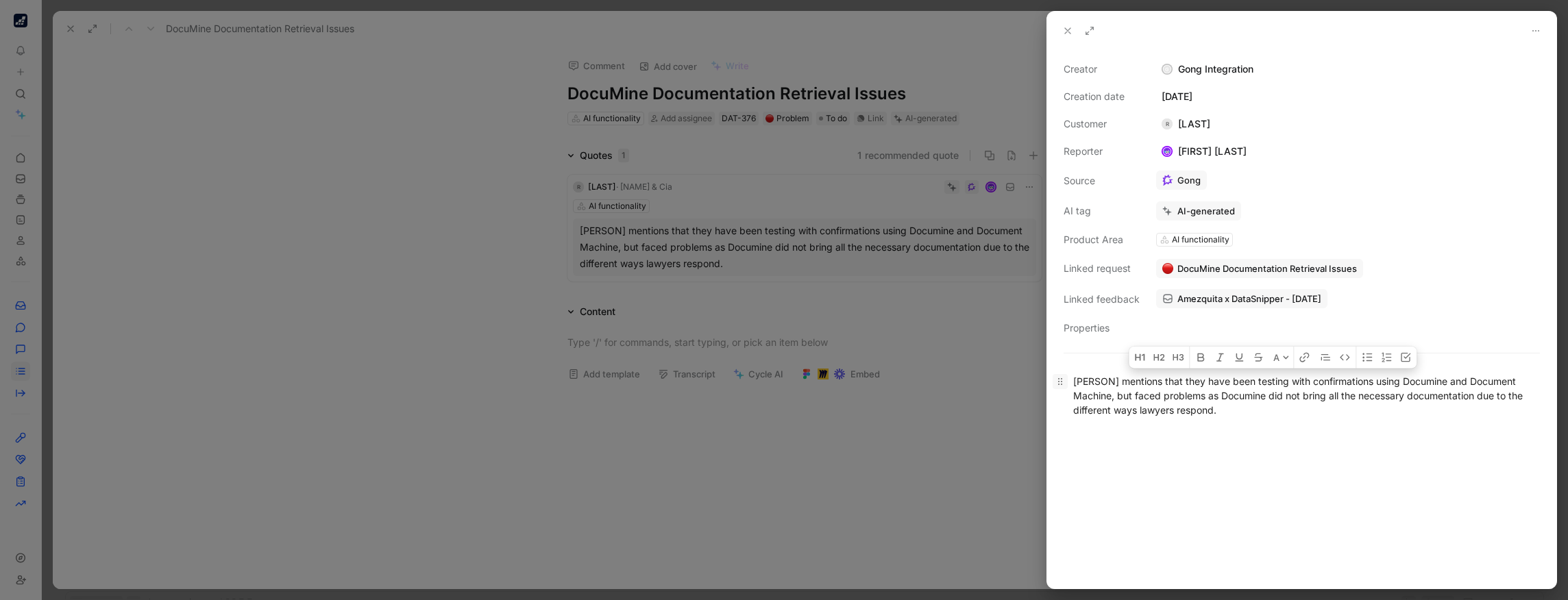 click on "Juan Carlos Romero Acero menciona que han estado probando con confirmaciones utilizando Documine y Document Machine, pero enfrentaron problemas ya que Documine no trajo toda la documentación necesaria debido a las diferentes formas de respuesta de los abogados." at bounding box center [1301, 395] 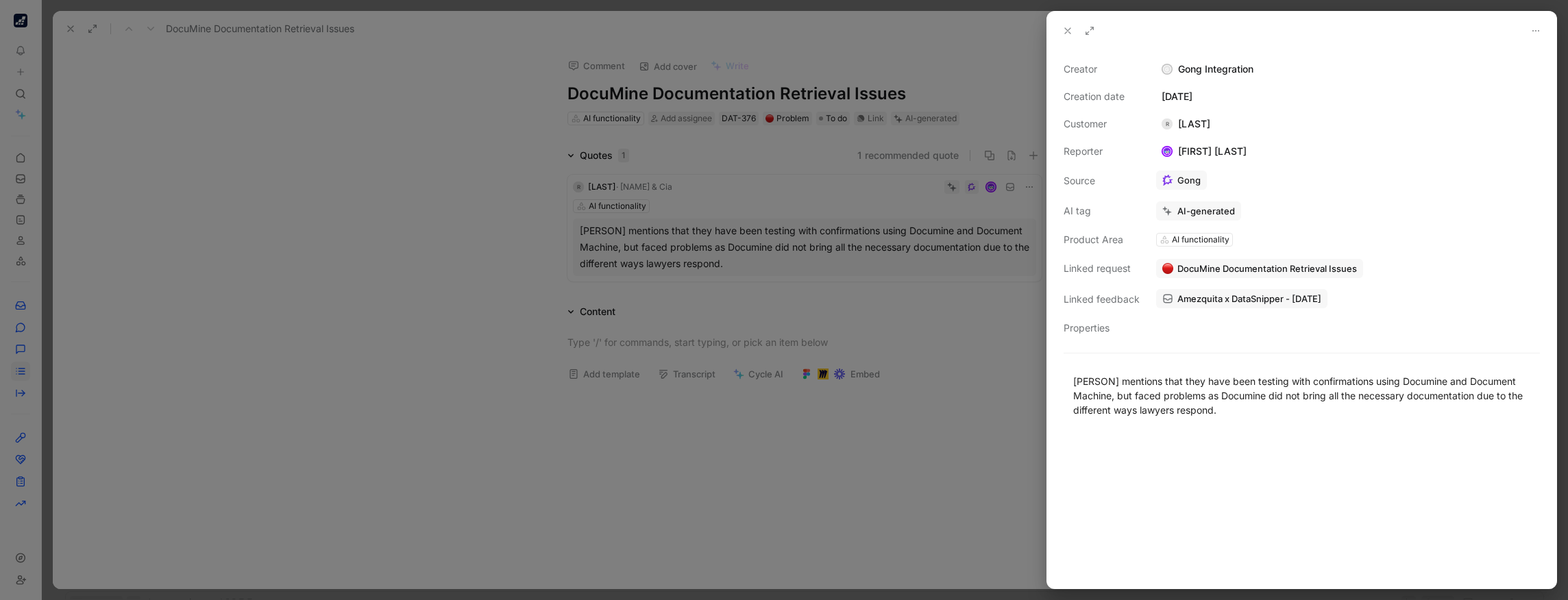 click at bounding box center [784, 300] 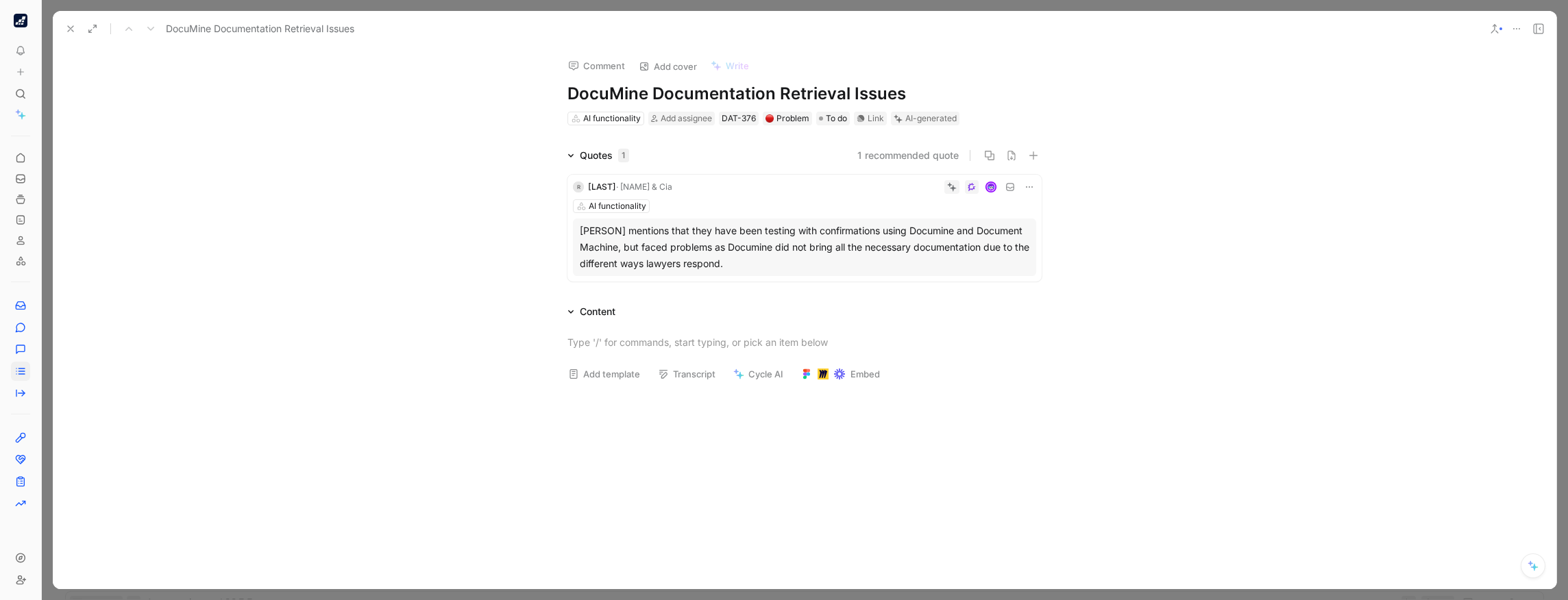 drag, startPoint x: 997, startPoint y: 266, endPoint x: 561, endPoint y: 233, distance: 437.2471 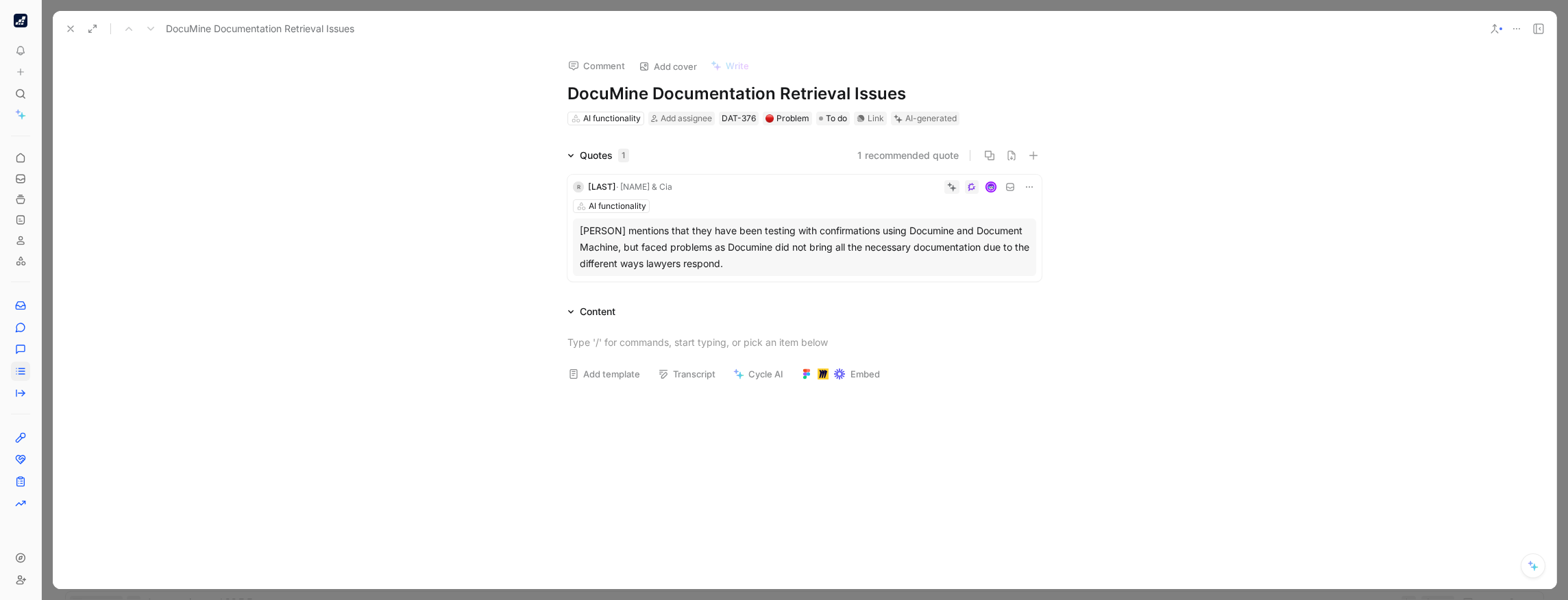 drag, startPoint x: 949, startPoint y: 247, endPoint x: 1301, endPoint y: 260, distance: 352.24 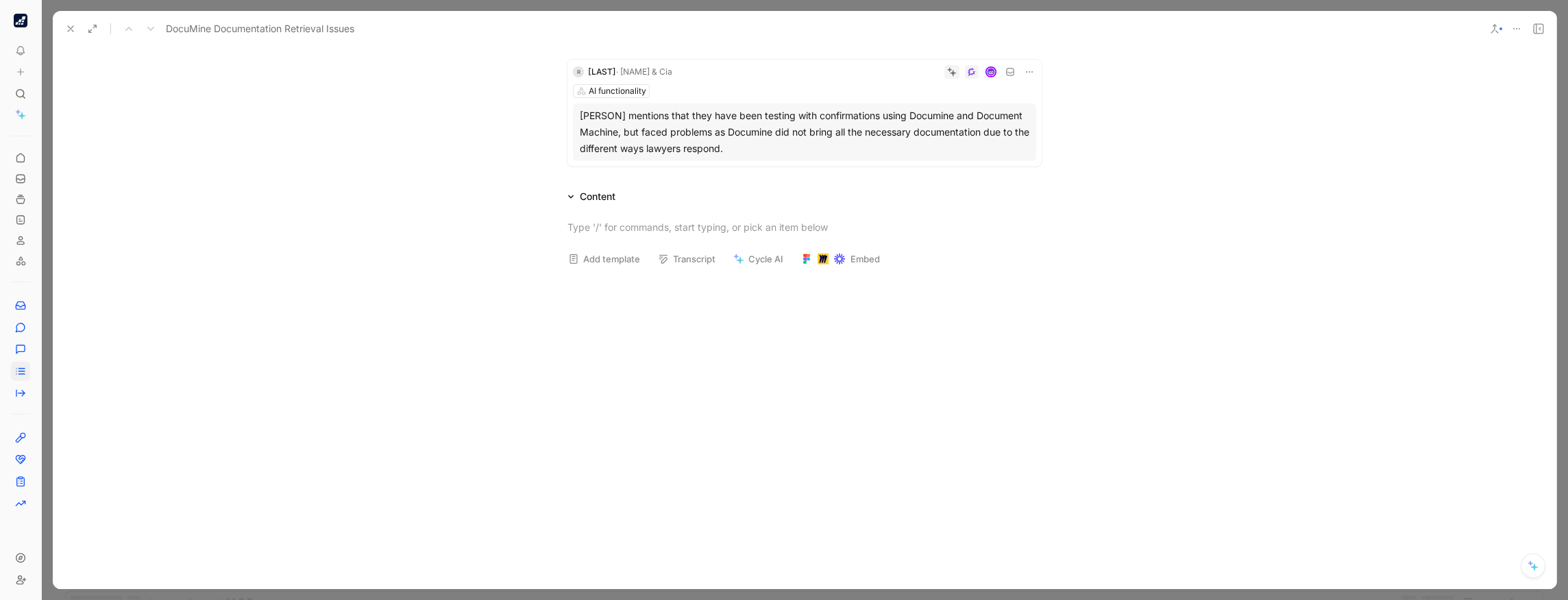 scroll, scrollTop: 100, scrollLeft: 0, axis: vertical 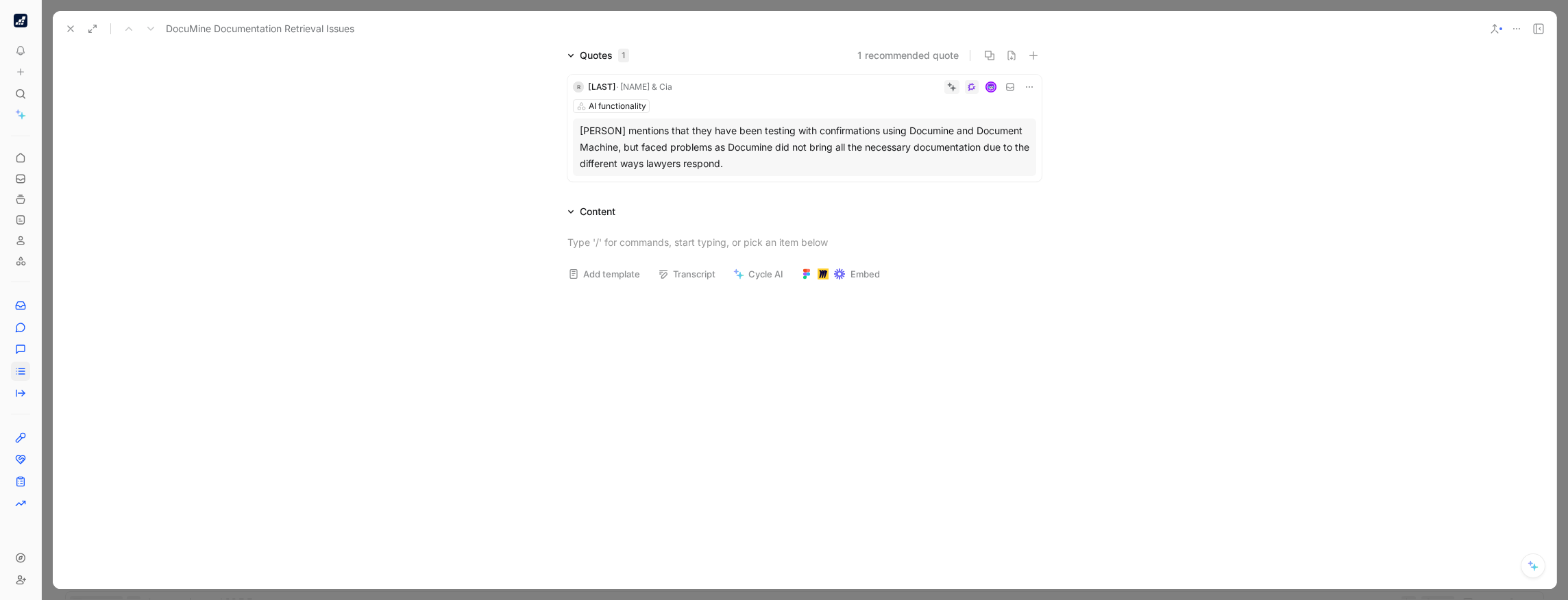 click on "Cycle AI" at bounding box center [758, 274] 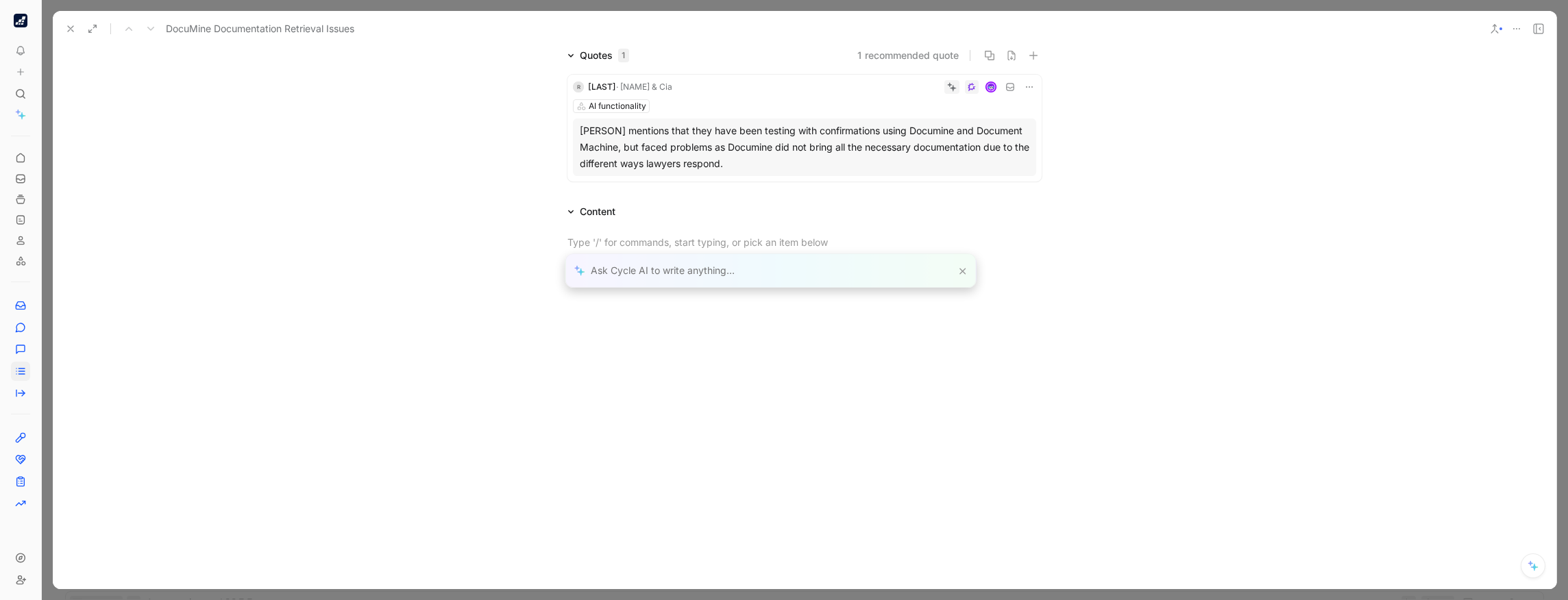 drag, startPoint x: 981, startPoint y: 166, endPoint x: 577, endPoint y: 131, distance: 405.51326 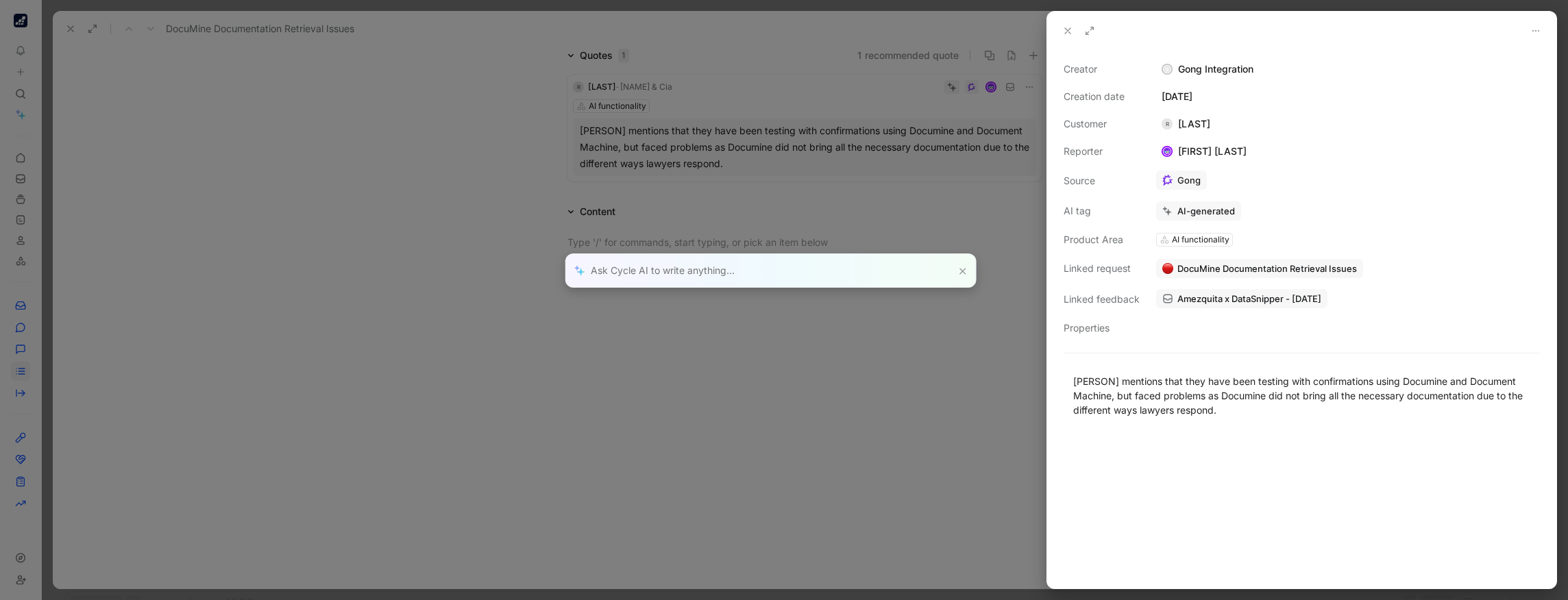 click at bounding box center [784, 300] 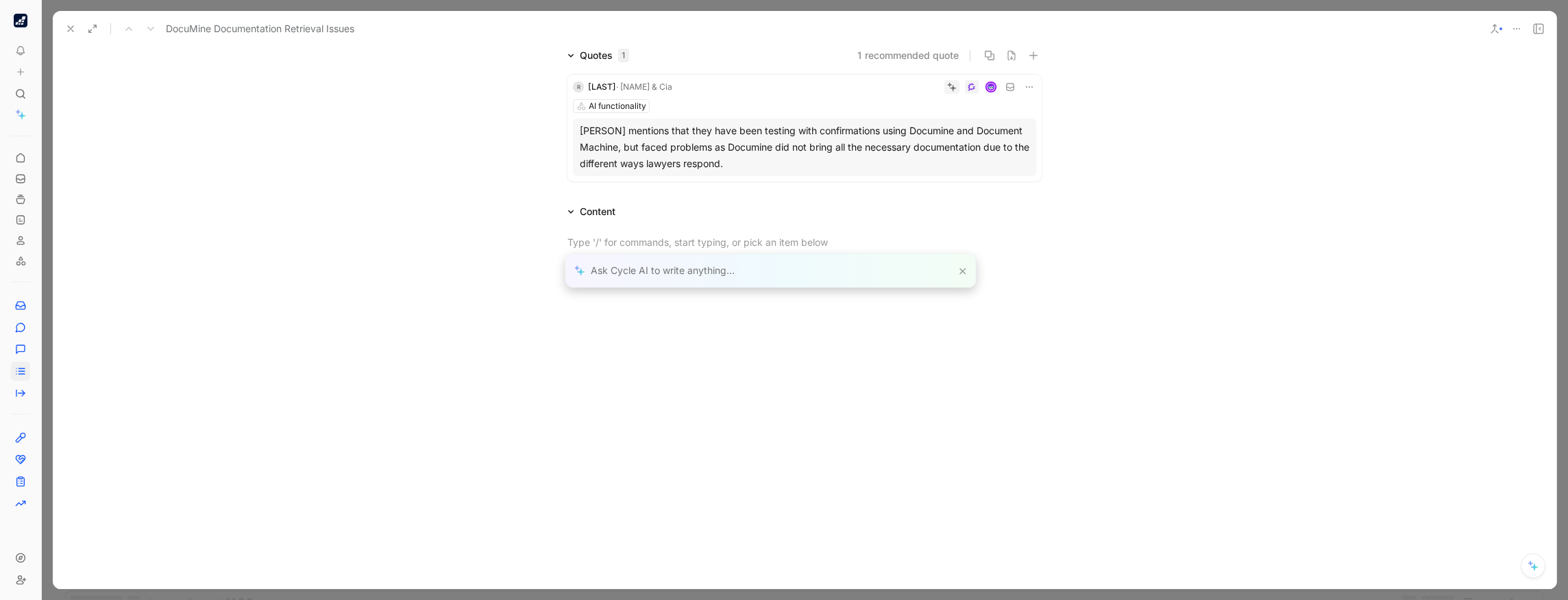 drag, startPoint x: 1009, startPoint y: 151, endPoint x: 974, endPoint y: 151, distance: 35 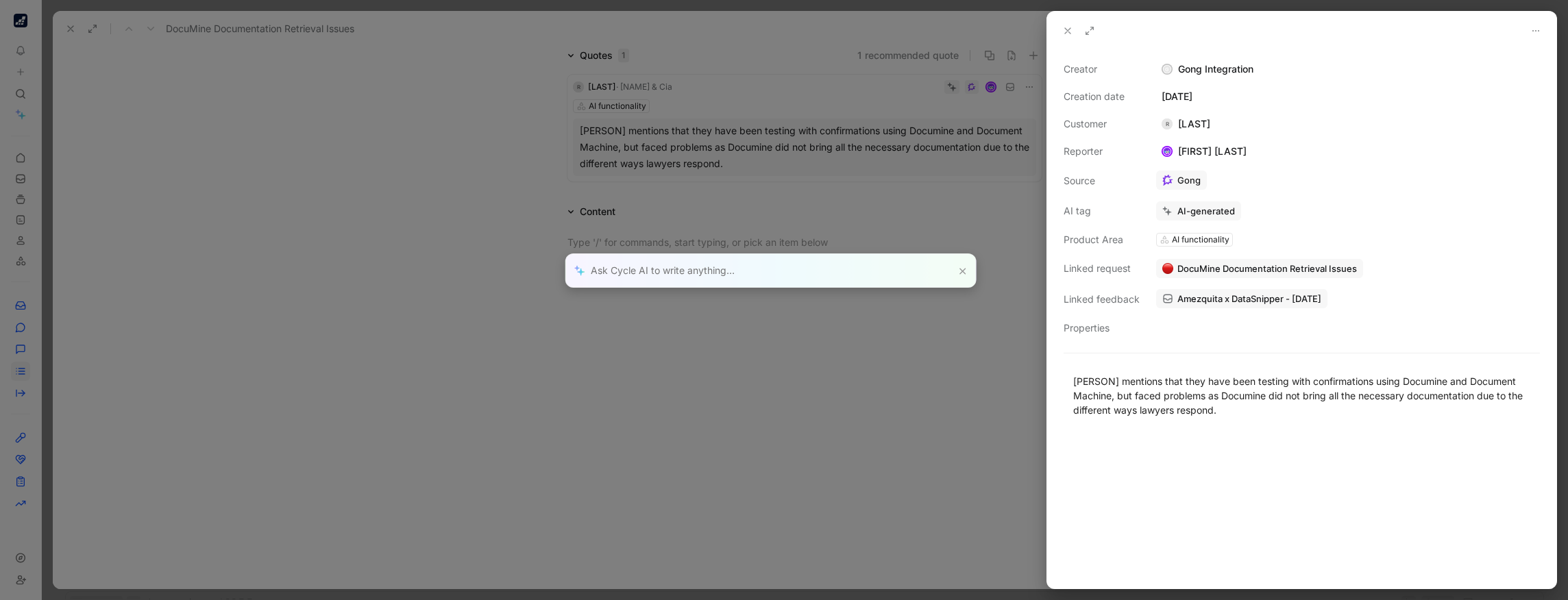 click at bounding box center (771, 271) 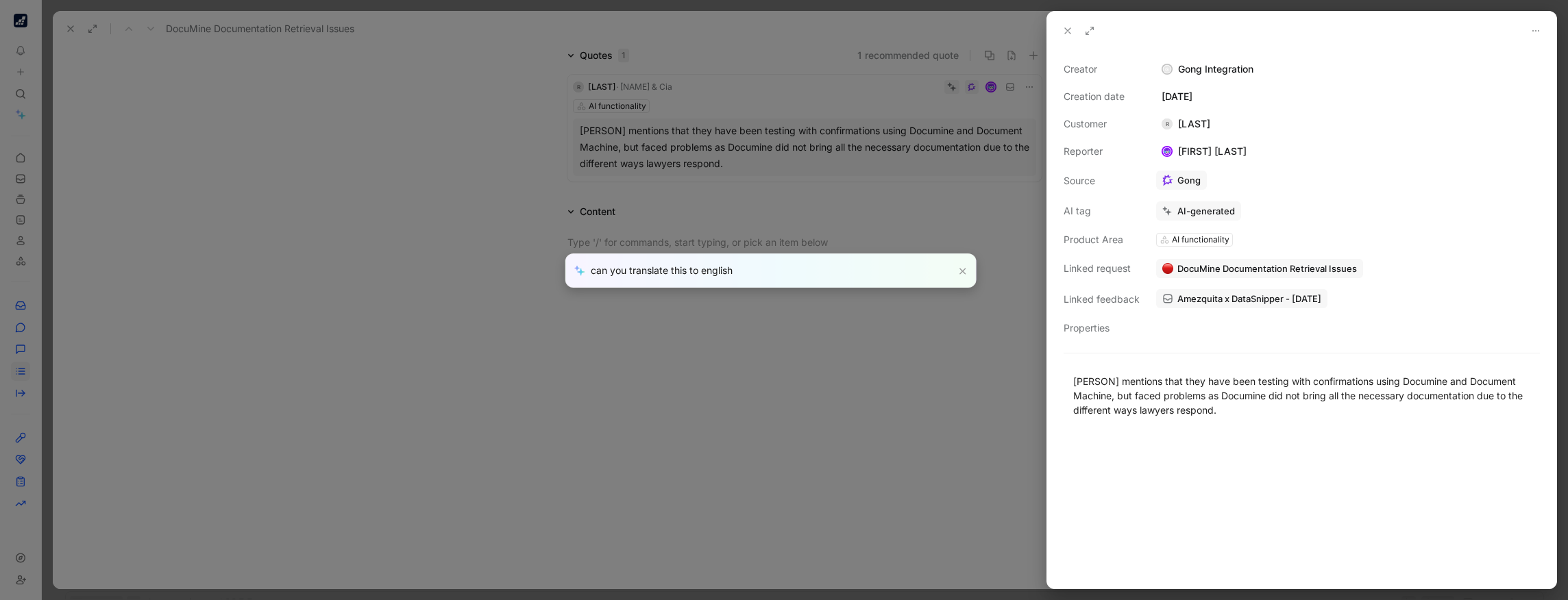 type on "can you translate this to english" 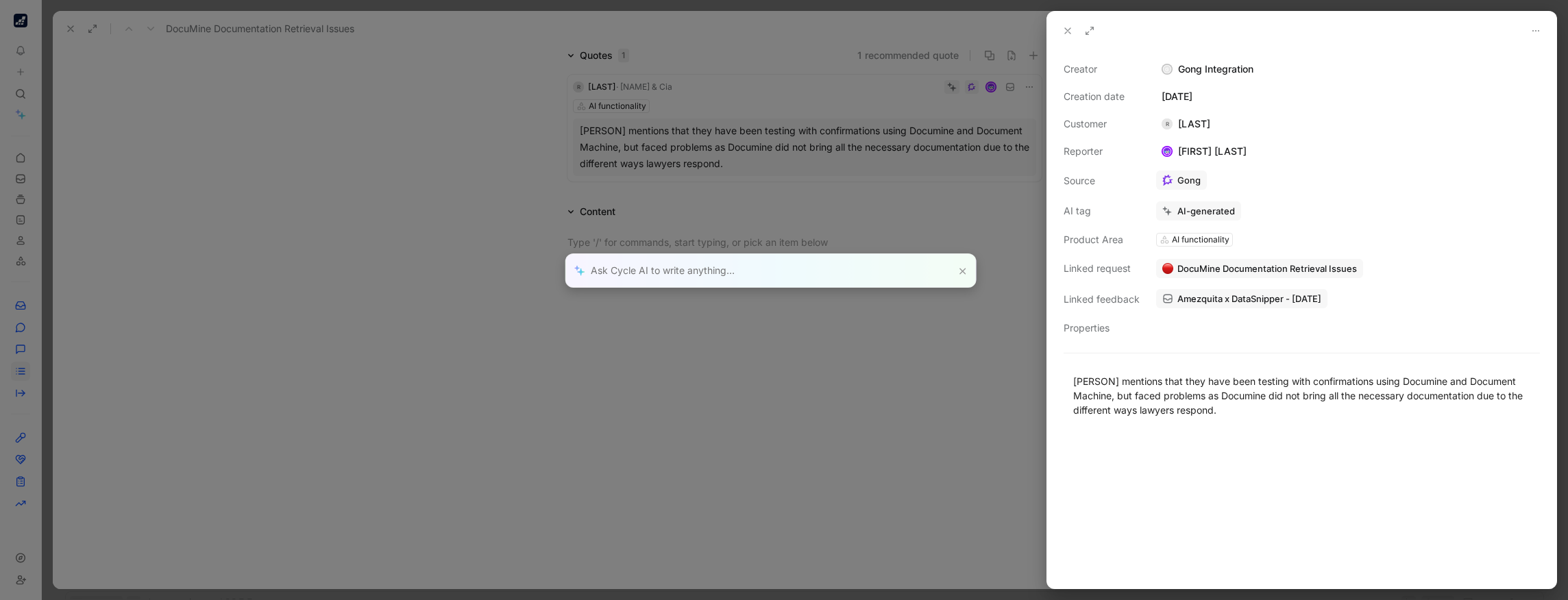 click 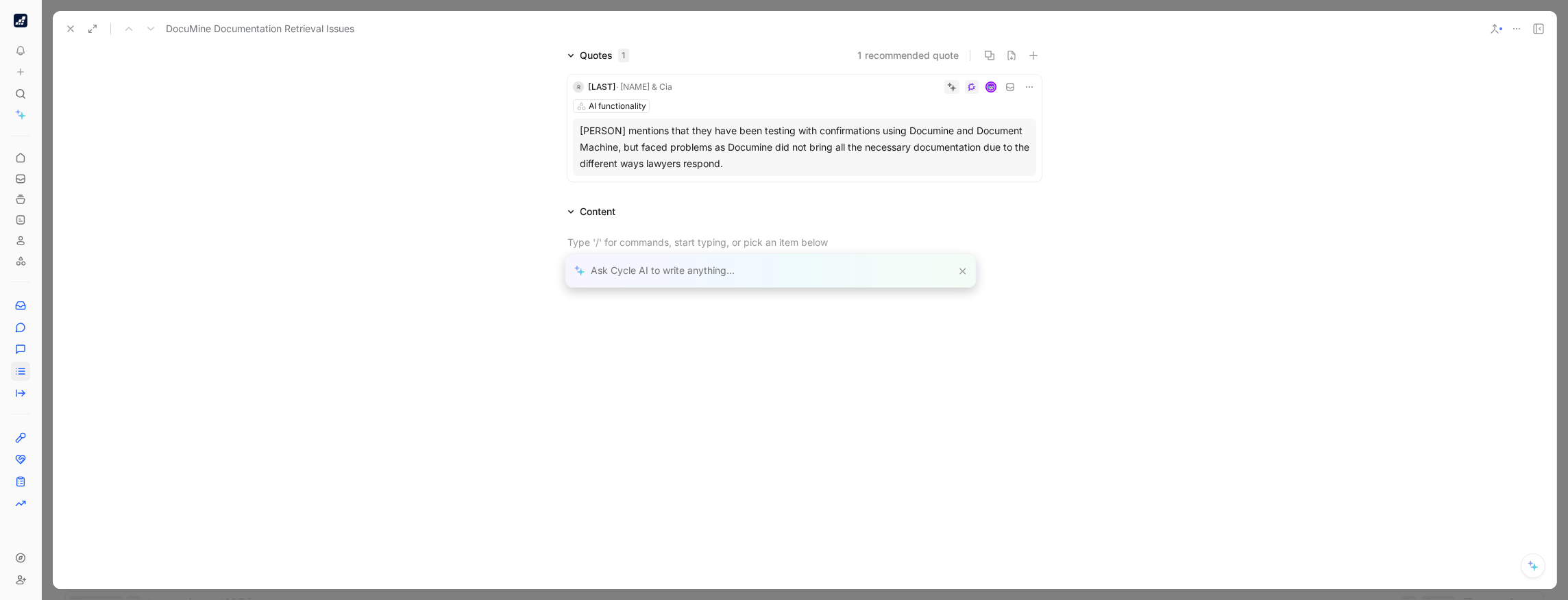 click at bounding box center (771, 271) 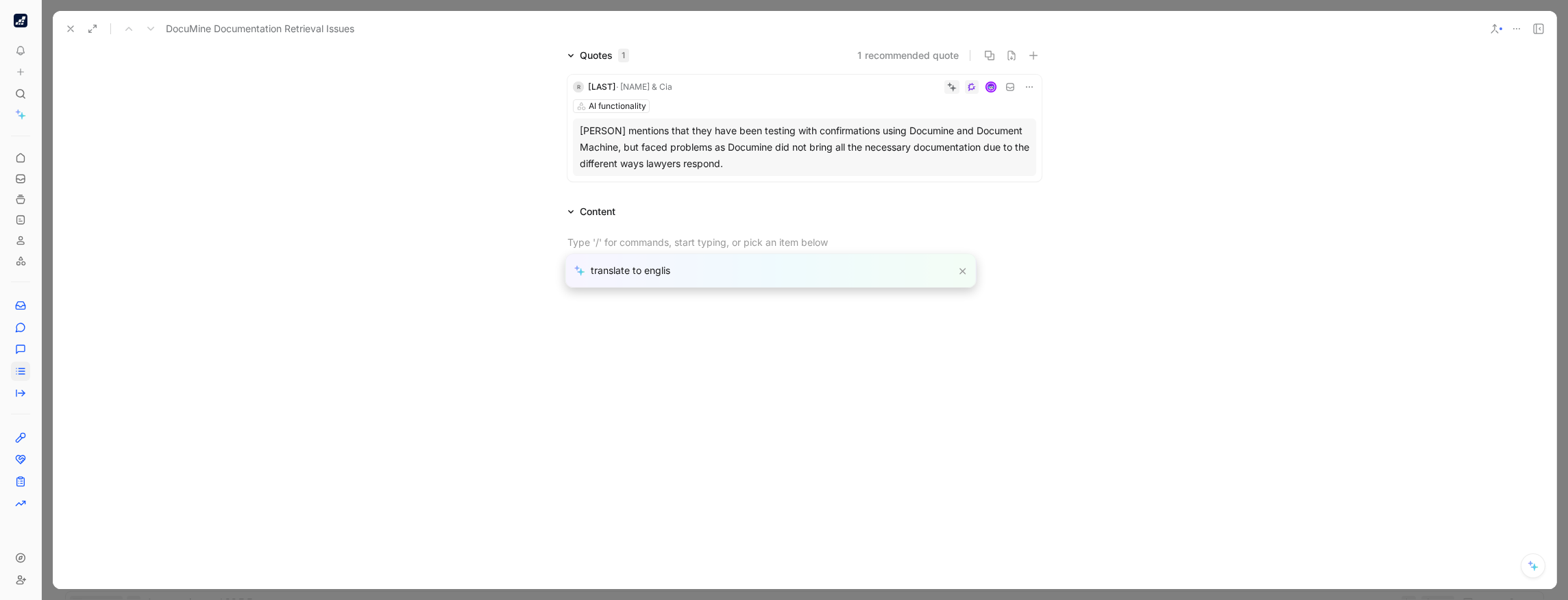 type on "translate to english" 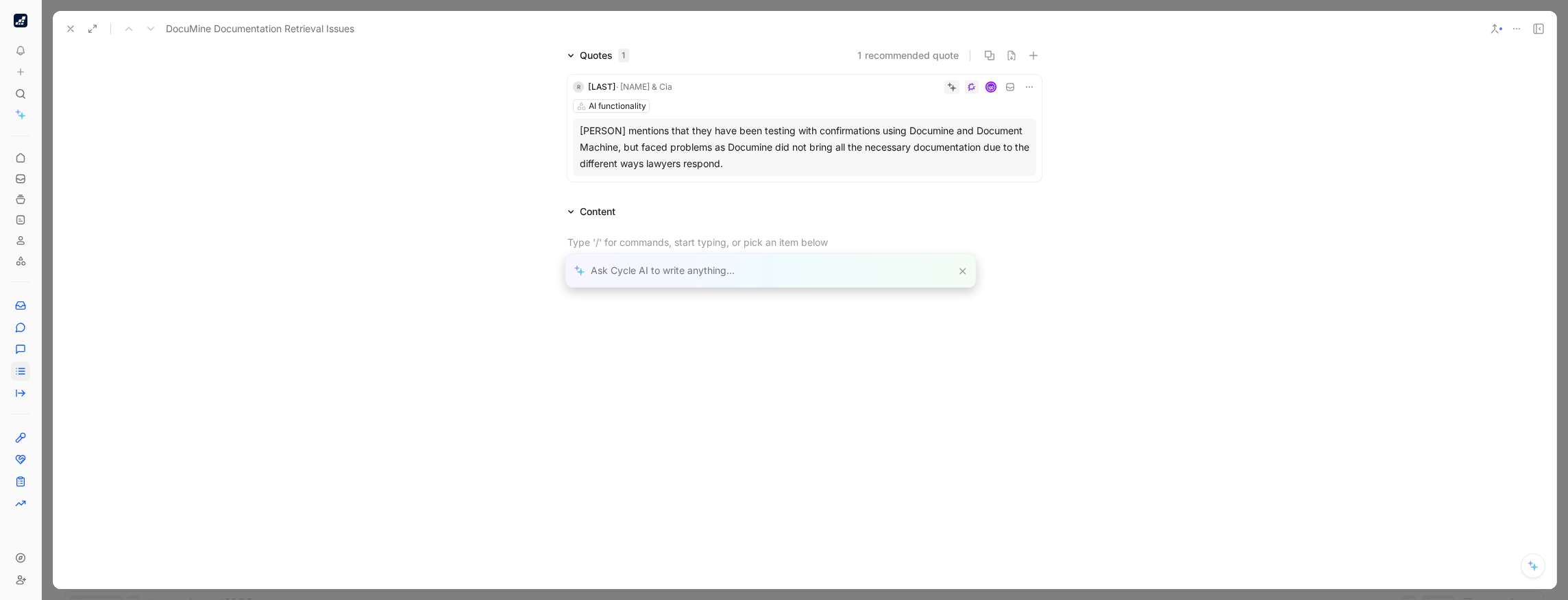 click at bounding box center [71, 29] 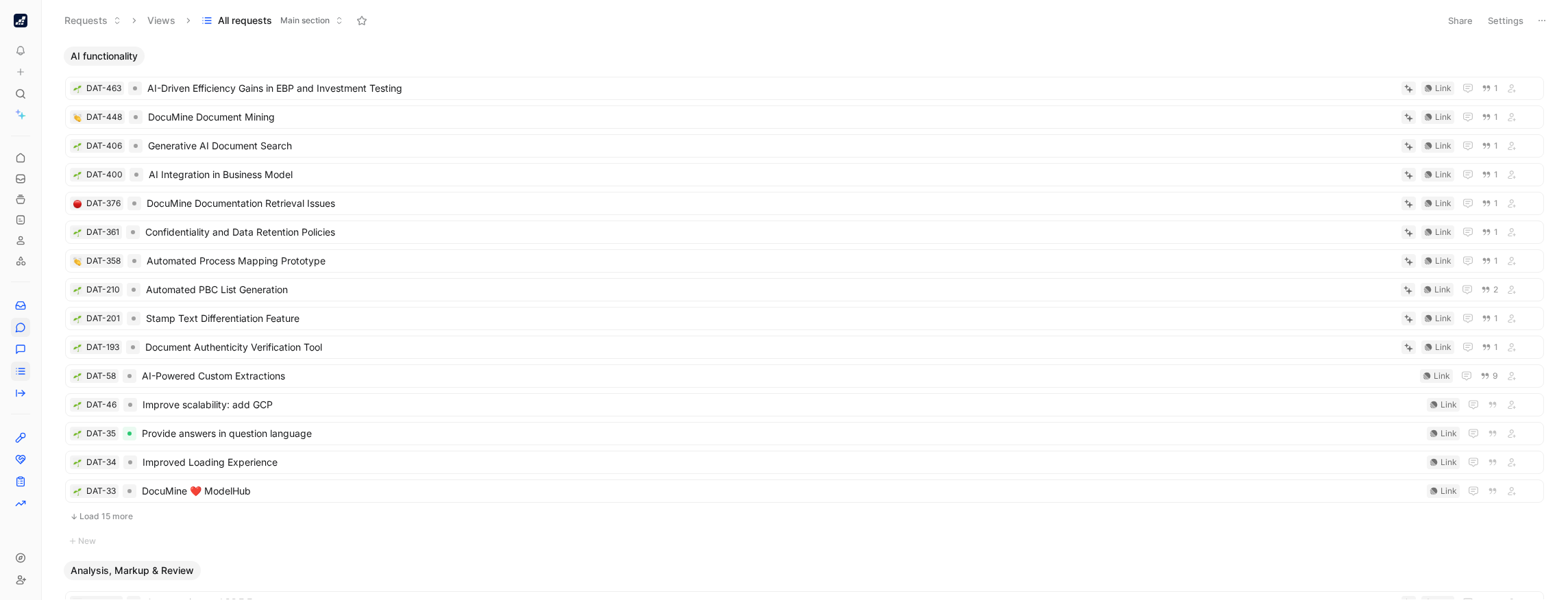 click 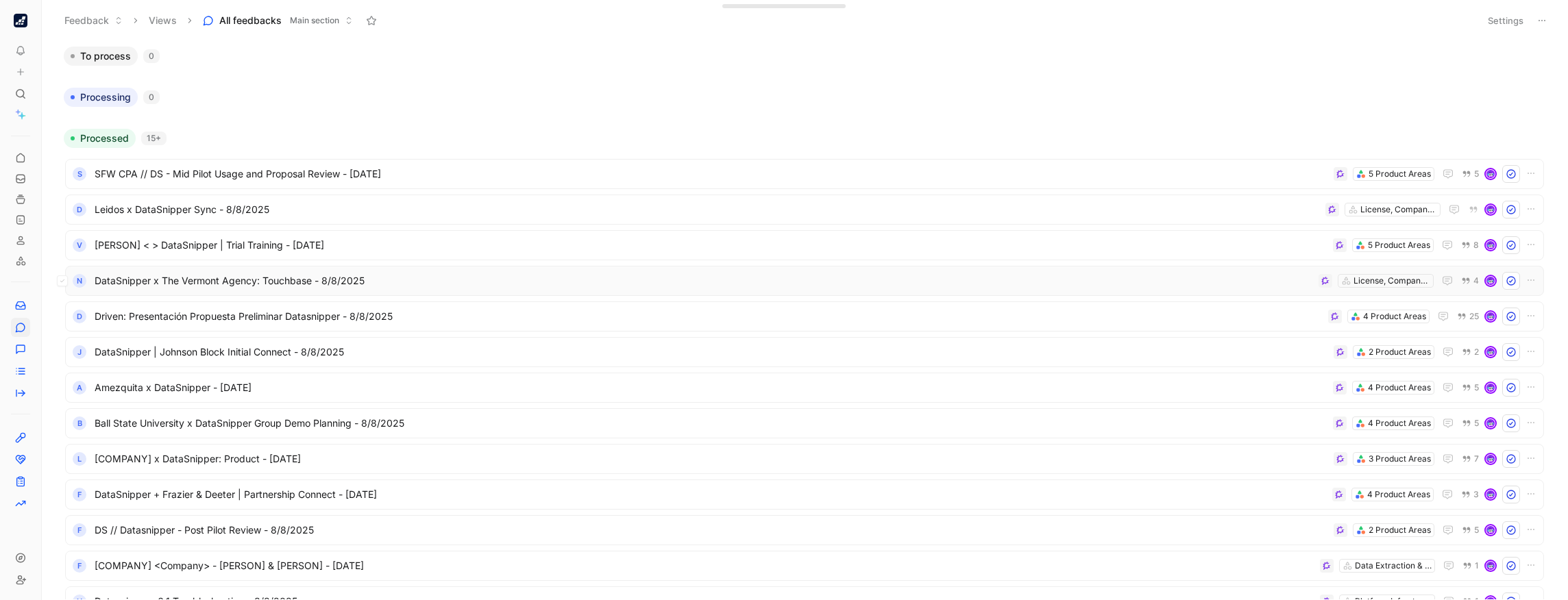 scroll, scrollTop: 227, scrollLeft: 0, axis: vertical 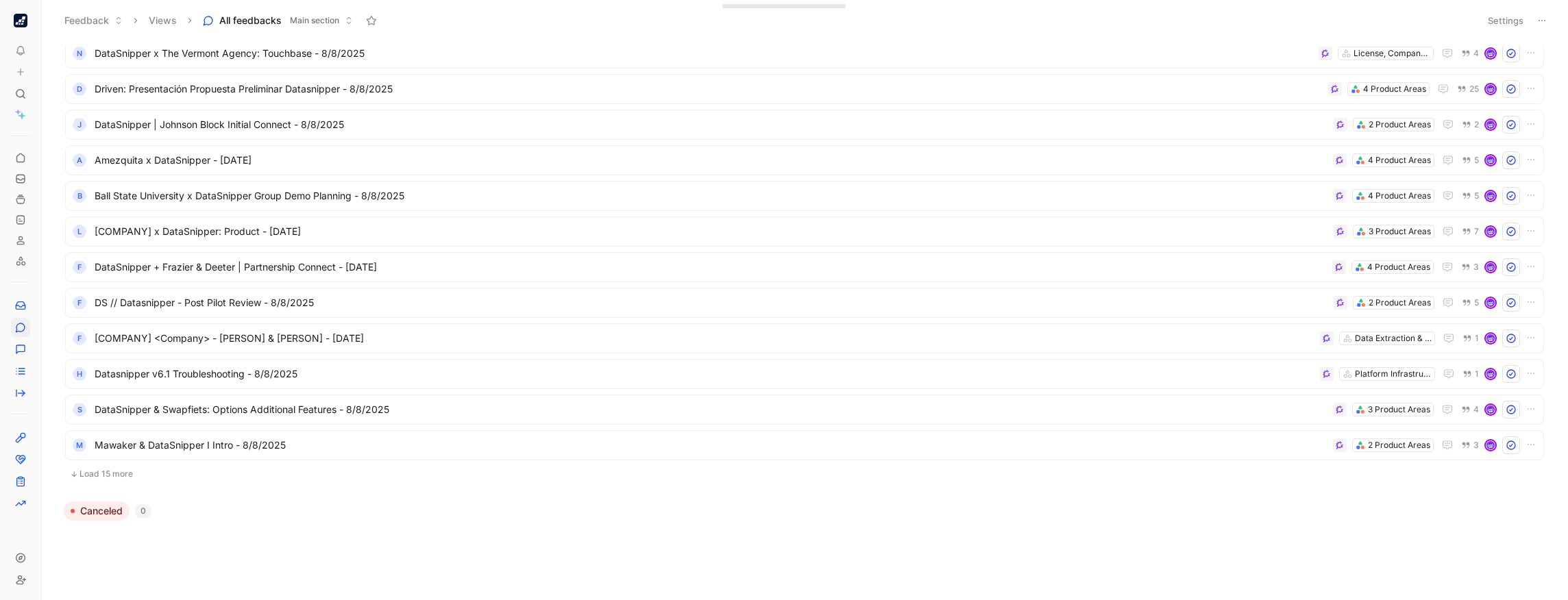 click on "Load 15 more" at bounding box center [805, 474] 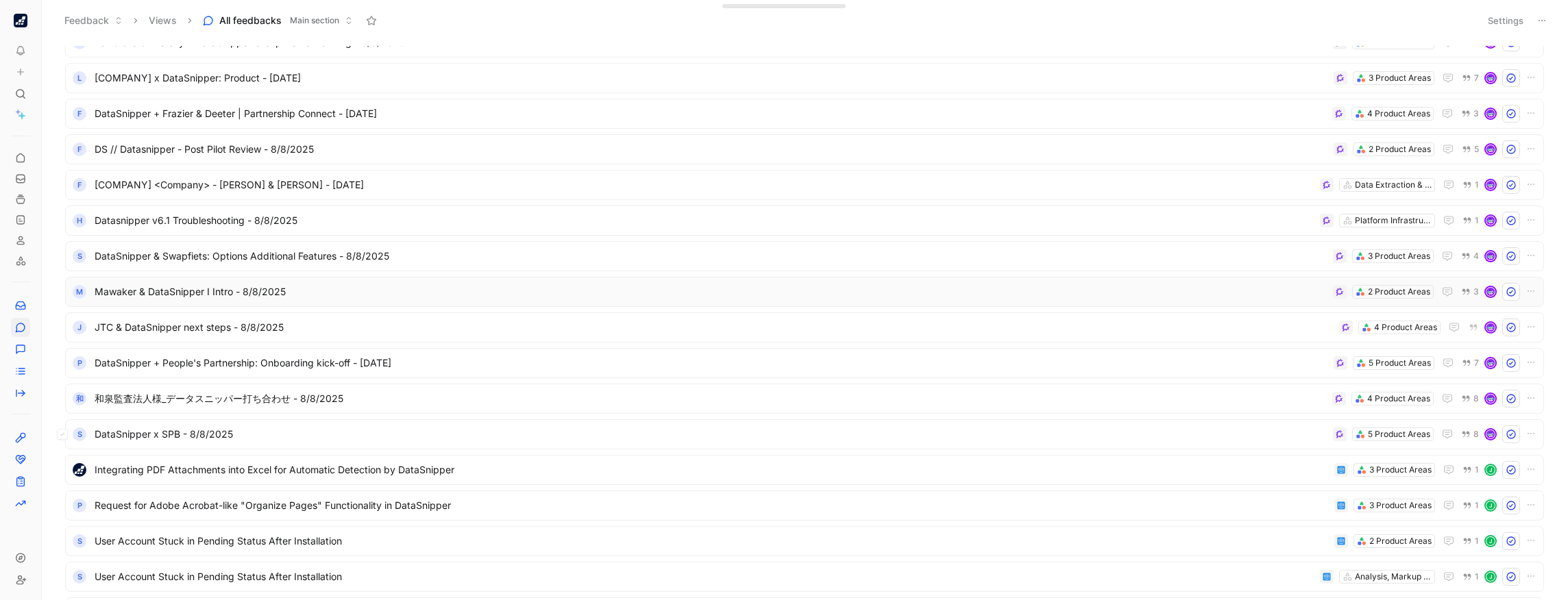 scroll, scrollTop: 381, scrollLeft: 0, axis: vertical 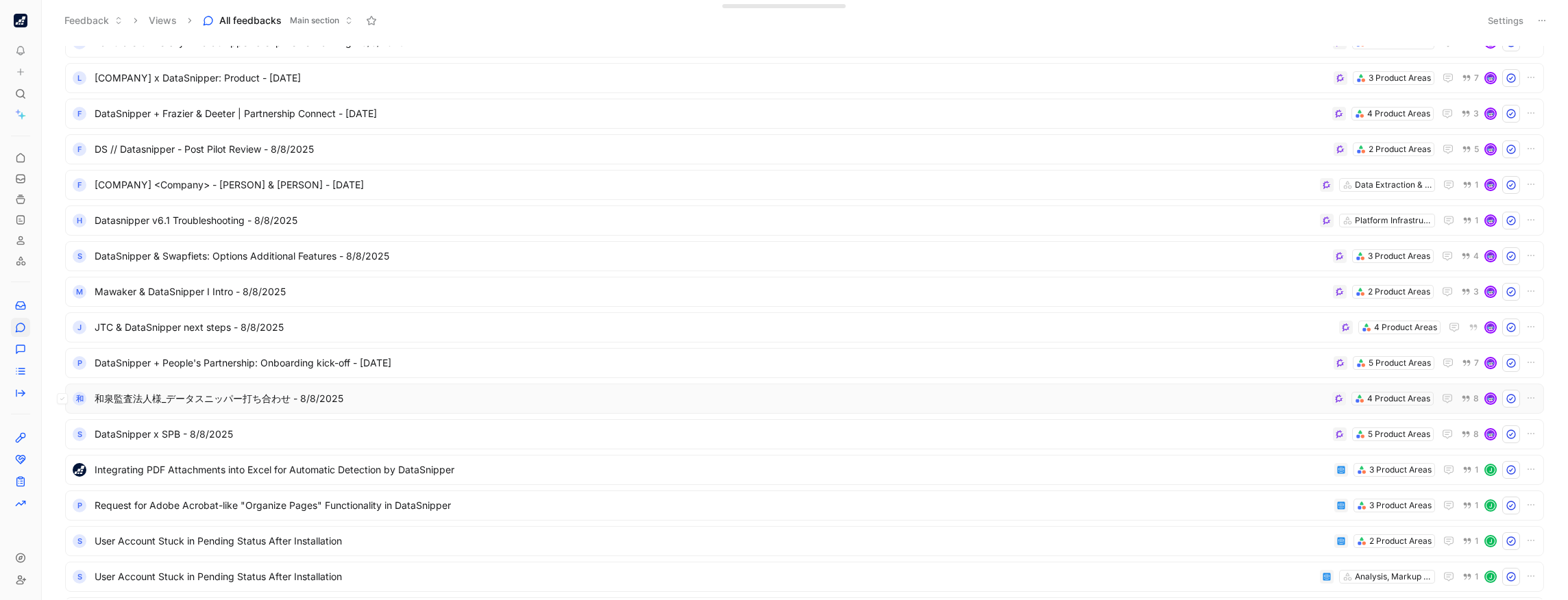 click on "和泉監査法人様_データスニッパー打ち合わせ - 8/8/2025" at bounding box center (711, 399) 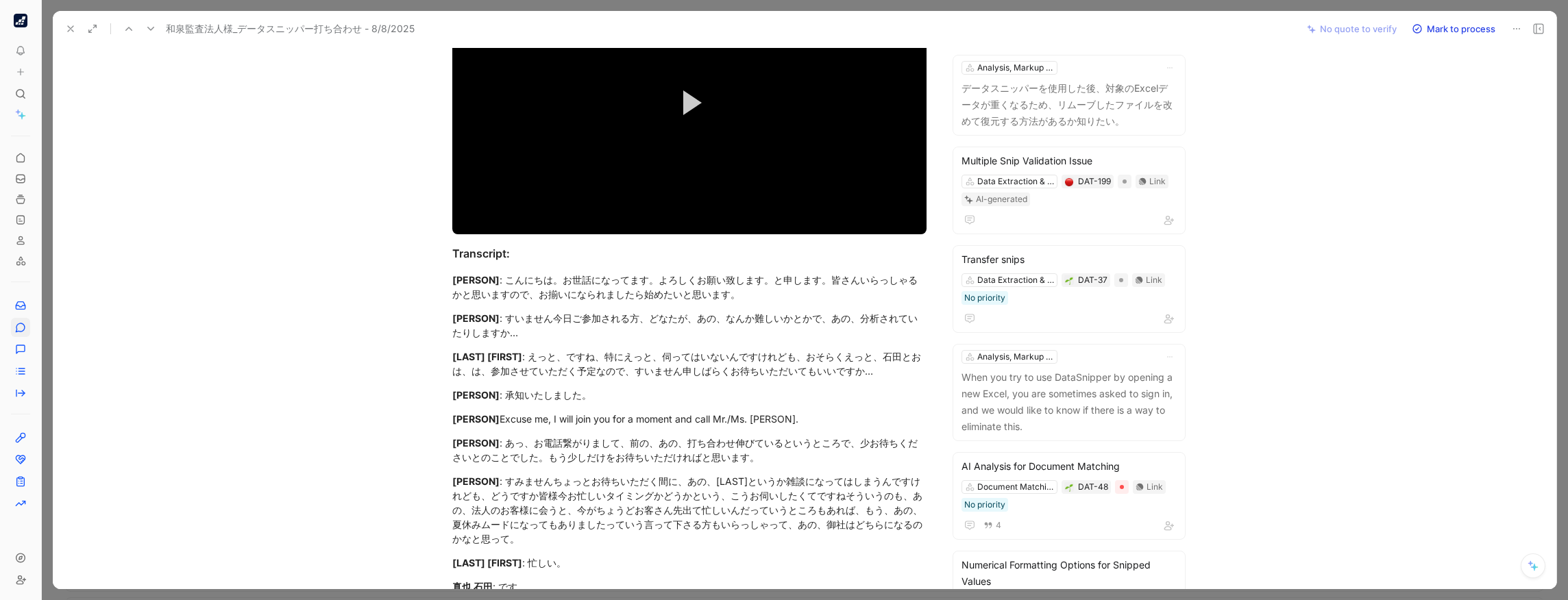 scroll, scrollTop: 260, scrollLeft: 0, axis: vertical 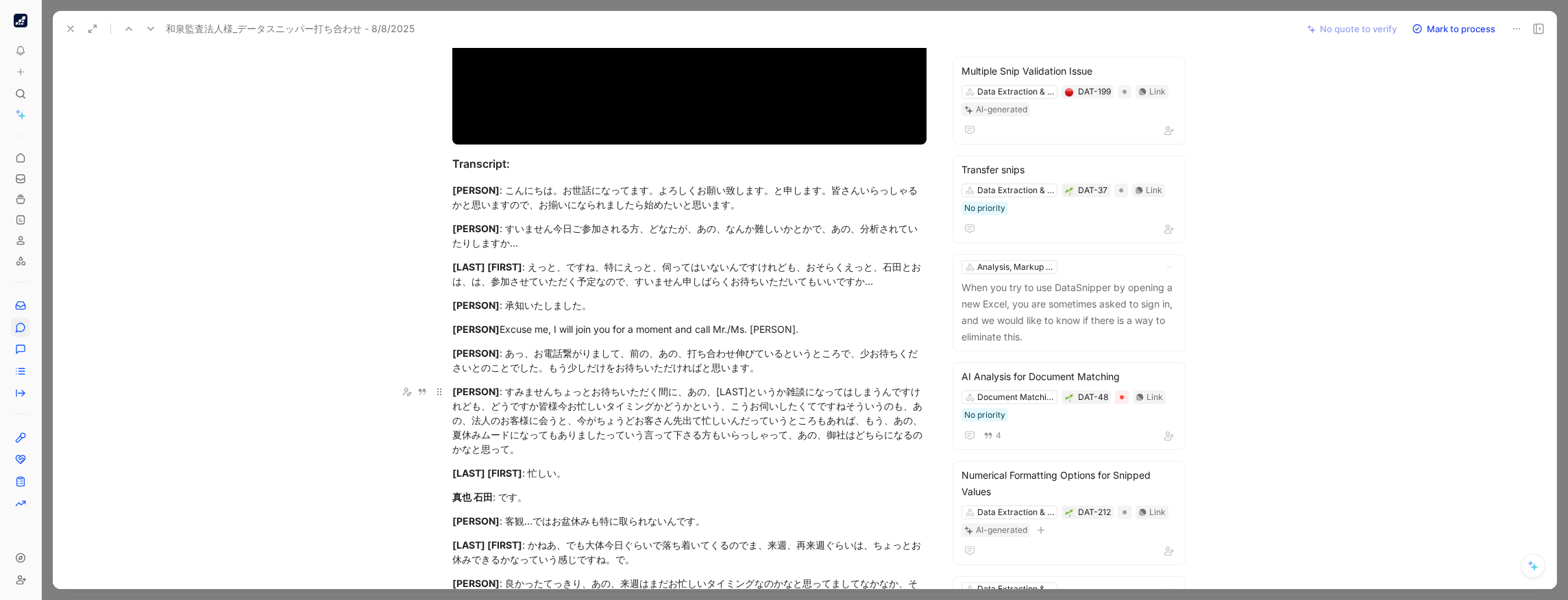 drag, startPoint x: 572, startPoint y: 451, endPoint x: 433, endPoint y: 400, distance: 148.0608 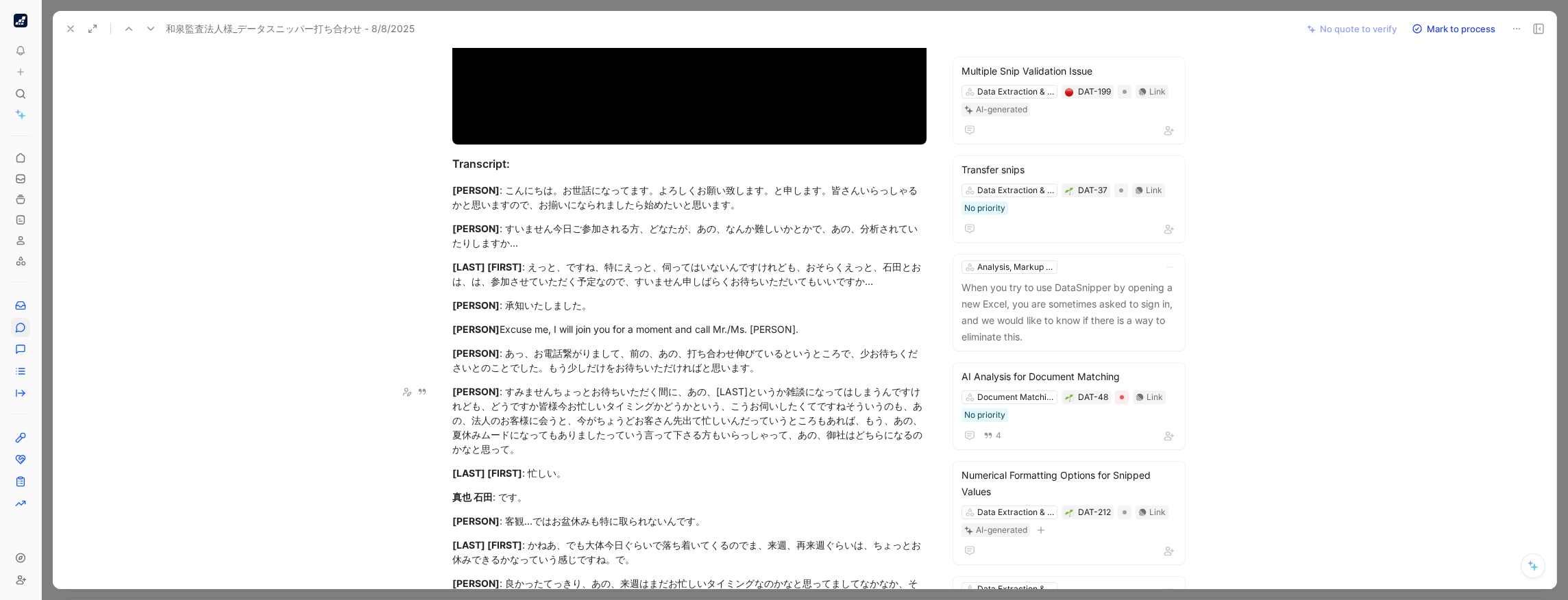 click 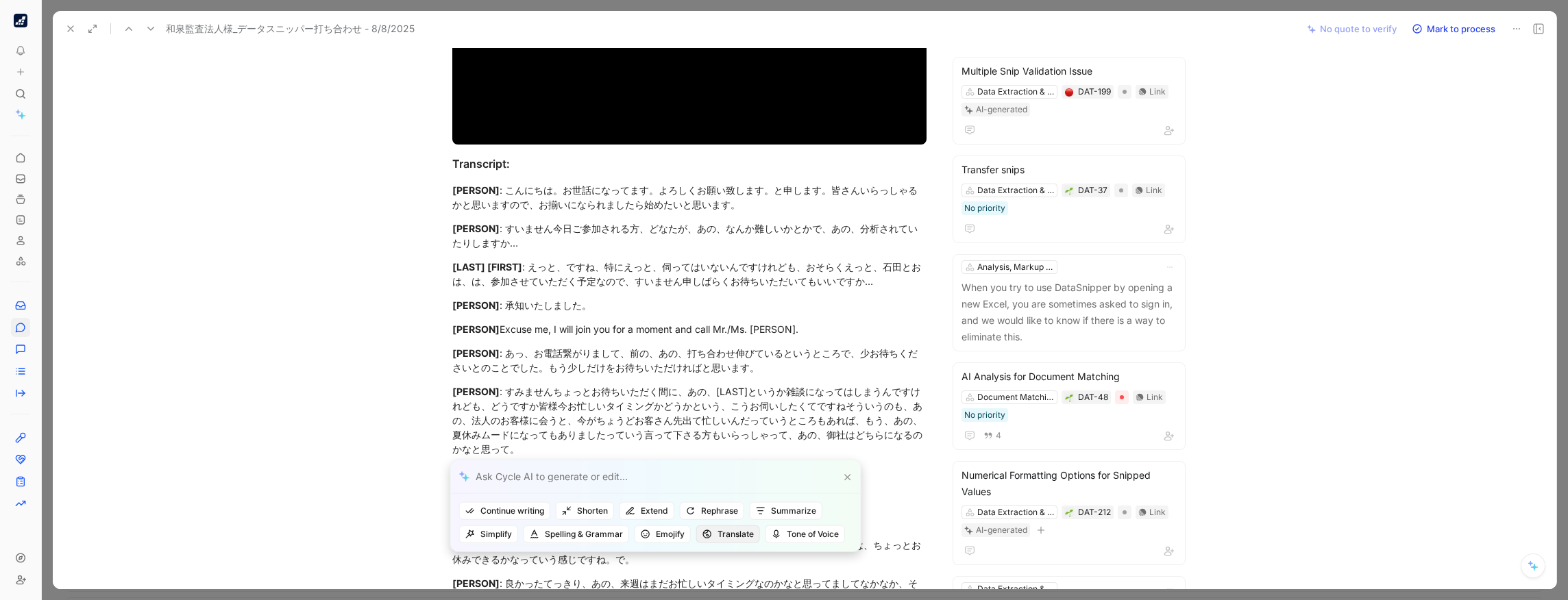 click on "Translate" at bounding box center [728, 534] 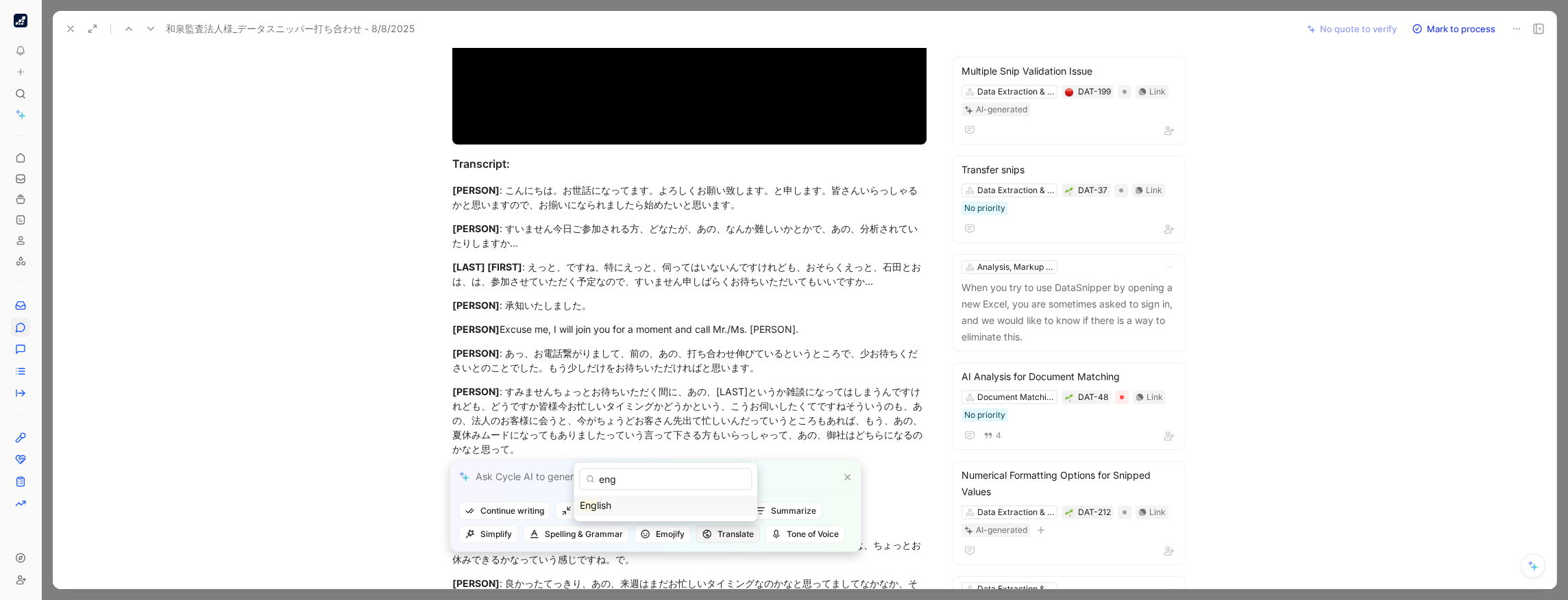 type on "eng" 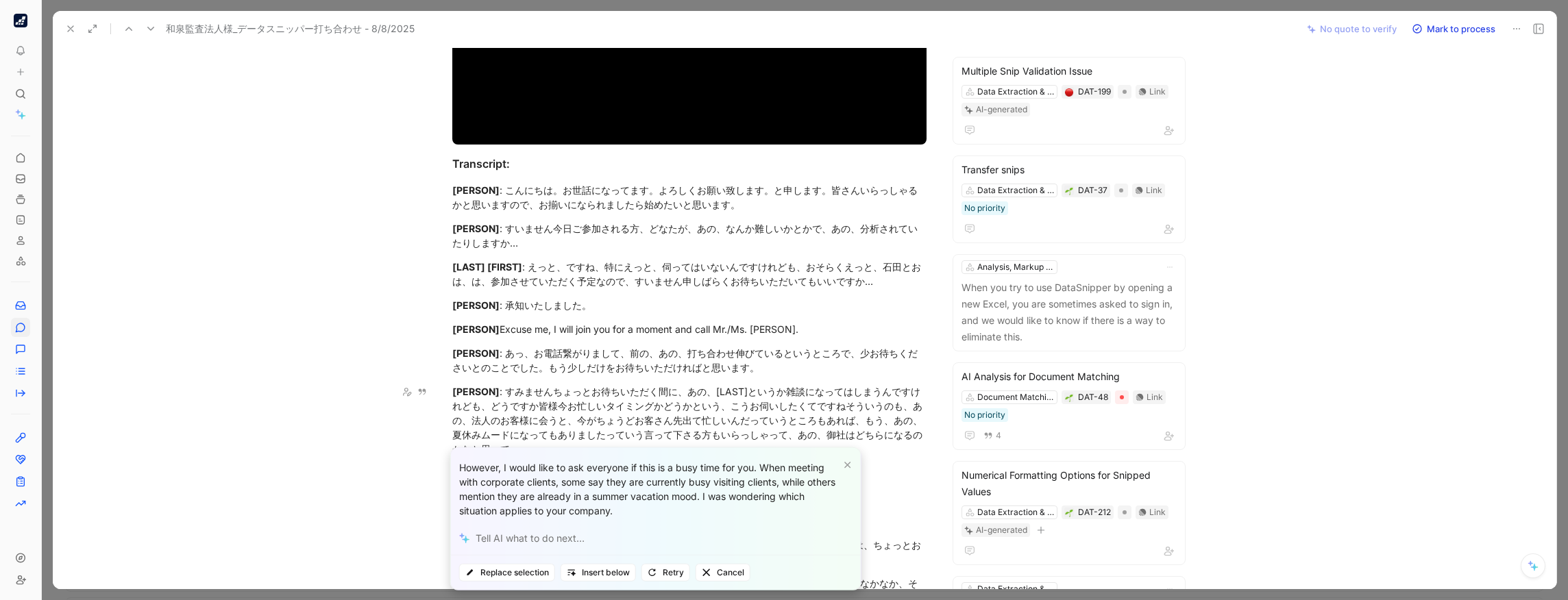 click on "However, I would like to ask everyone if this is a busy time for you. When meeting with corporate clients, some say they are currently busy visiting clients, while others mention they are already in a summer vacation mood. I was wondering which situation applies to your company. Replace selection Insert below Retry Cancel" at bounding box center [784, 300] 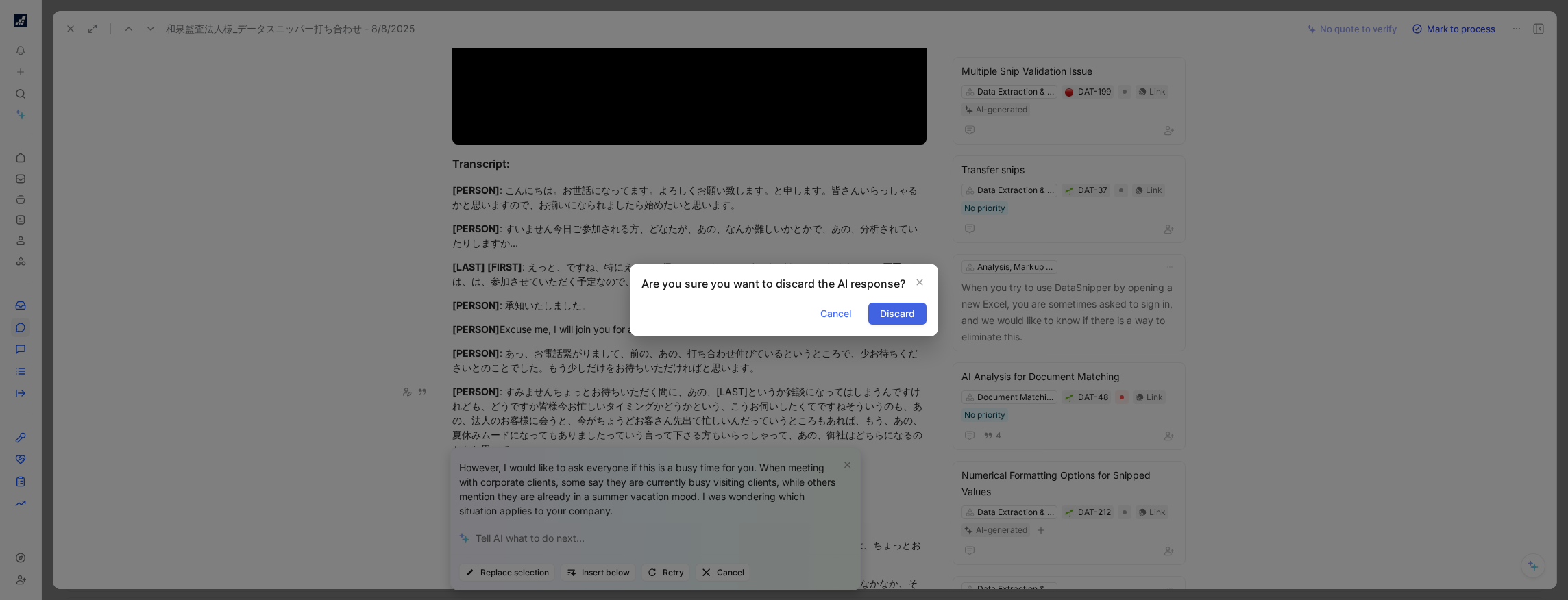 click on "Discard" at bounding box center (897, 314) 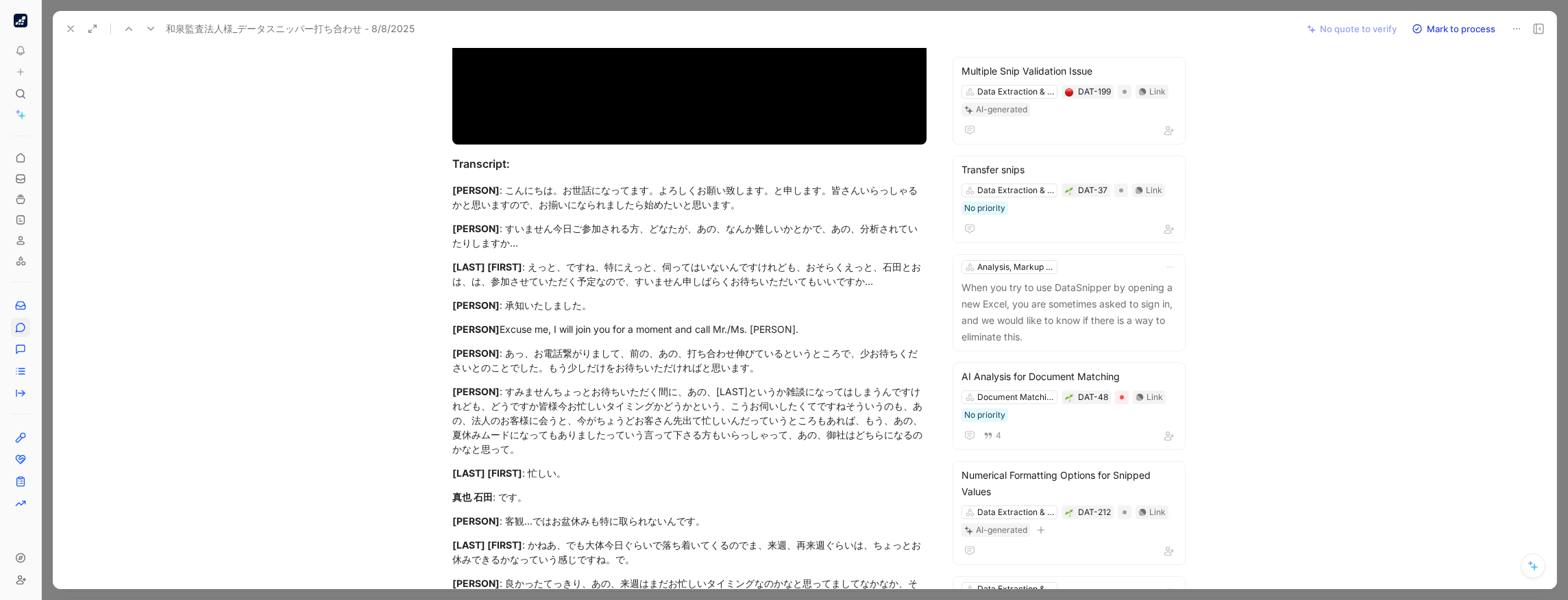 scroll, scrollTop: 0, scrollLeft: 0, axis: both 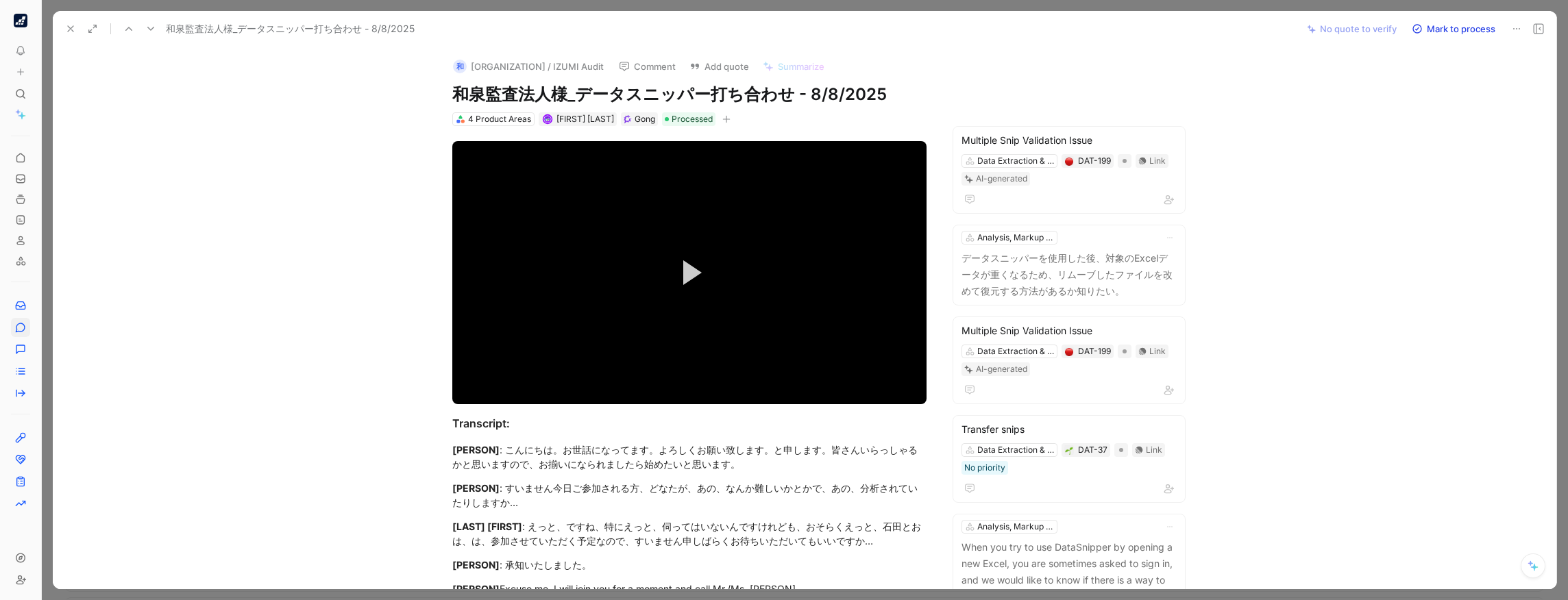 click 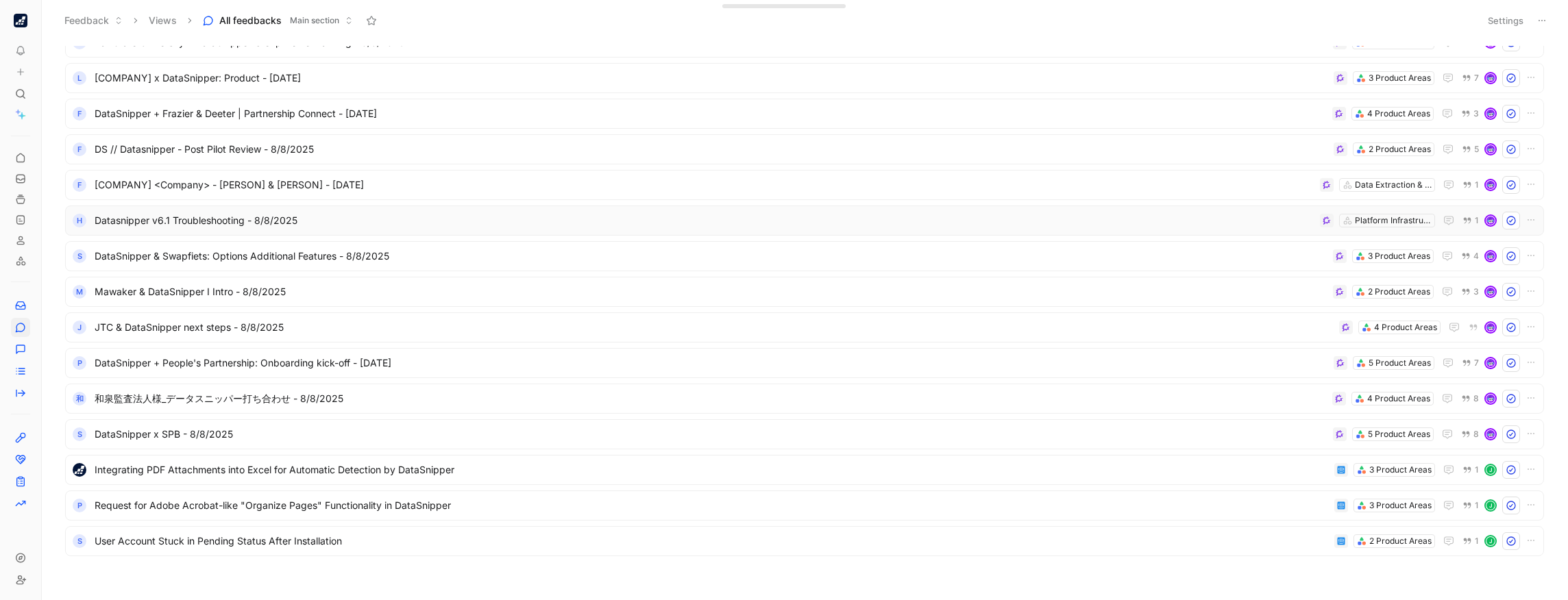 scroll, scrollTop: 0, scrollLeft: 0, axis: both 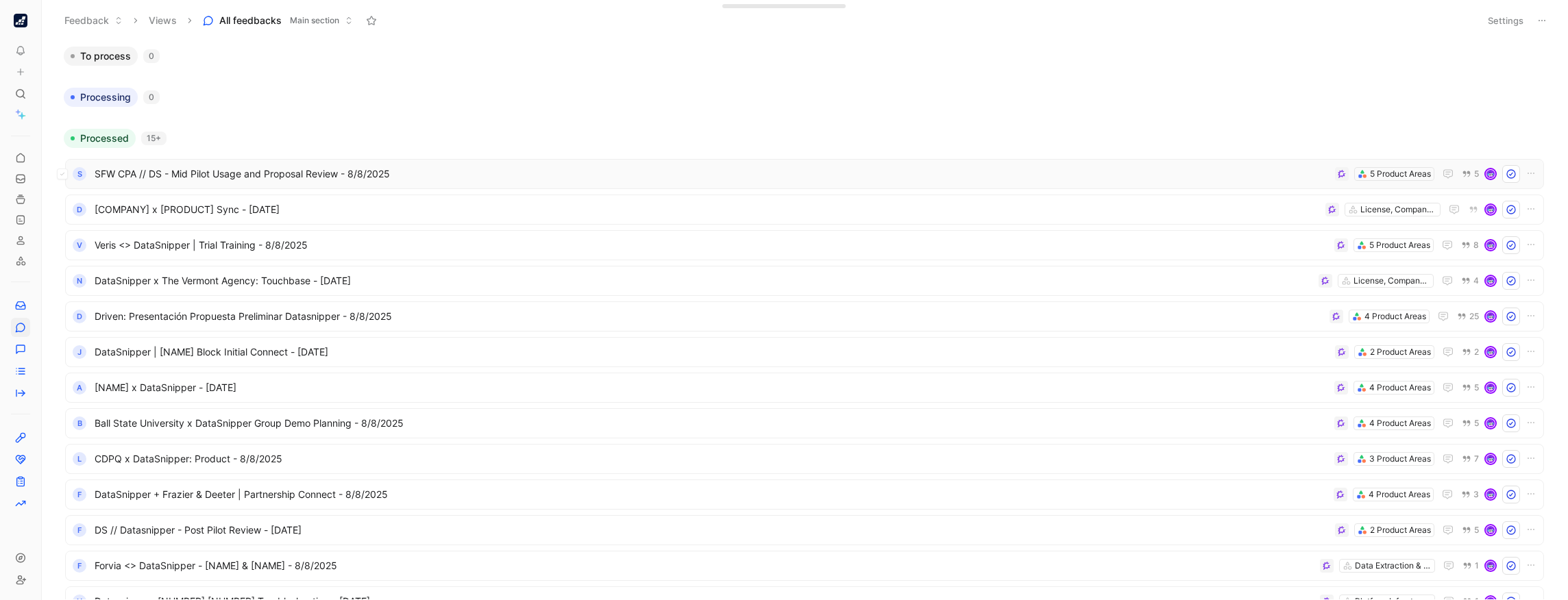 click on "SFW CPA // DS - Mid Pilot Usage and Proposal Review - [DATE]" at bounding box center (712, 174) 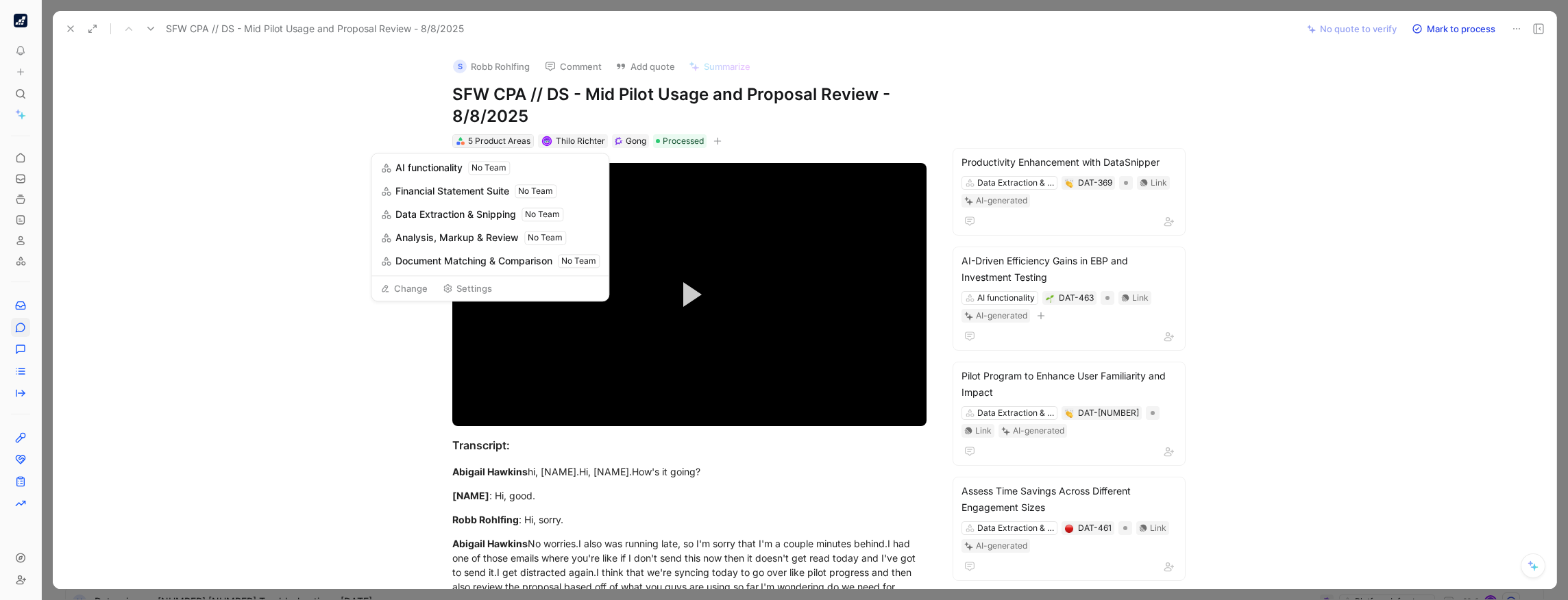 click on "5 Product Areas" at bounding box center [499, 141] 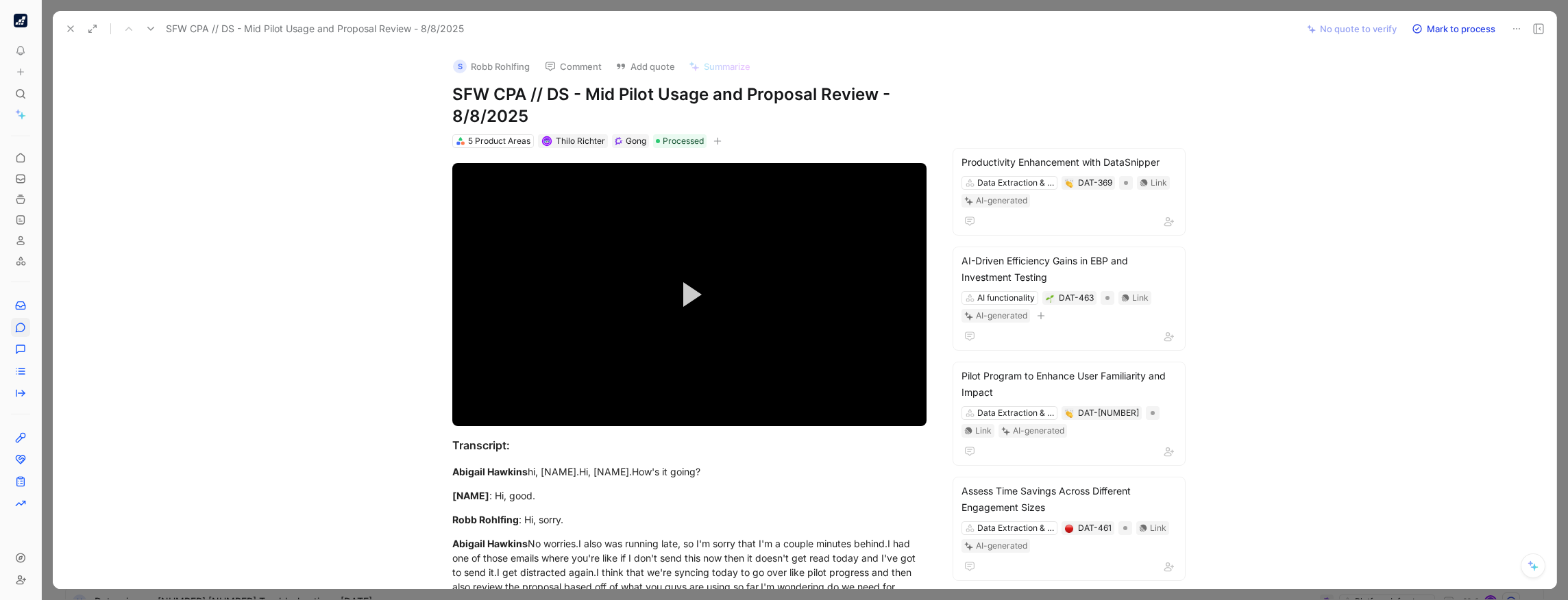 click 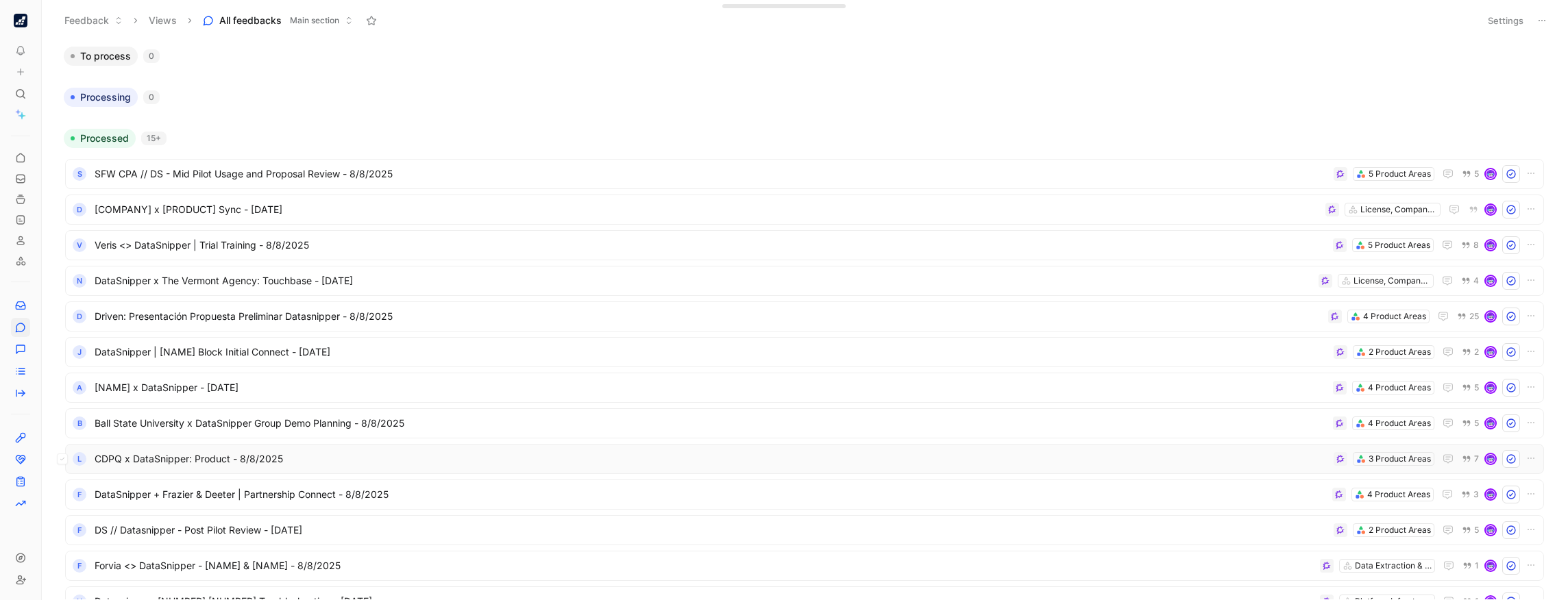 click on "CDPQ x DataSnipper: Product - 8/8/2025" at bounding box center [711, 459] 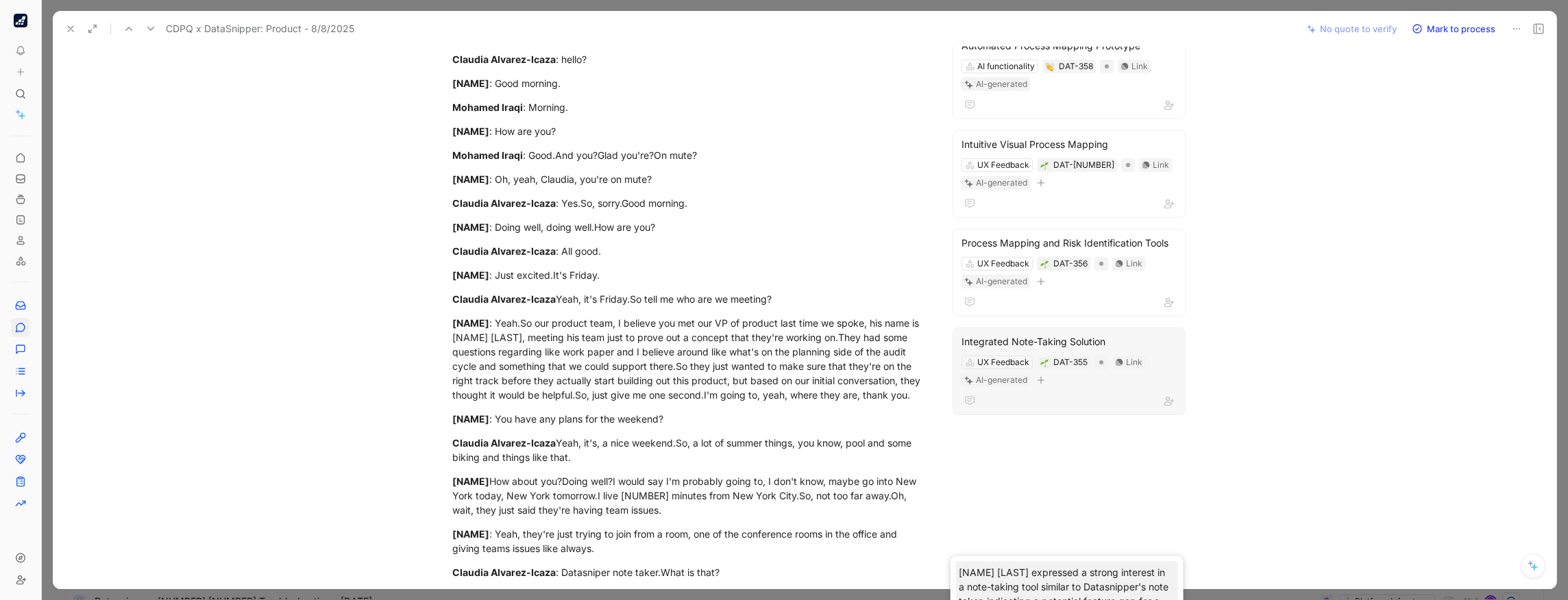 scroll, scrollTop: 0, scrollLeft: 0, axis: both 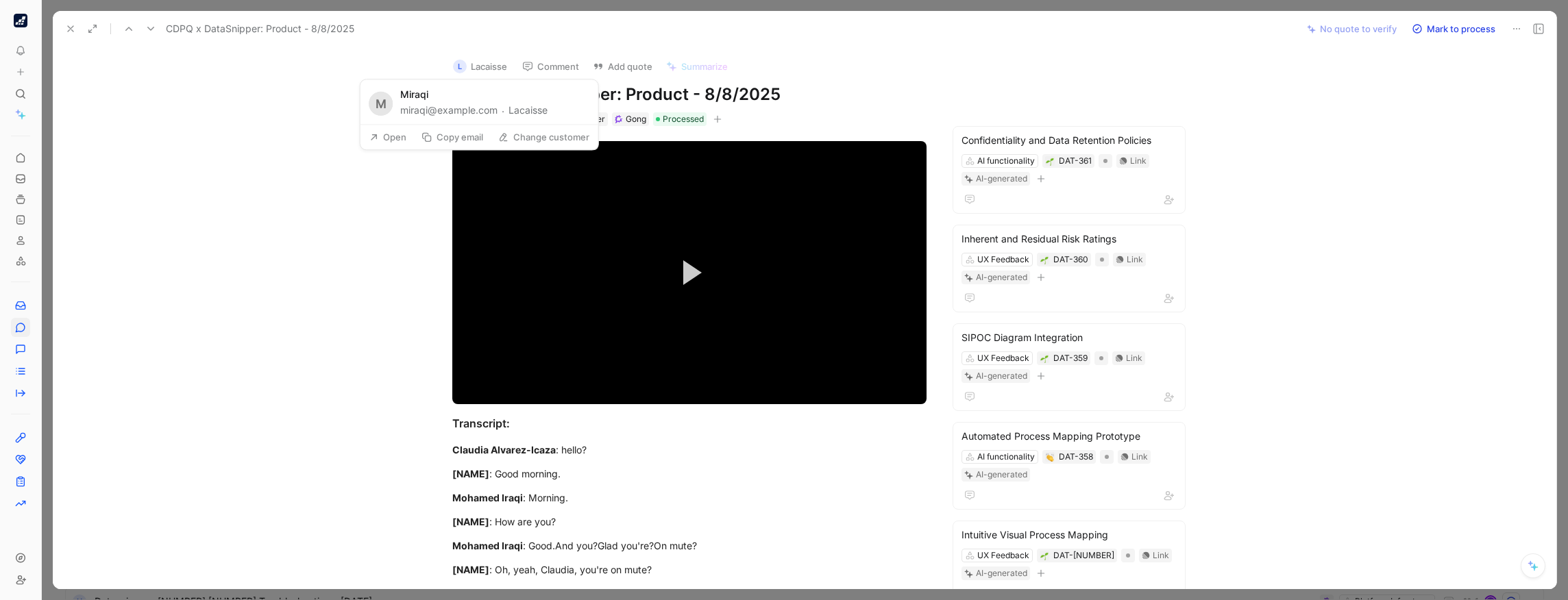 click on "Lacaisse" at bounding box center (528, 111) 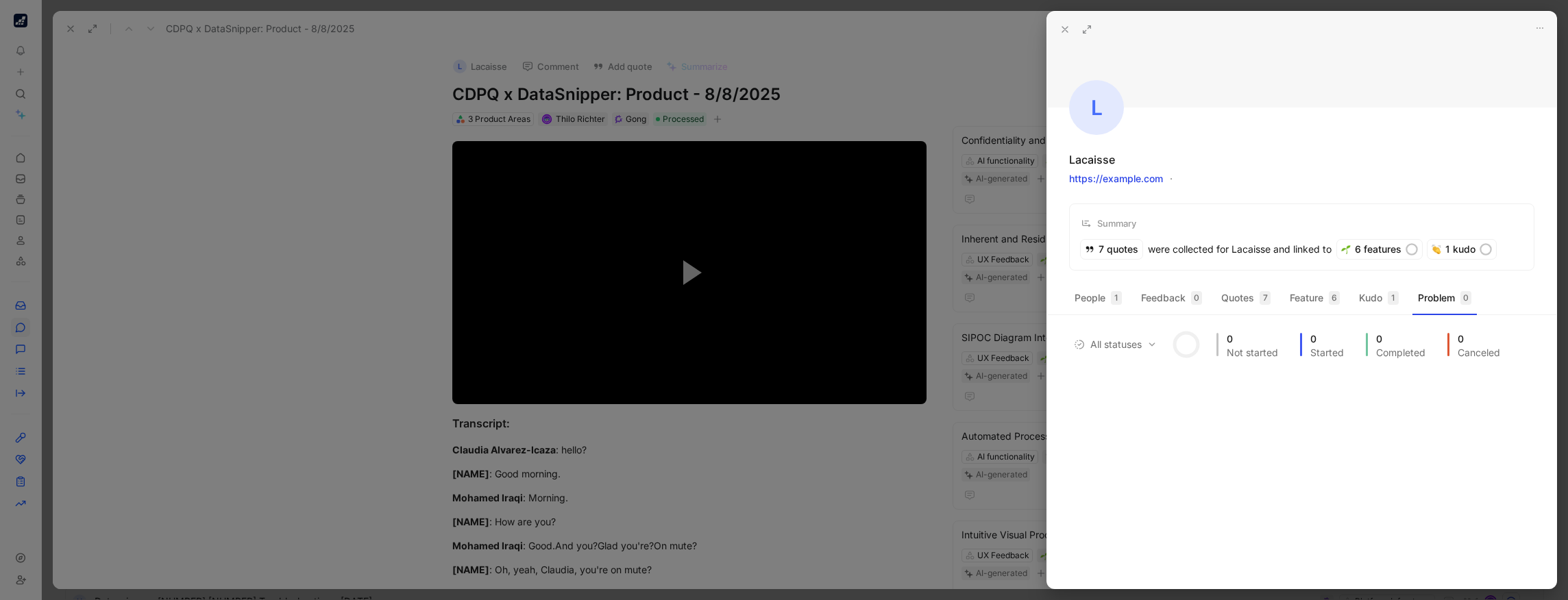 click at bounding box center [784, 300] 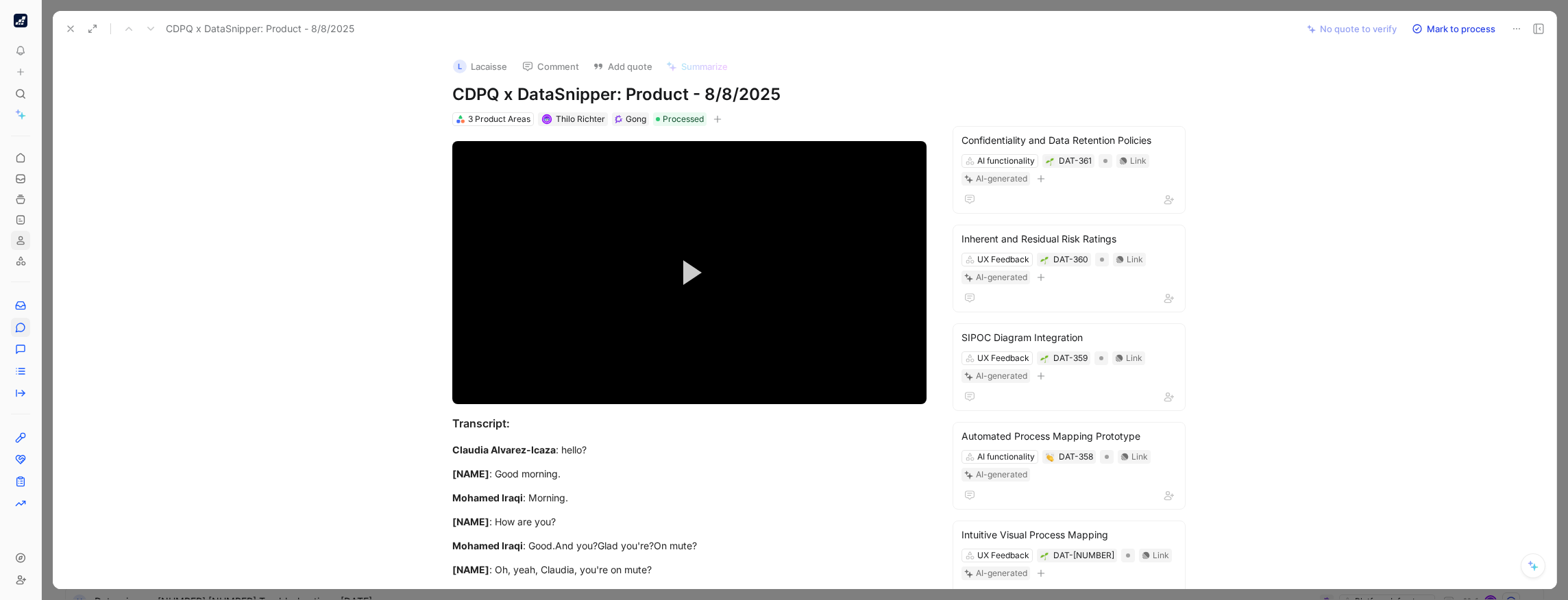 click 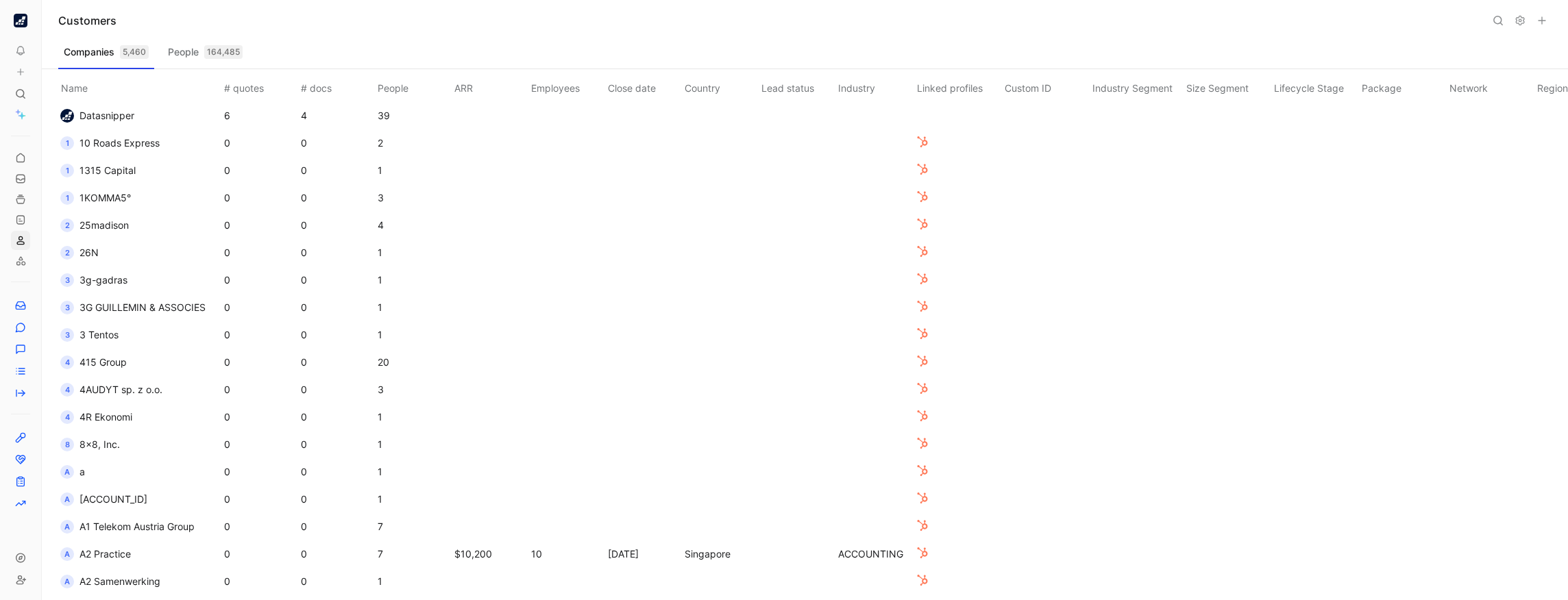 scroll, scrollTop: 0, scrollLeft: 0, axis: both 